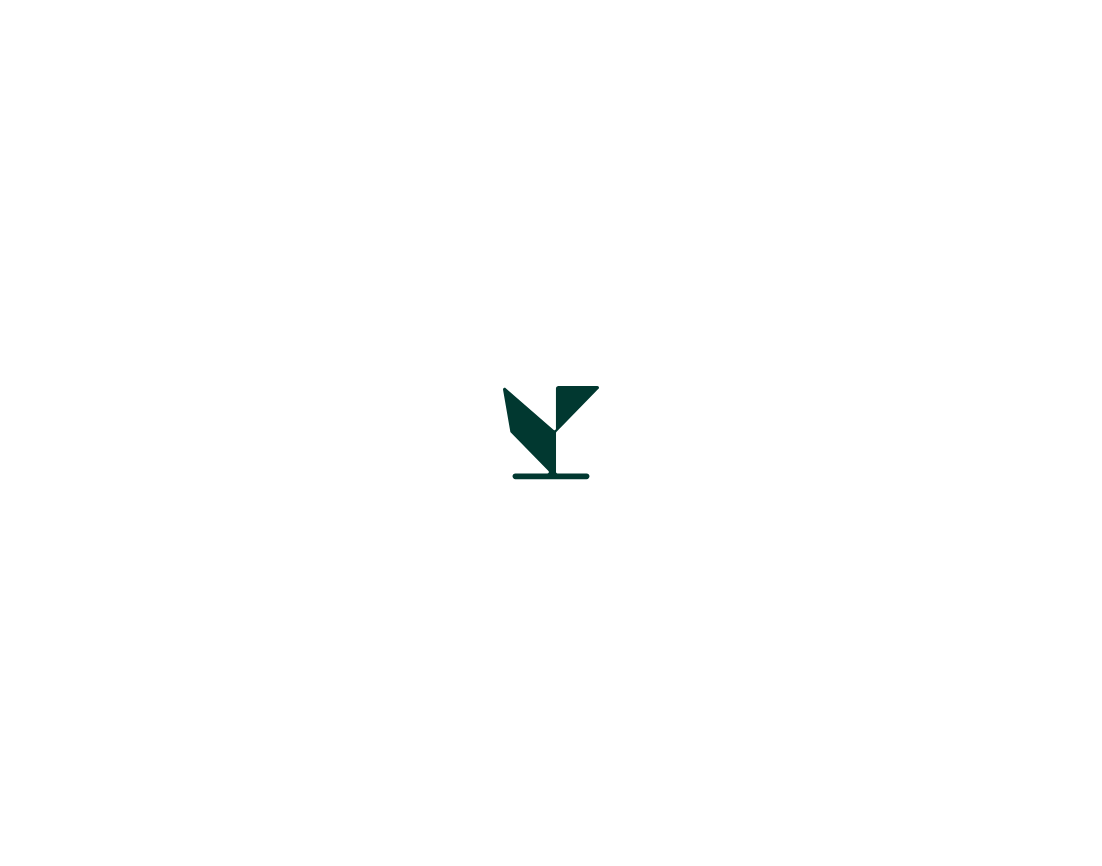 scroll, scrollTop: 0, scrollLeft: 0, axis: both 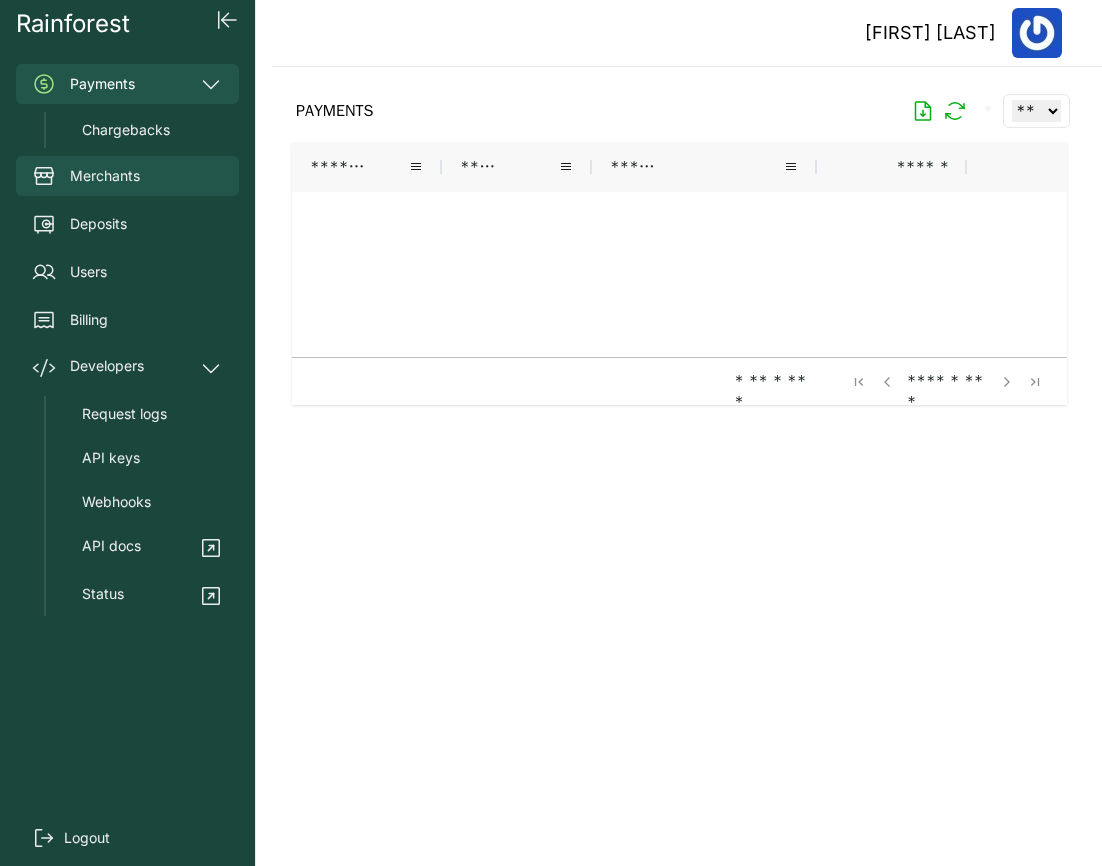 click on "Merchants" at bounding box center (105, 176) 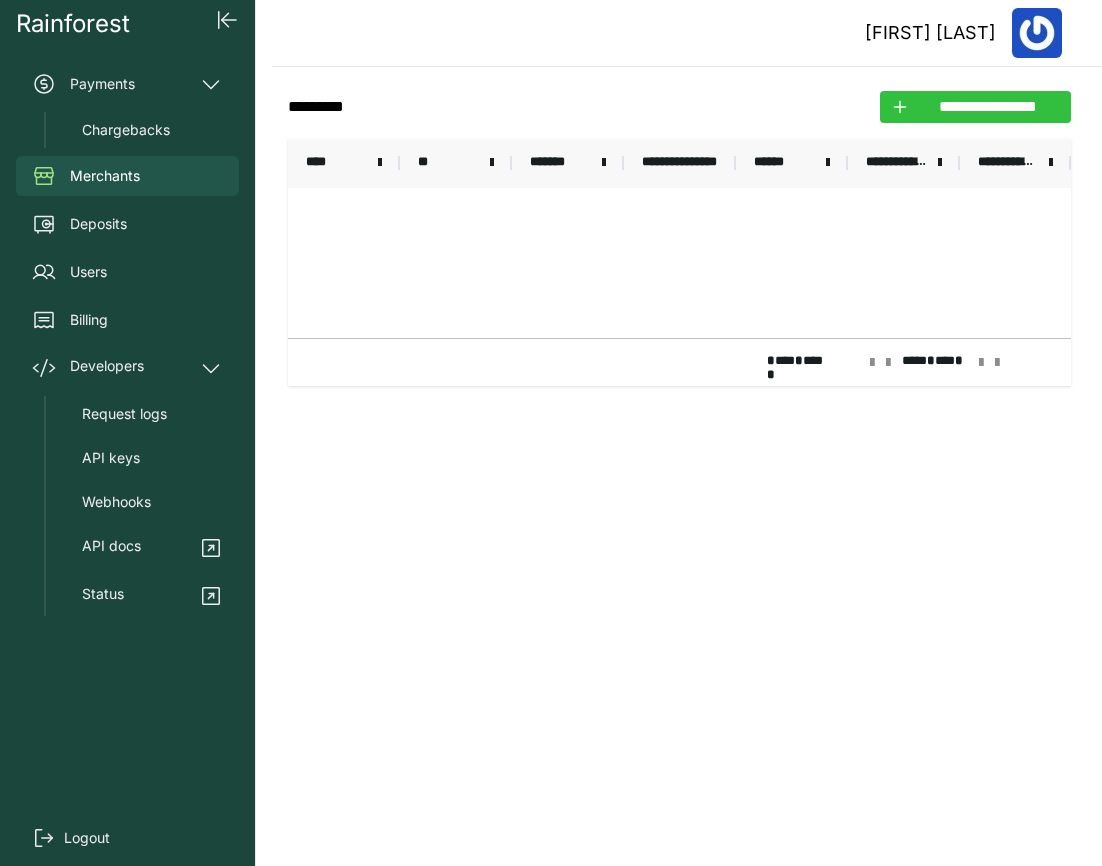 click on "**********" at bounding box center (987, 107) 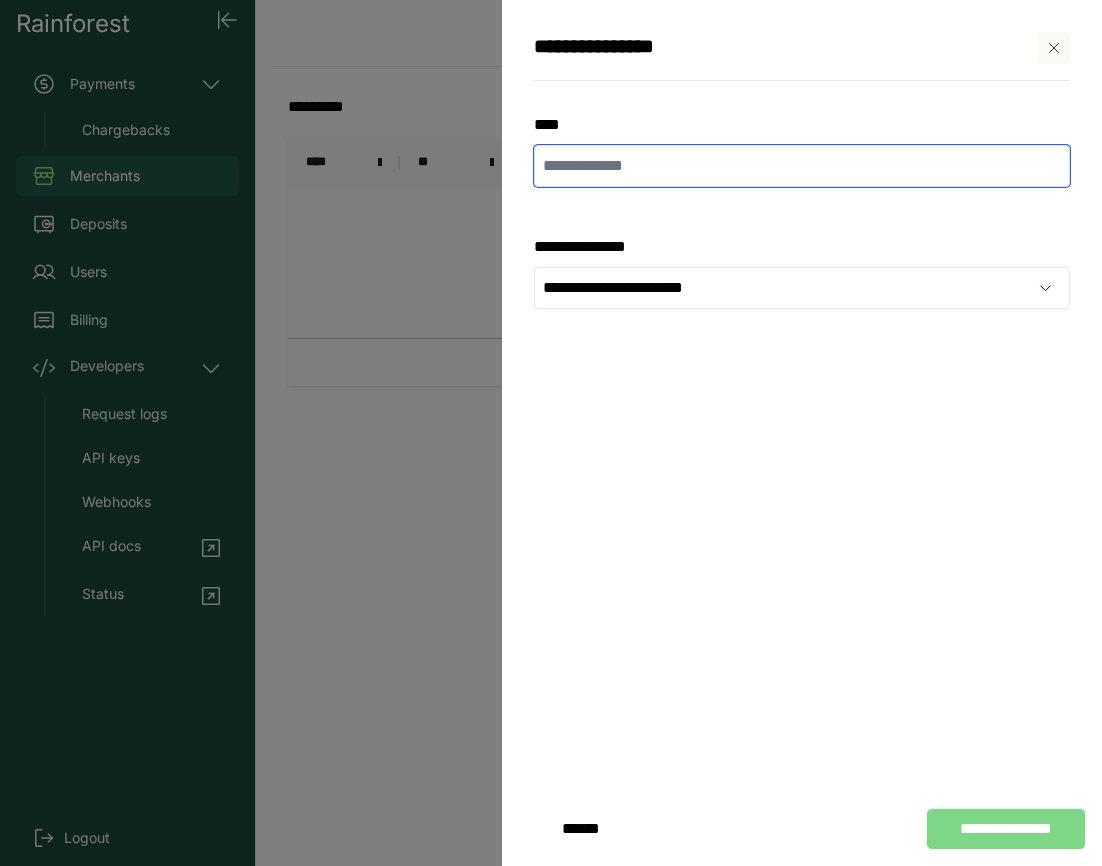 click at bounding box center (802, 166) 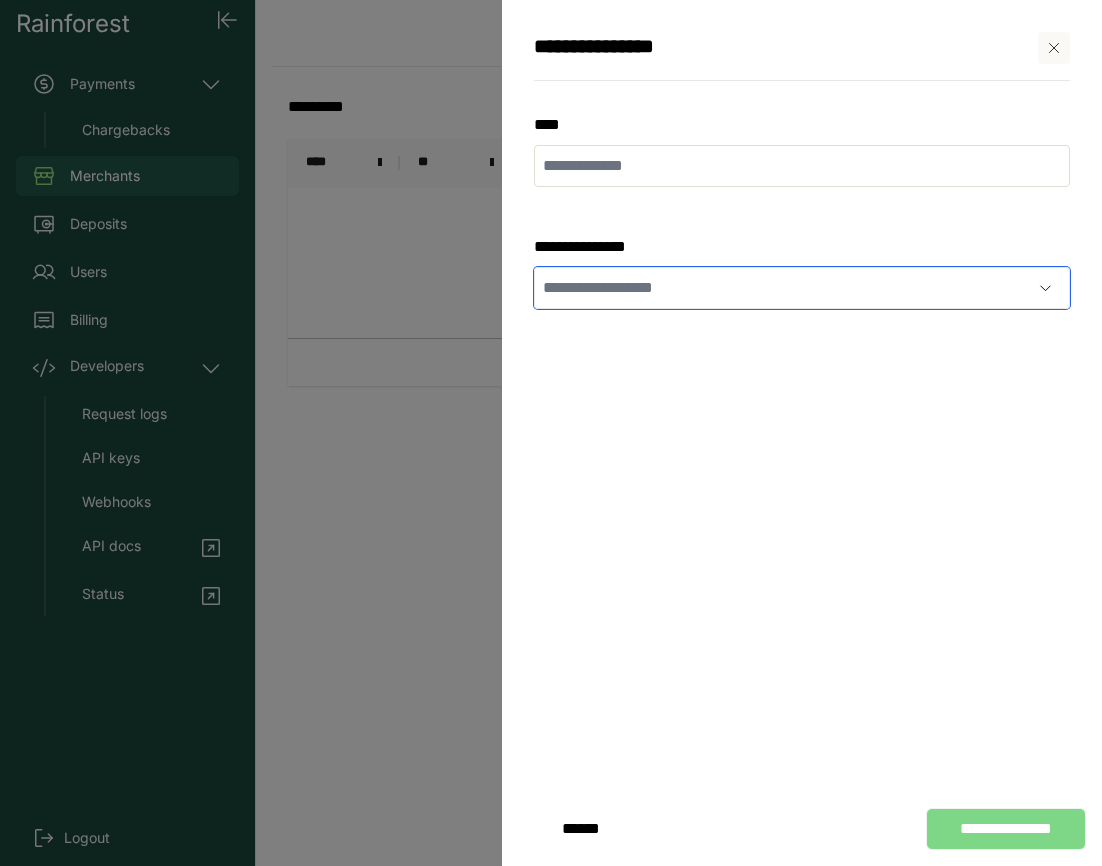click at bounding box center [782, 288] 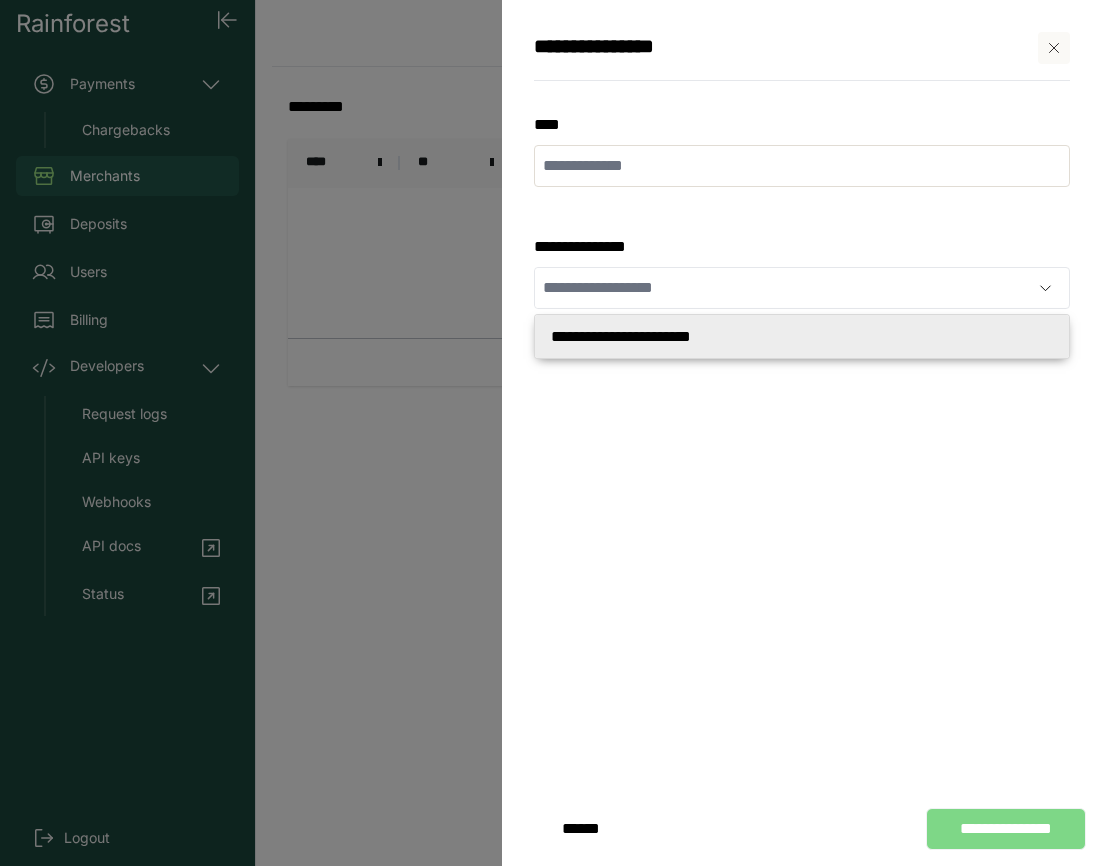 type on "**********" 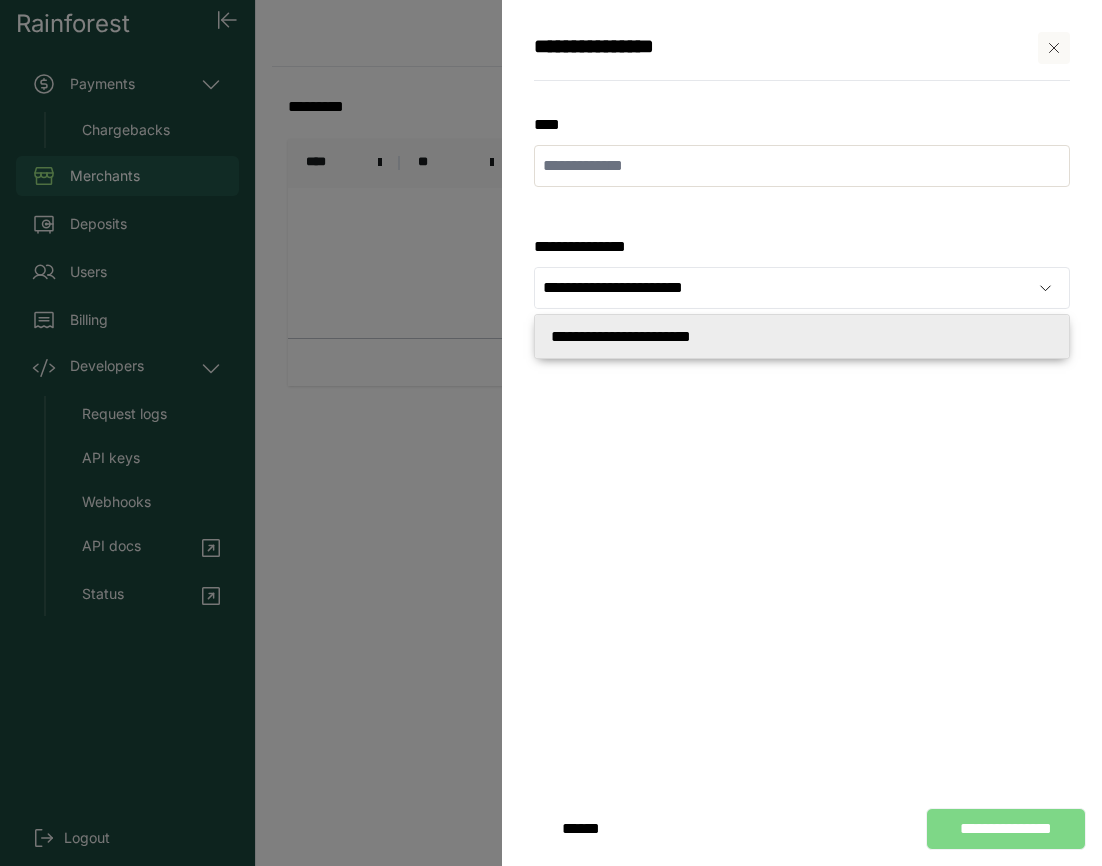 click on "**********" at bounding box center (551, 433) 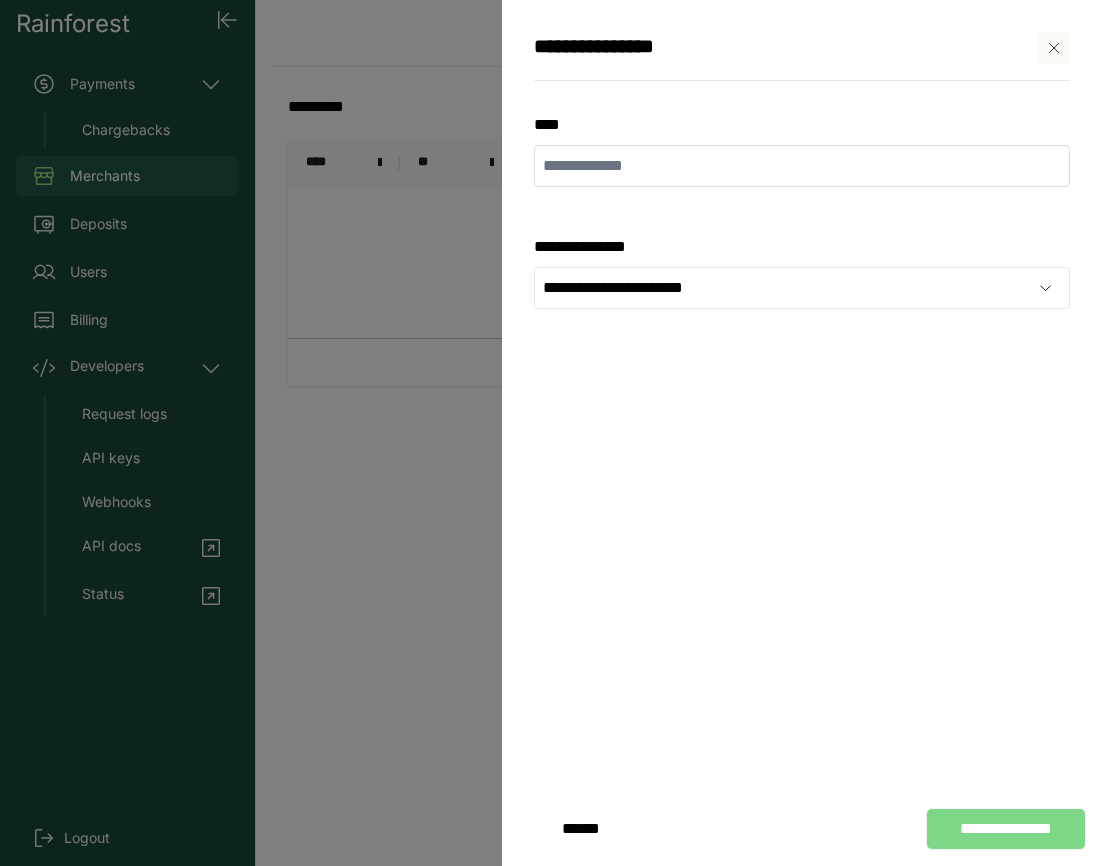 click 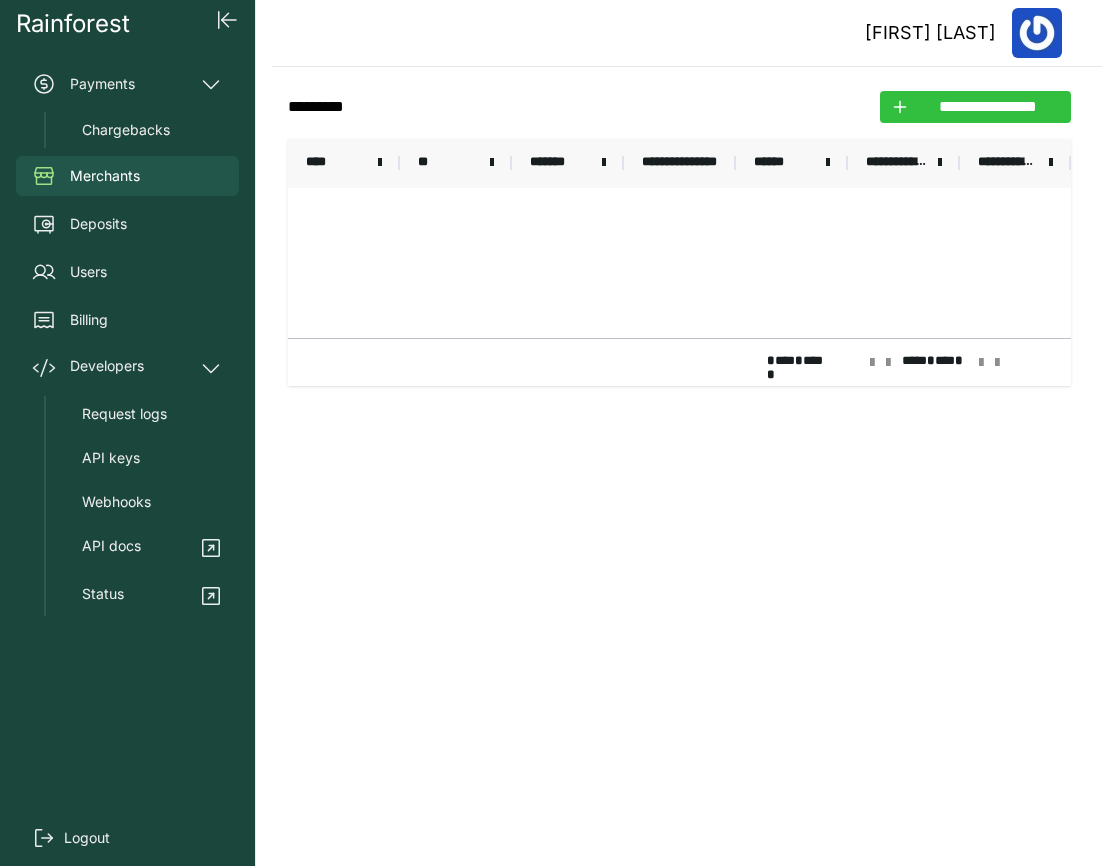 click on "**********" at bounding box center (987, 107) 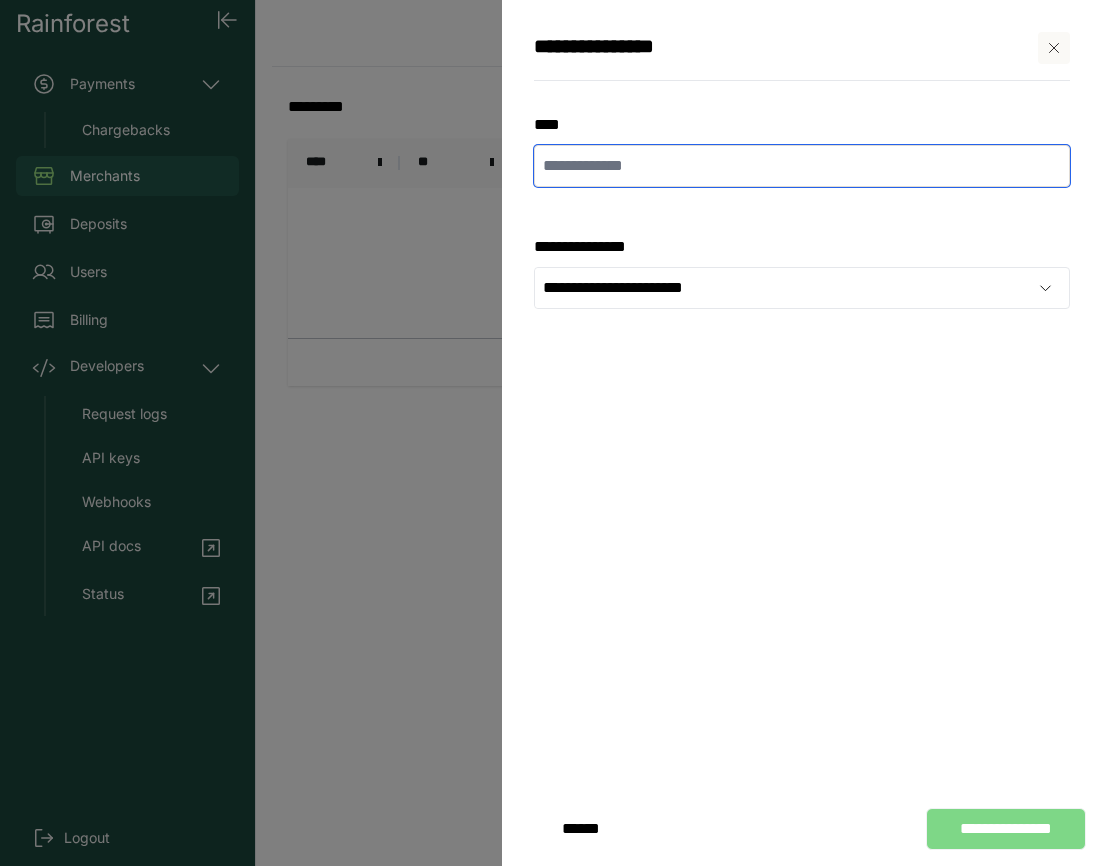 click at bounding box center (802, 166) 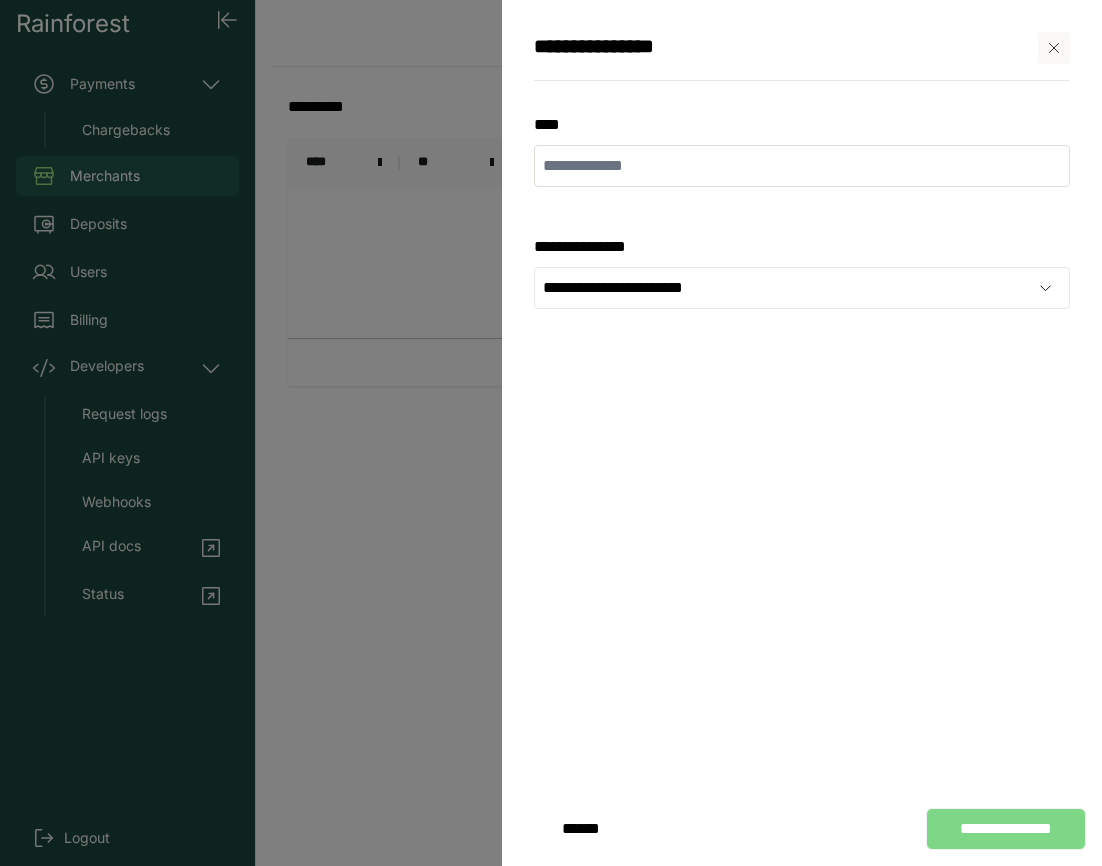 click on "**********" at bounding box center [551, 433] 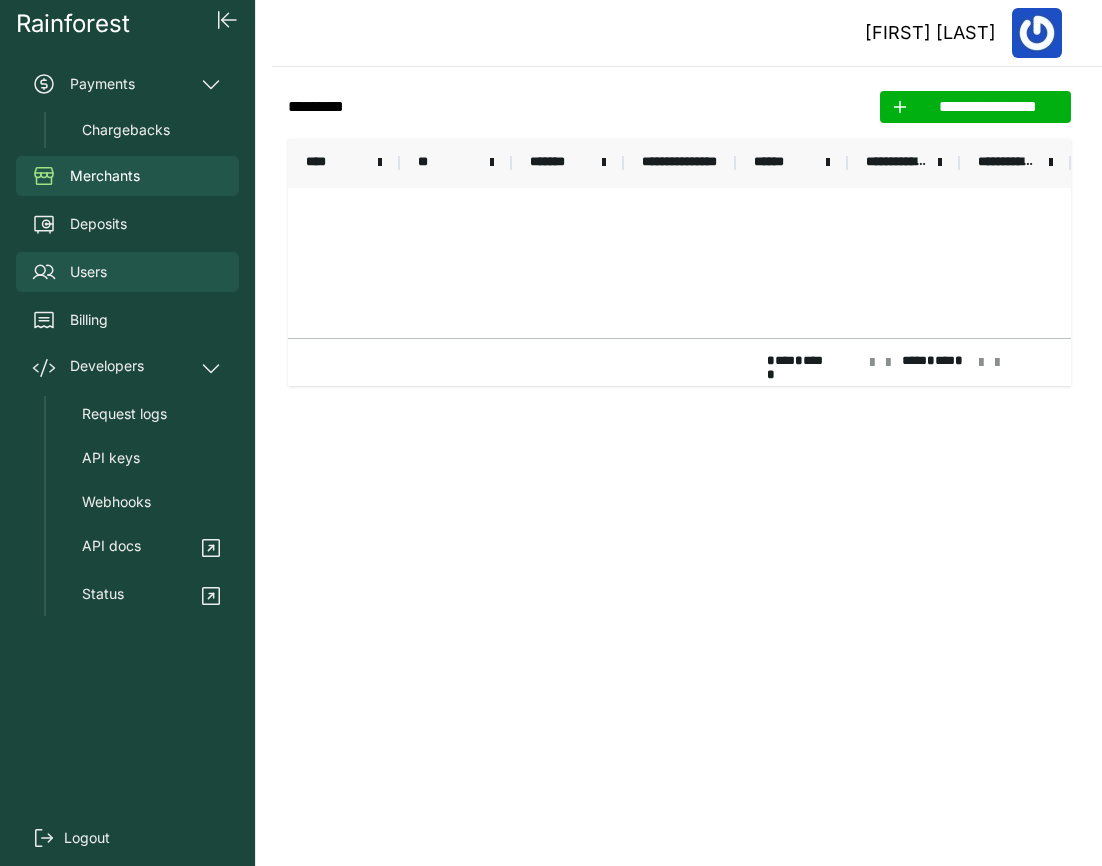click on "Users" at bounding box center (127, 272) 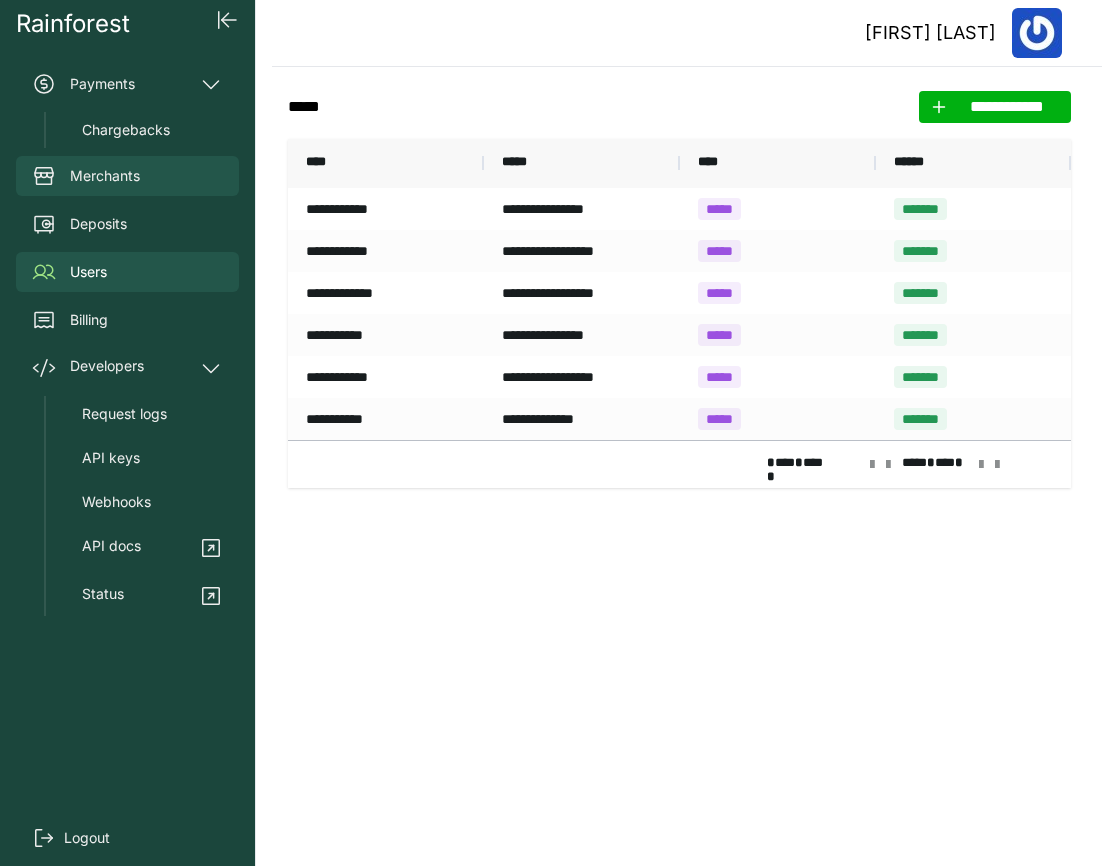 click on "Merchants" at bounding box center (127, 176) 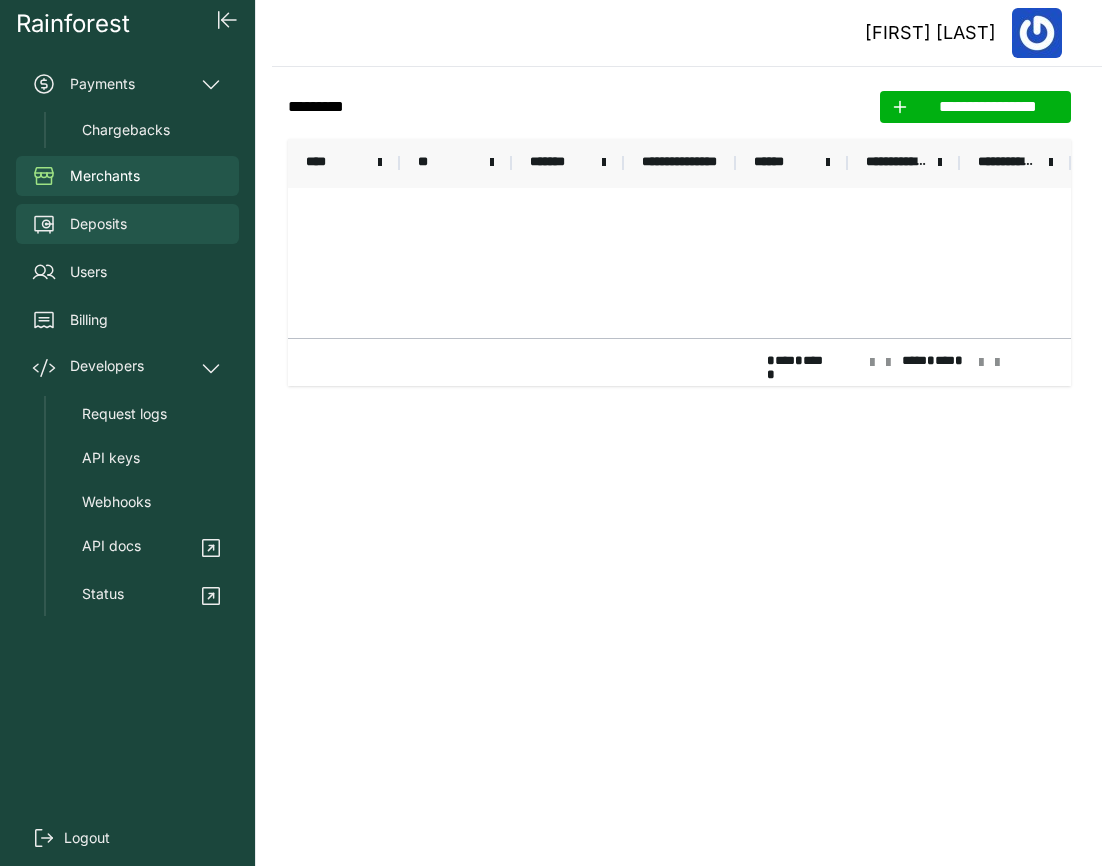 click on "Deposits" at bounding box center [127, 224] 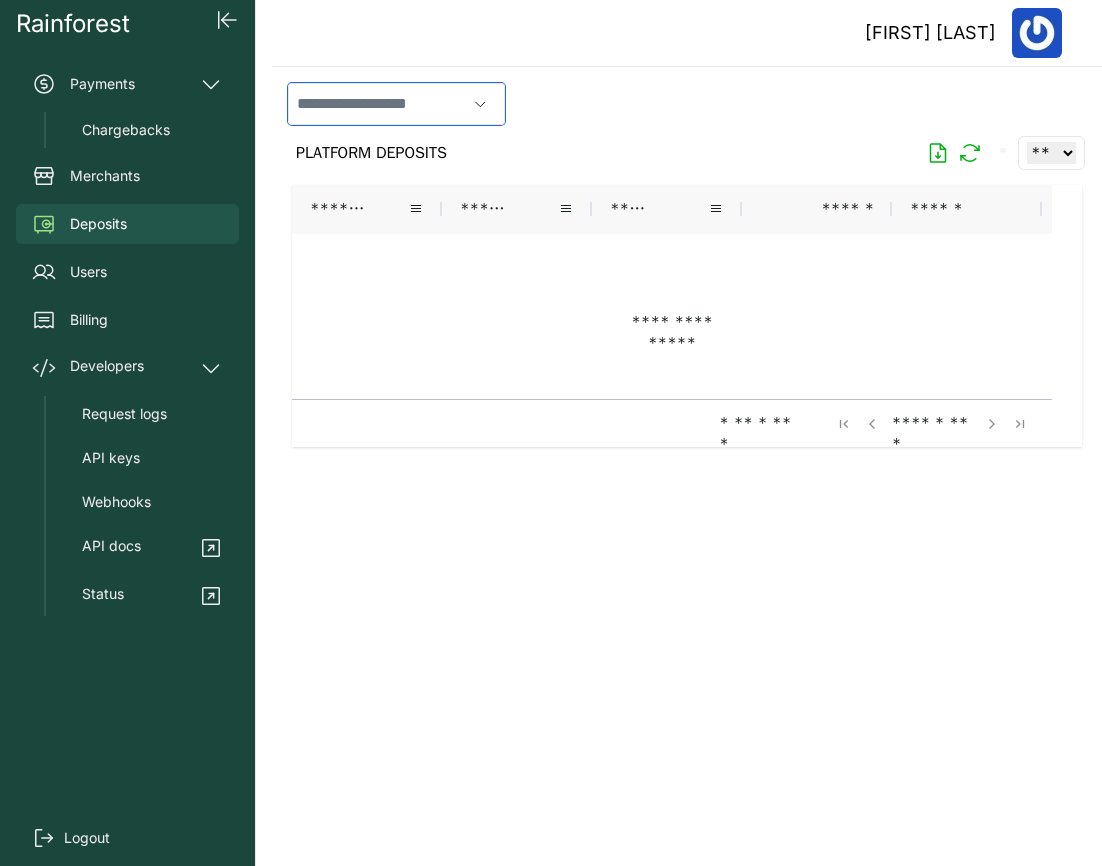 click at bounding box center [377, 104] 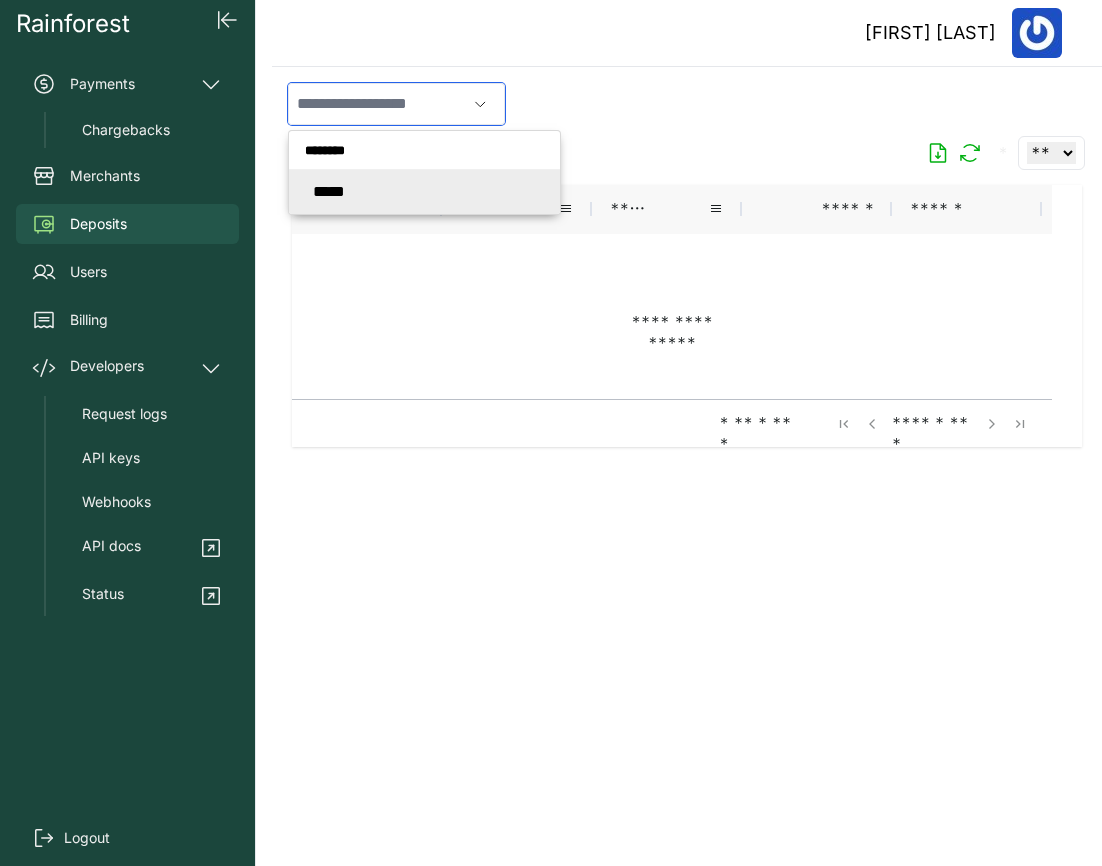 click on "* * * * *" 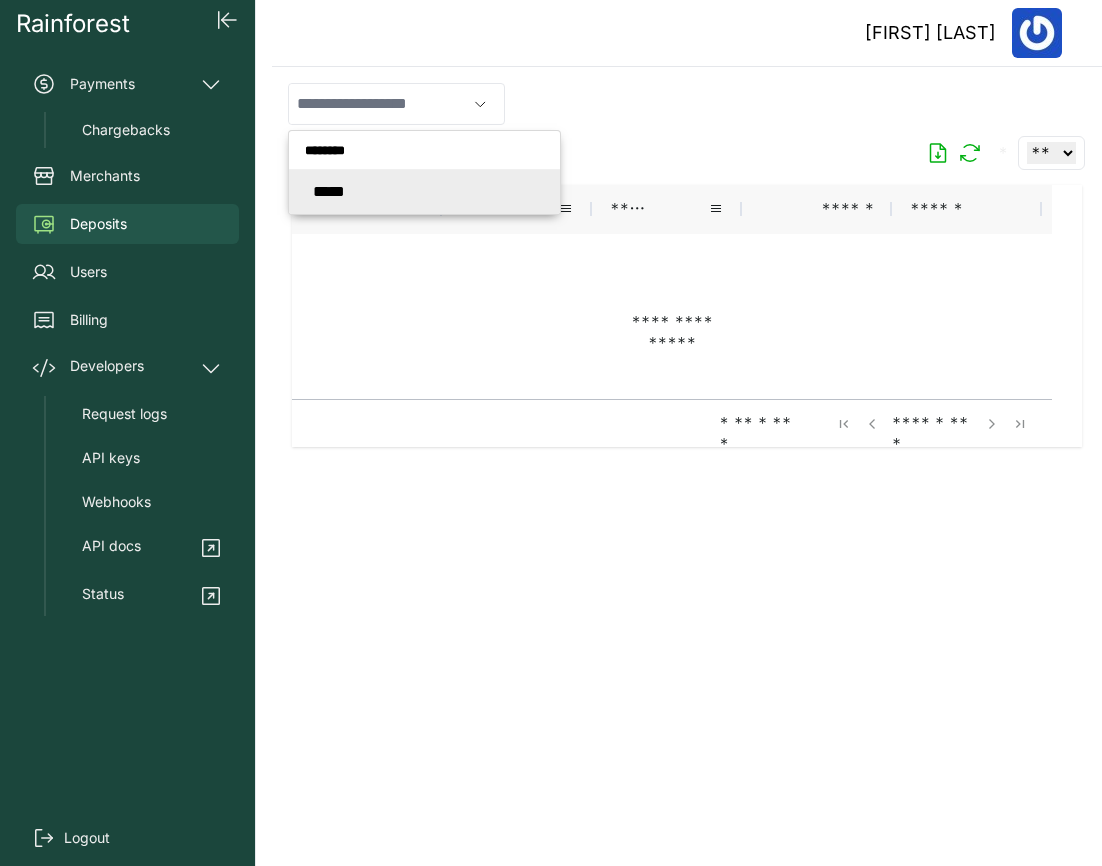 type on "*****" 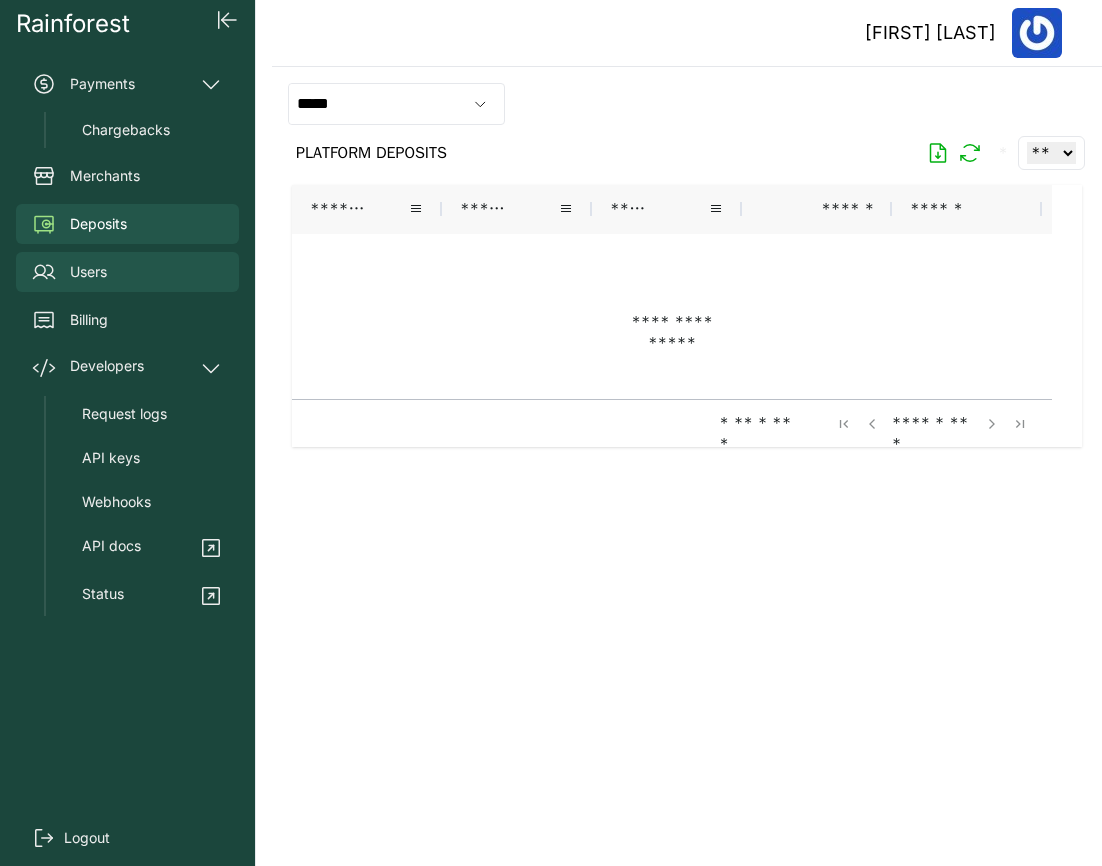 click on "Users" at bounding box center (127, 272) 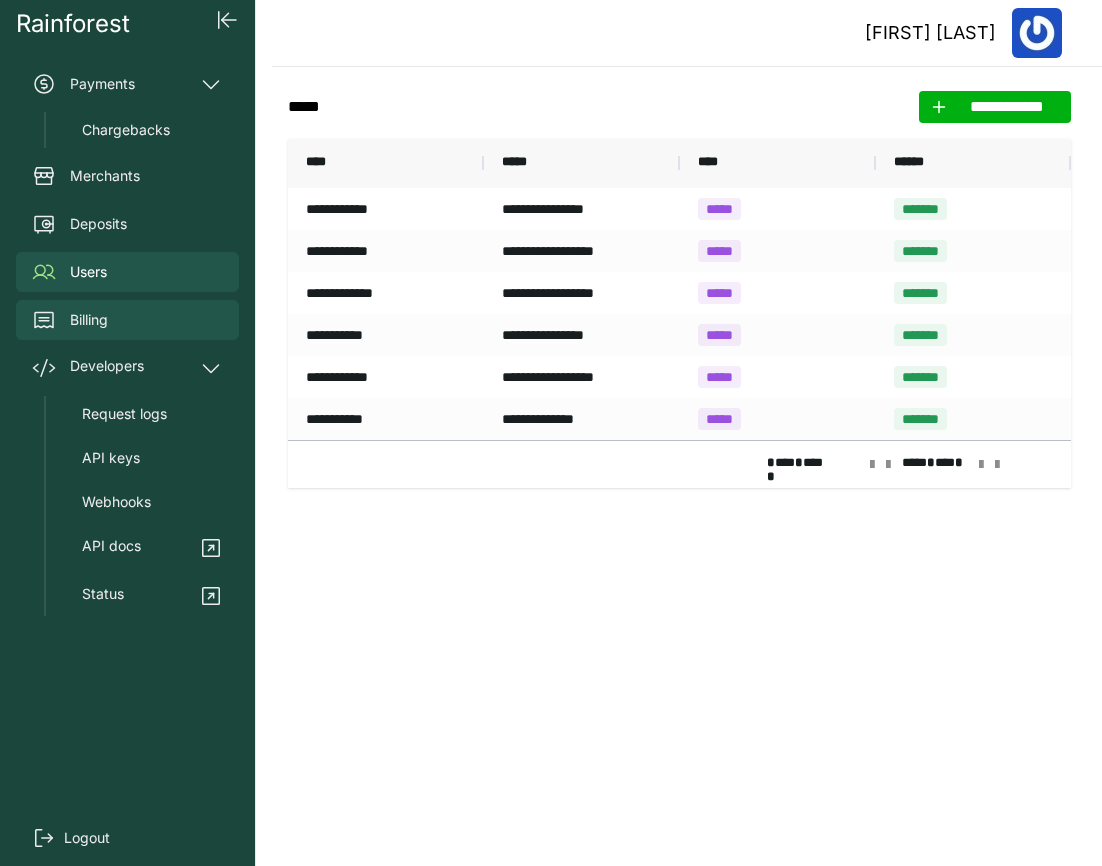 click on "Billing" at bounding box center (127, 320) 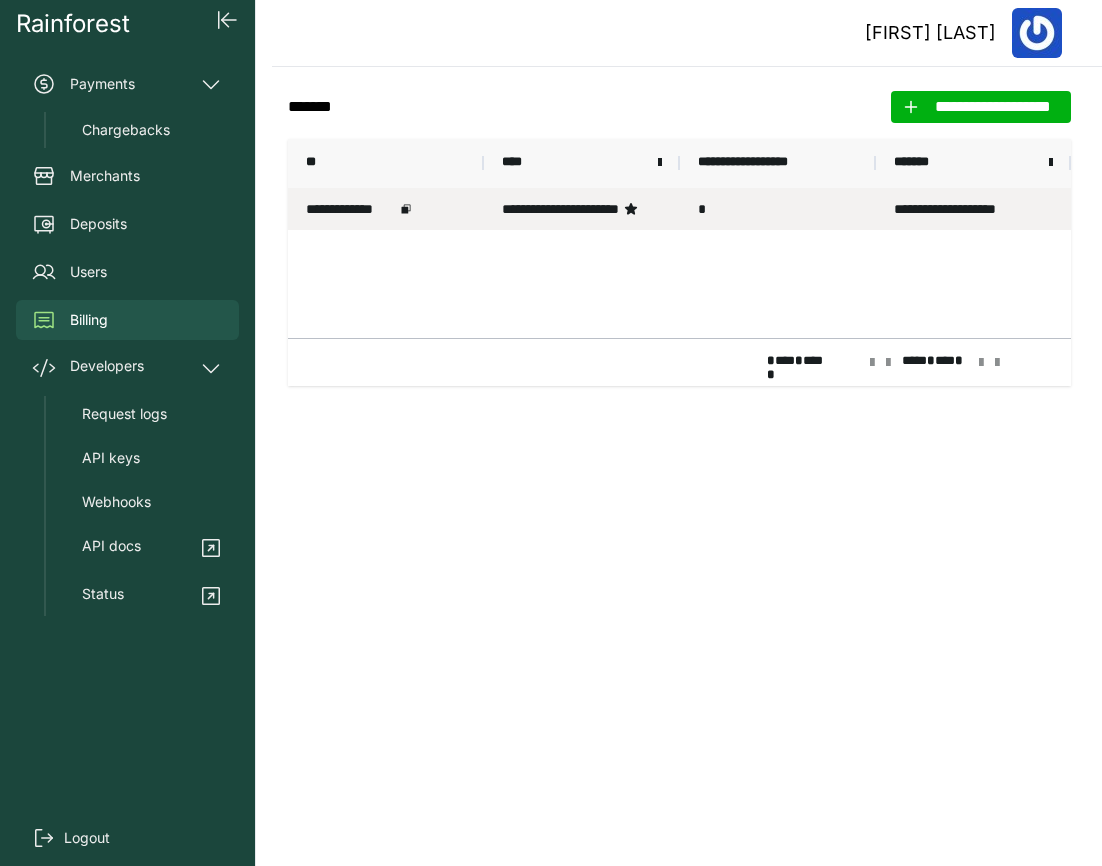 click on "**********" at bounding box center (582, 209) 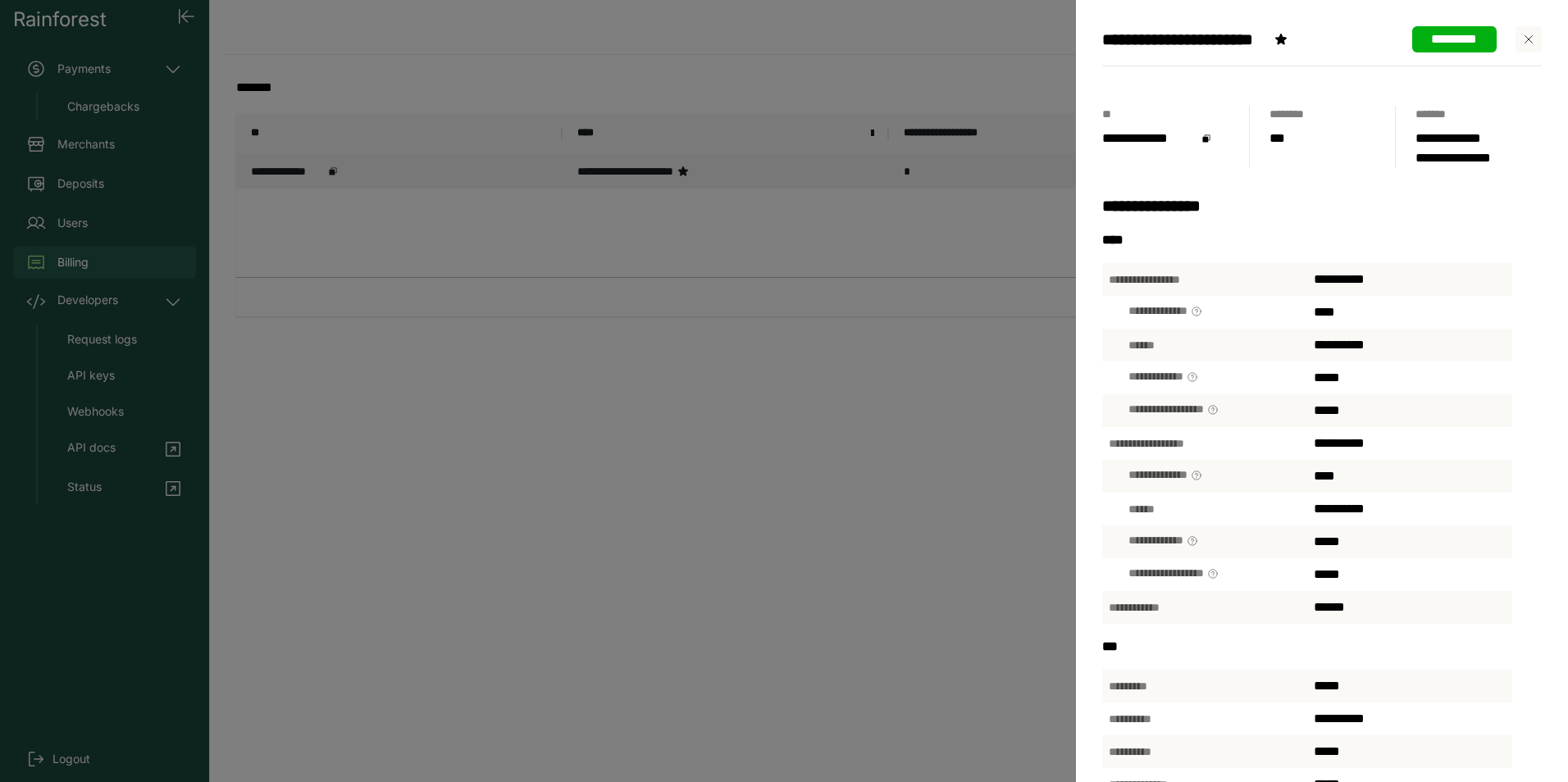 click on "**********" at bounding box center [1410, 280] 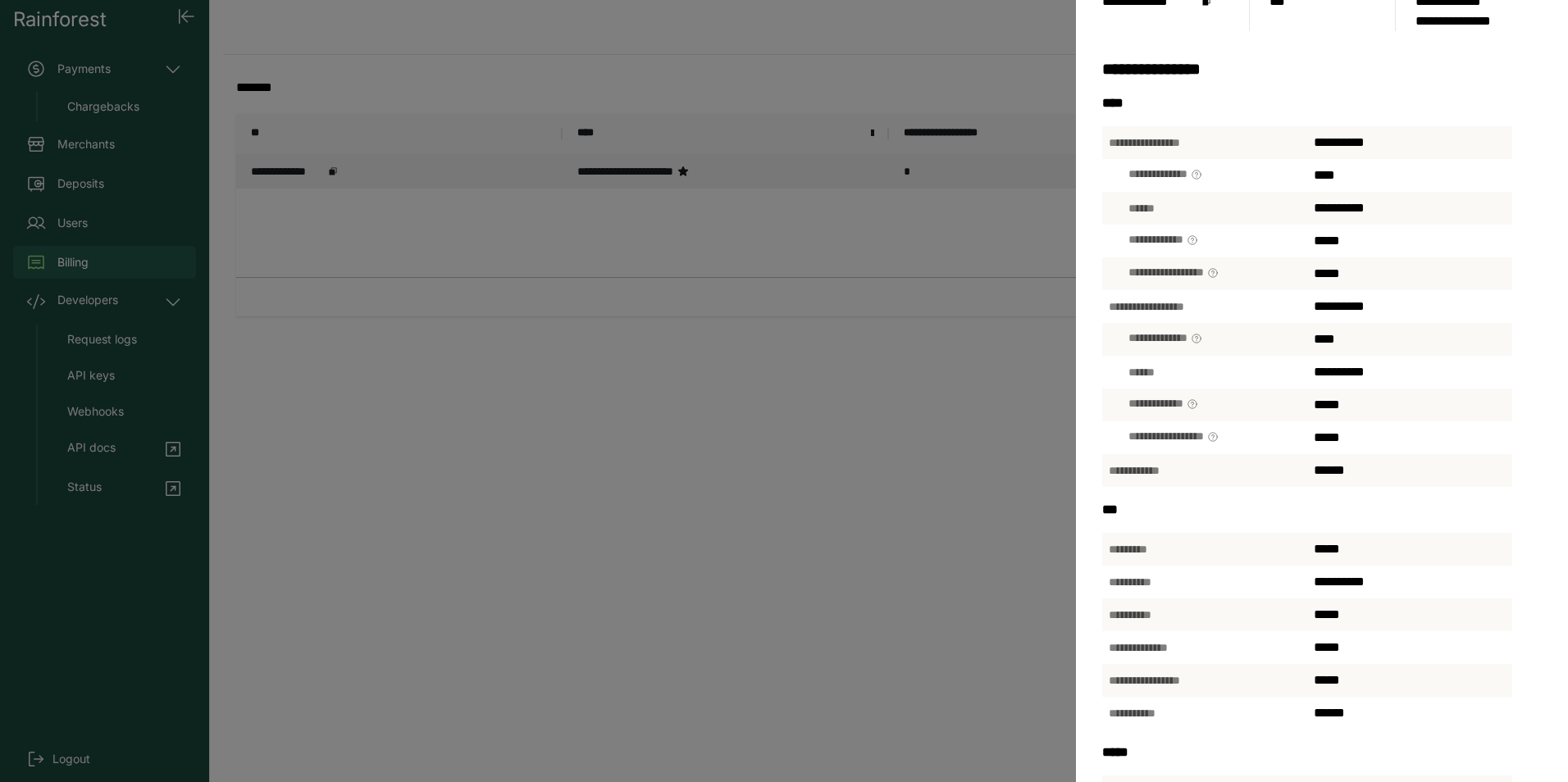 scroll, scrollTop: 0, scrollLeft: 0, axis: both 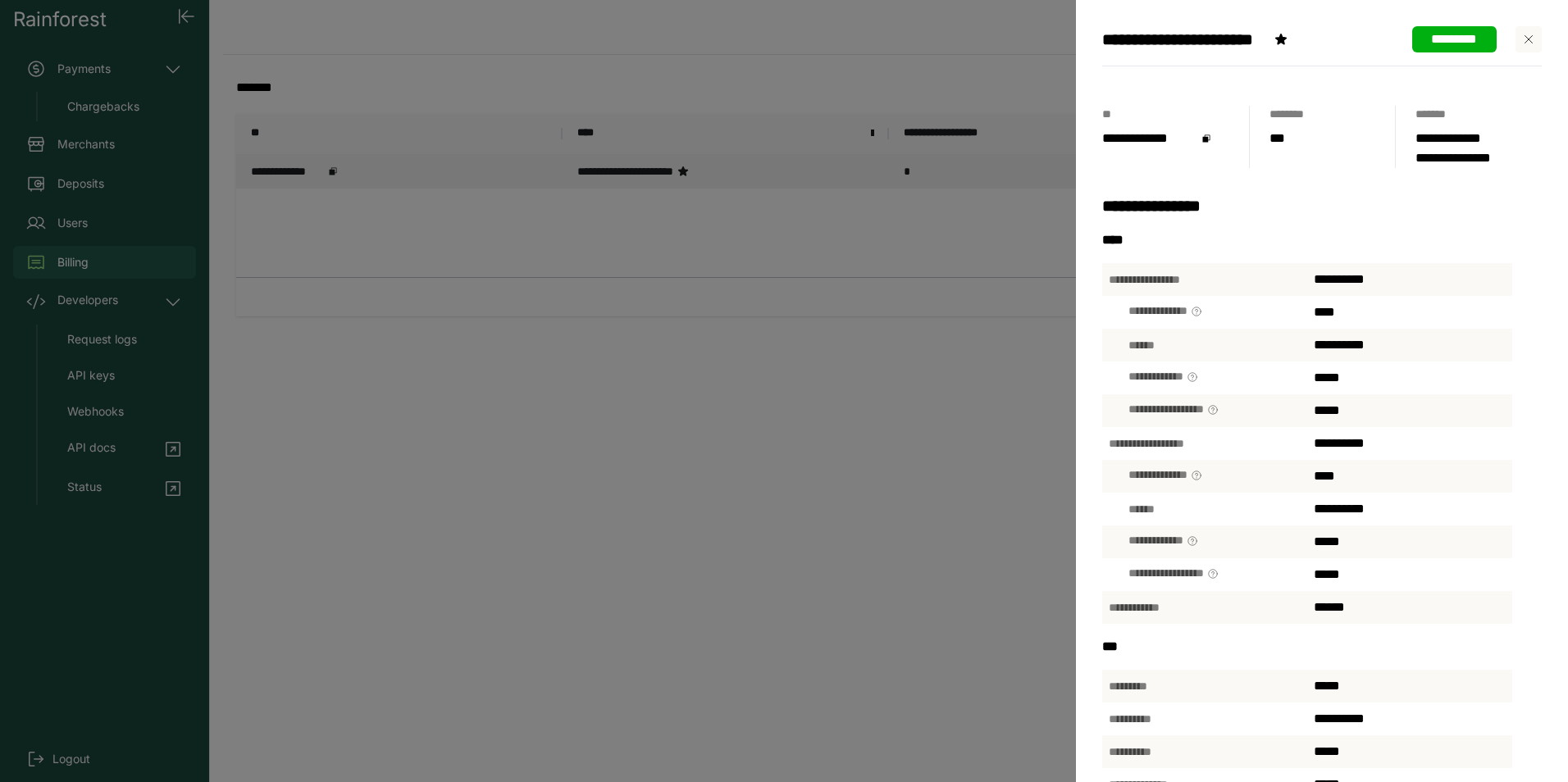 click on "**********" at bounding box center [784, 391] 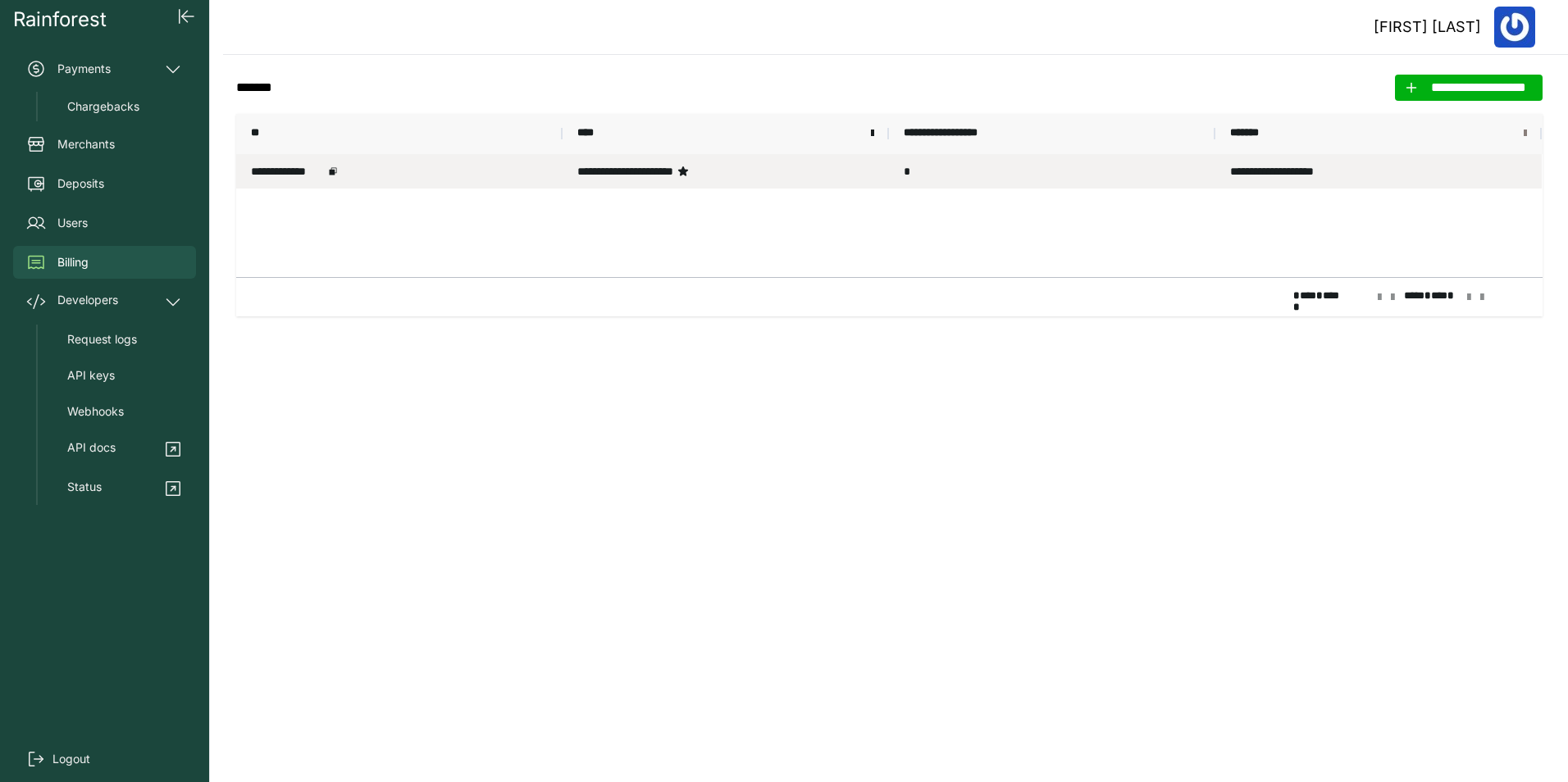 click at bounding box center (1525, 134) 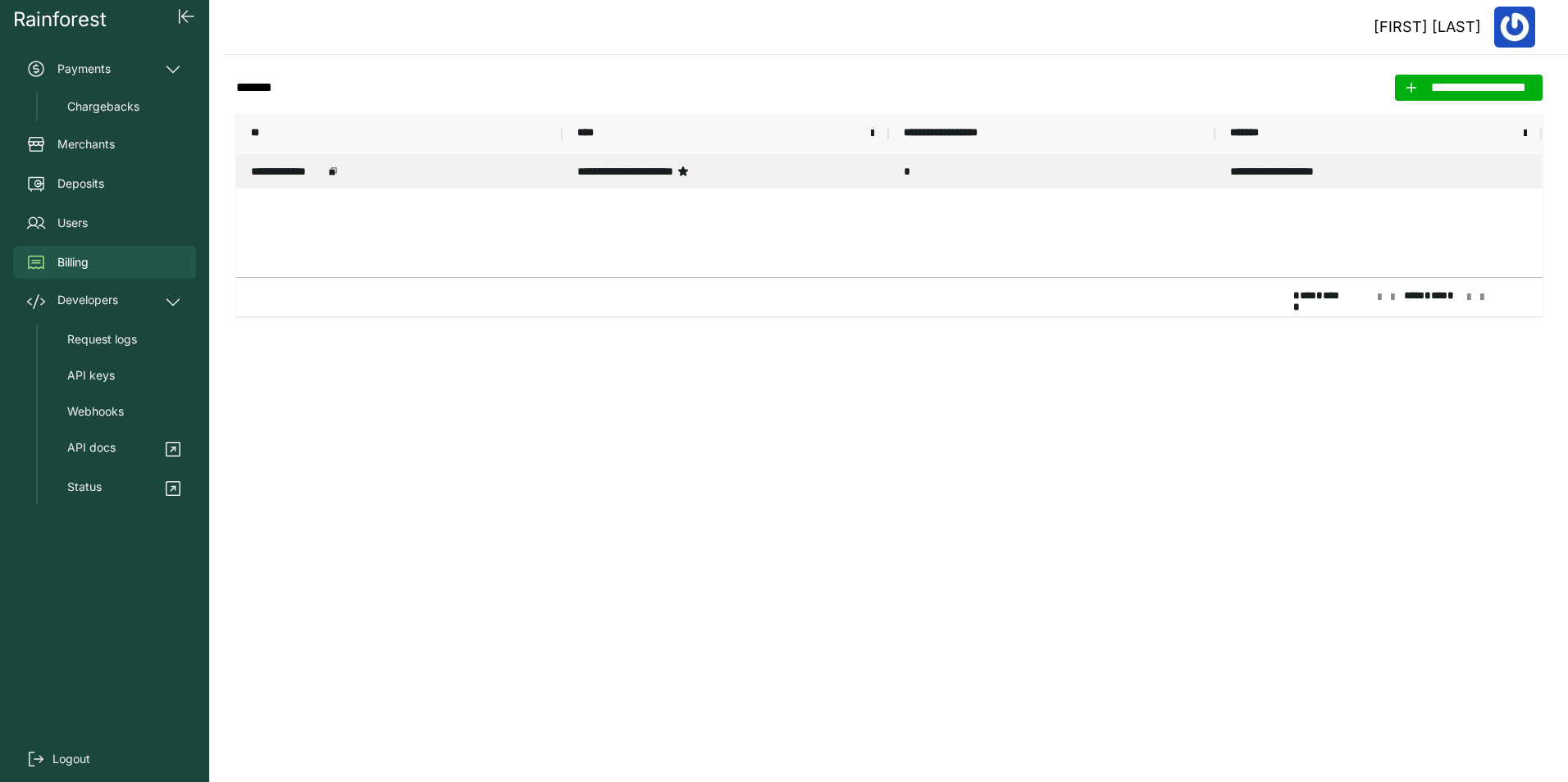click on "*
**
*
**
*
****
*
**
*" at bounding box center [889, 297] 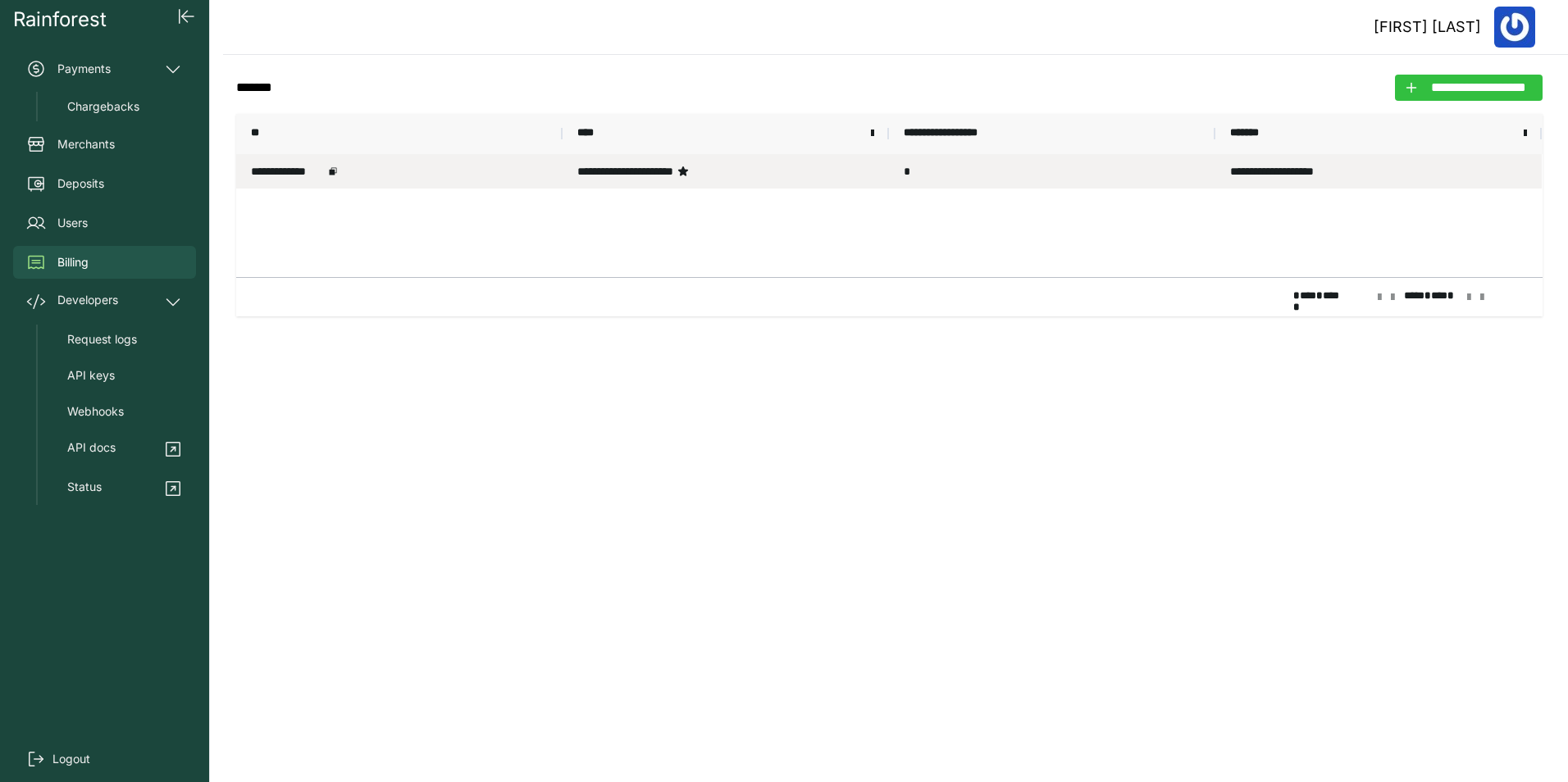 click on "**********" at bounding box center [1479, 88] 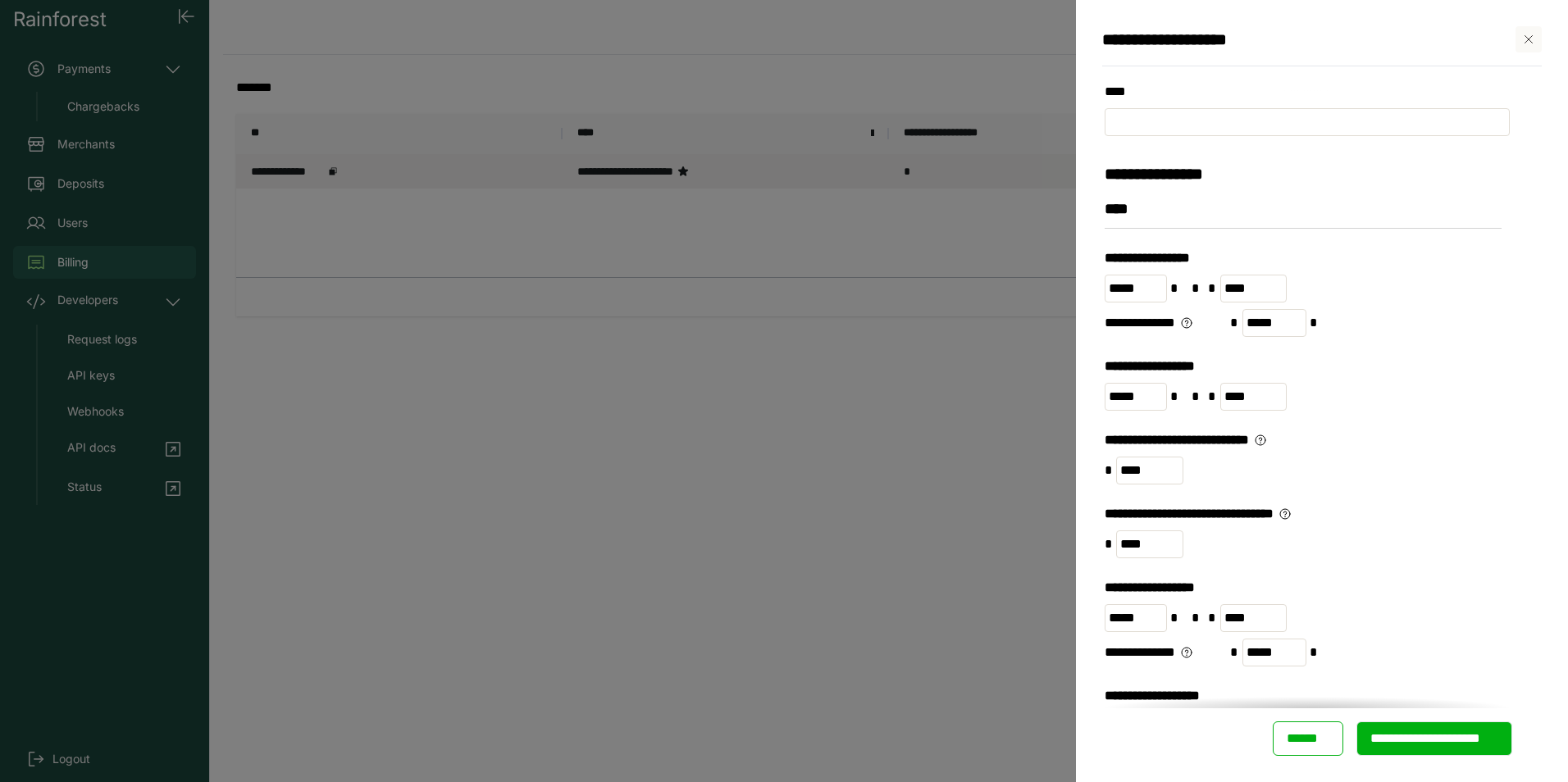 type 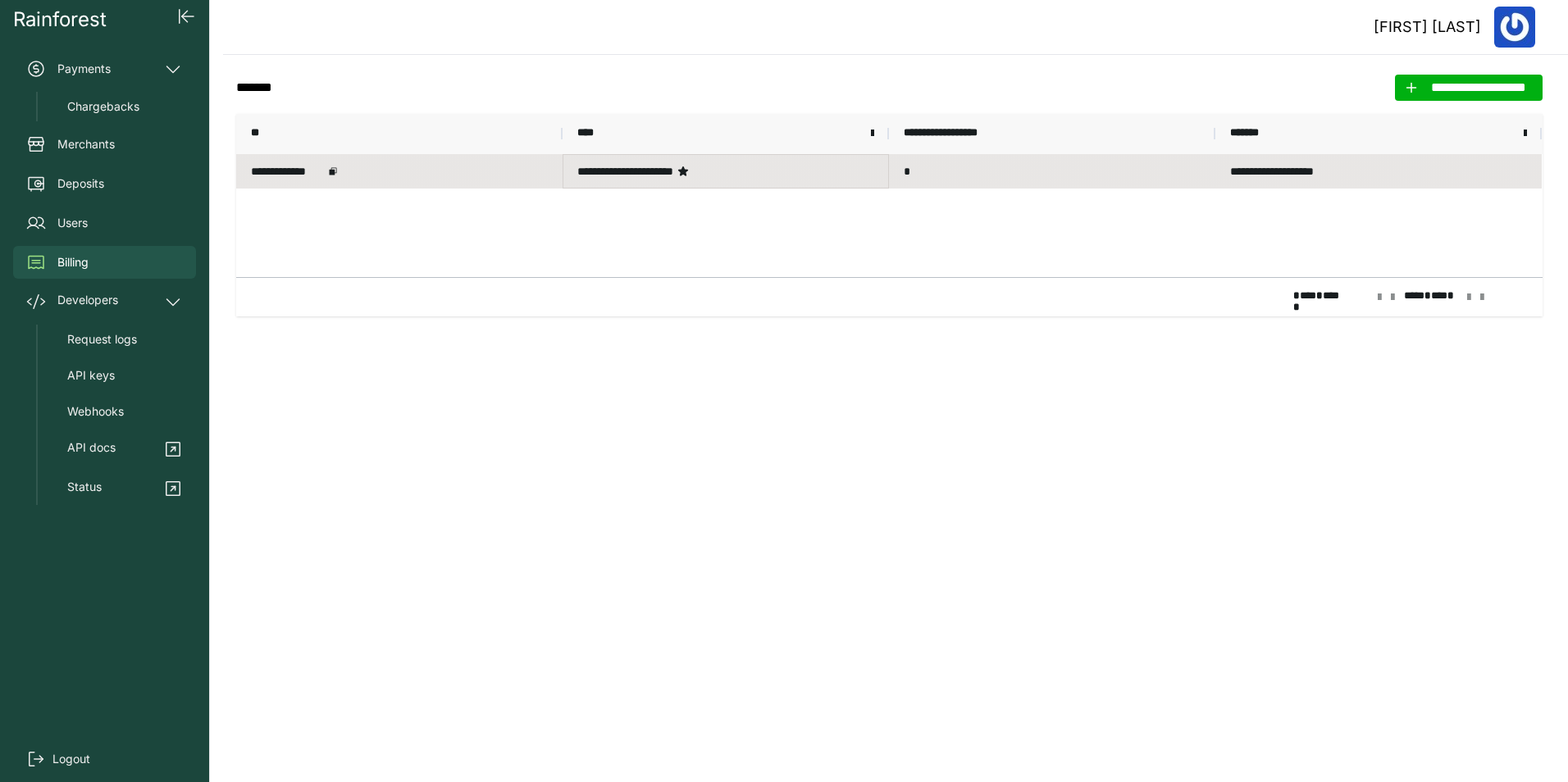 click on "**********" at bounding box center (726, 171) 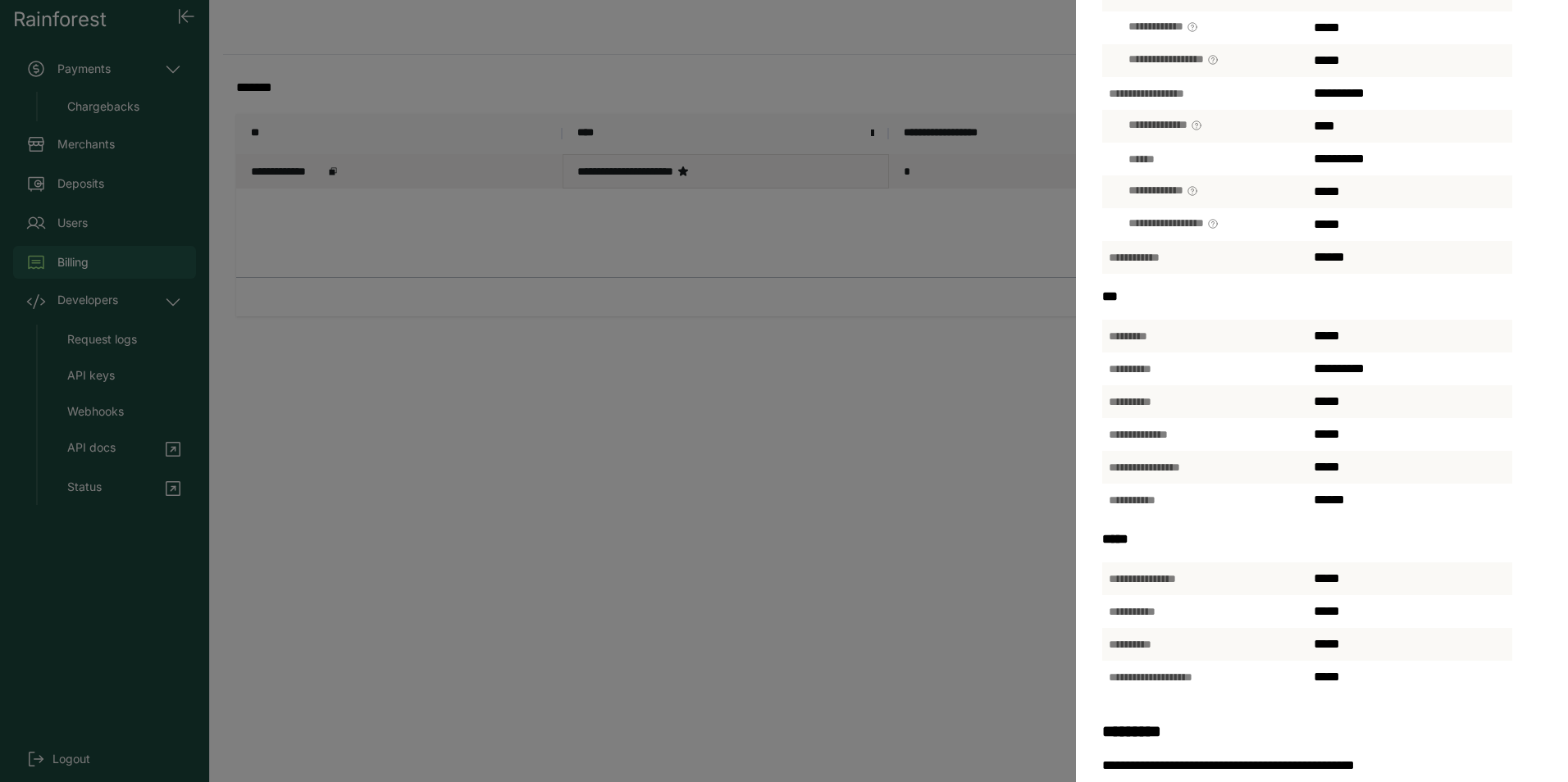 scroll, scrollTop: 370, scrollLeft: 0, axis: vertical 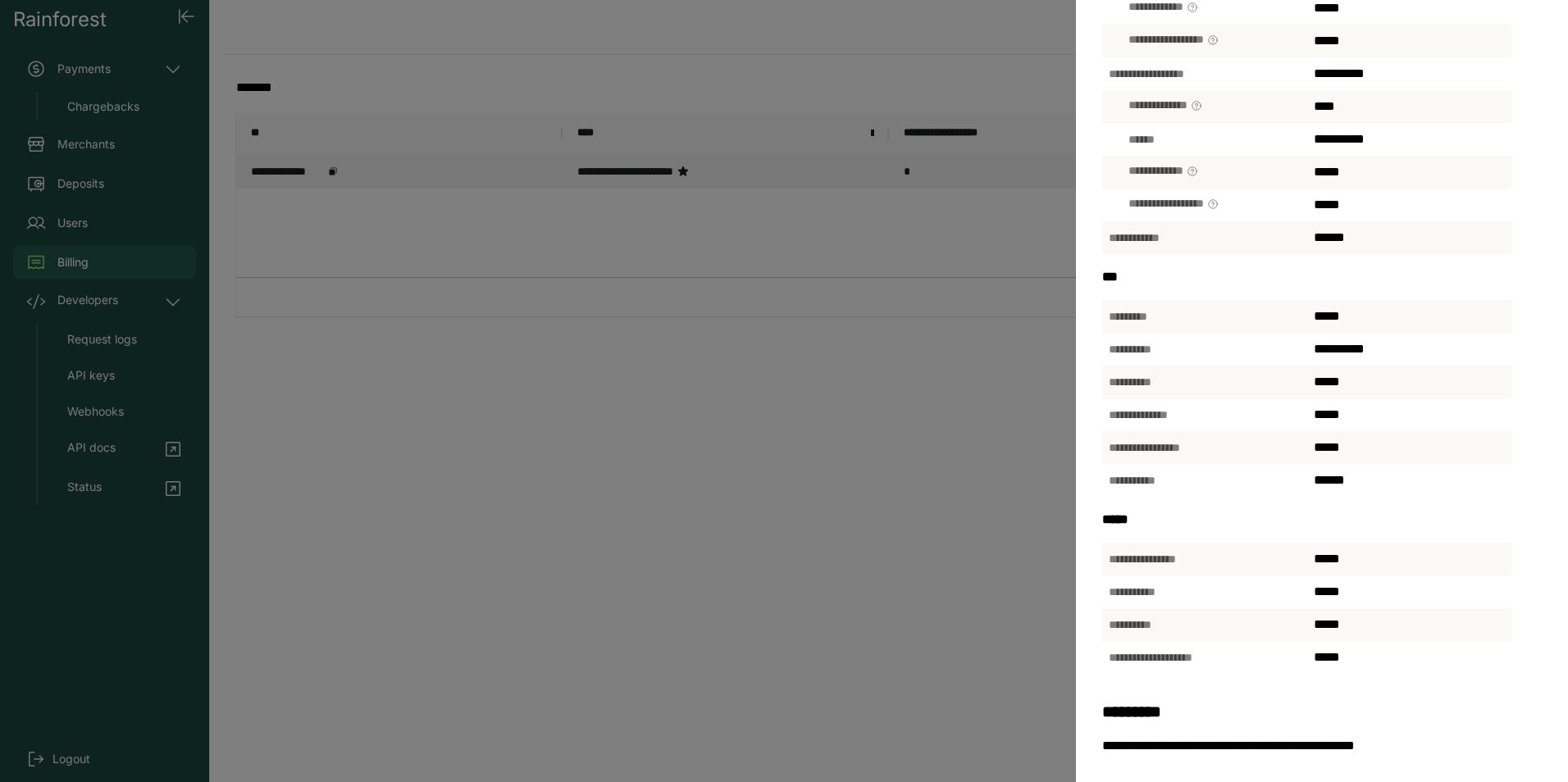 click on "**********" at bounding box center [784, 391] 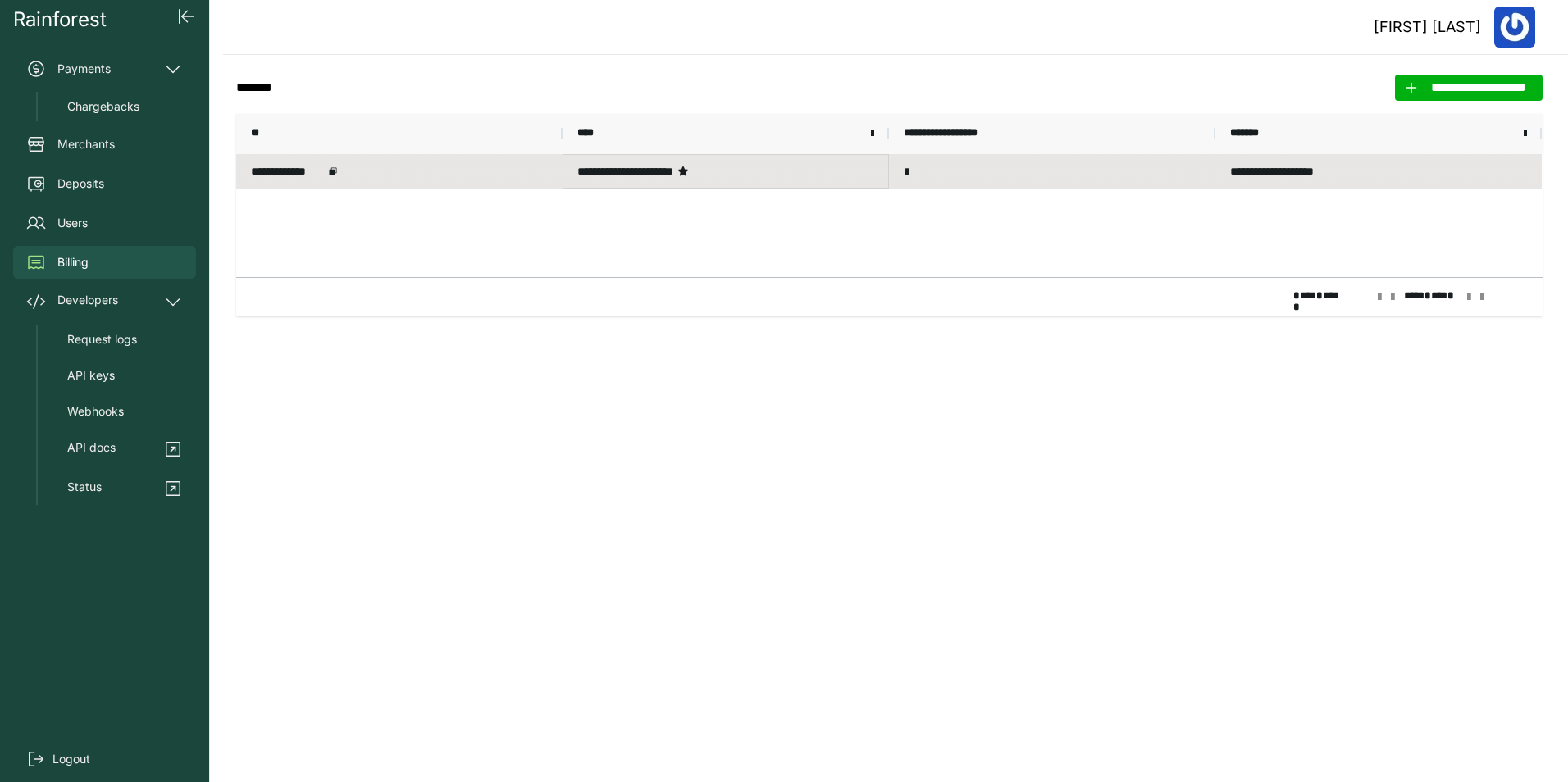 click on "**********" at bounding box center [726, 171] 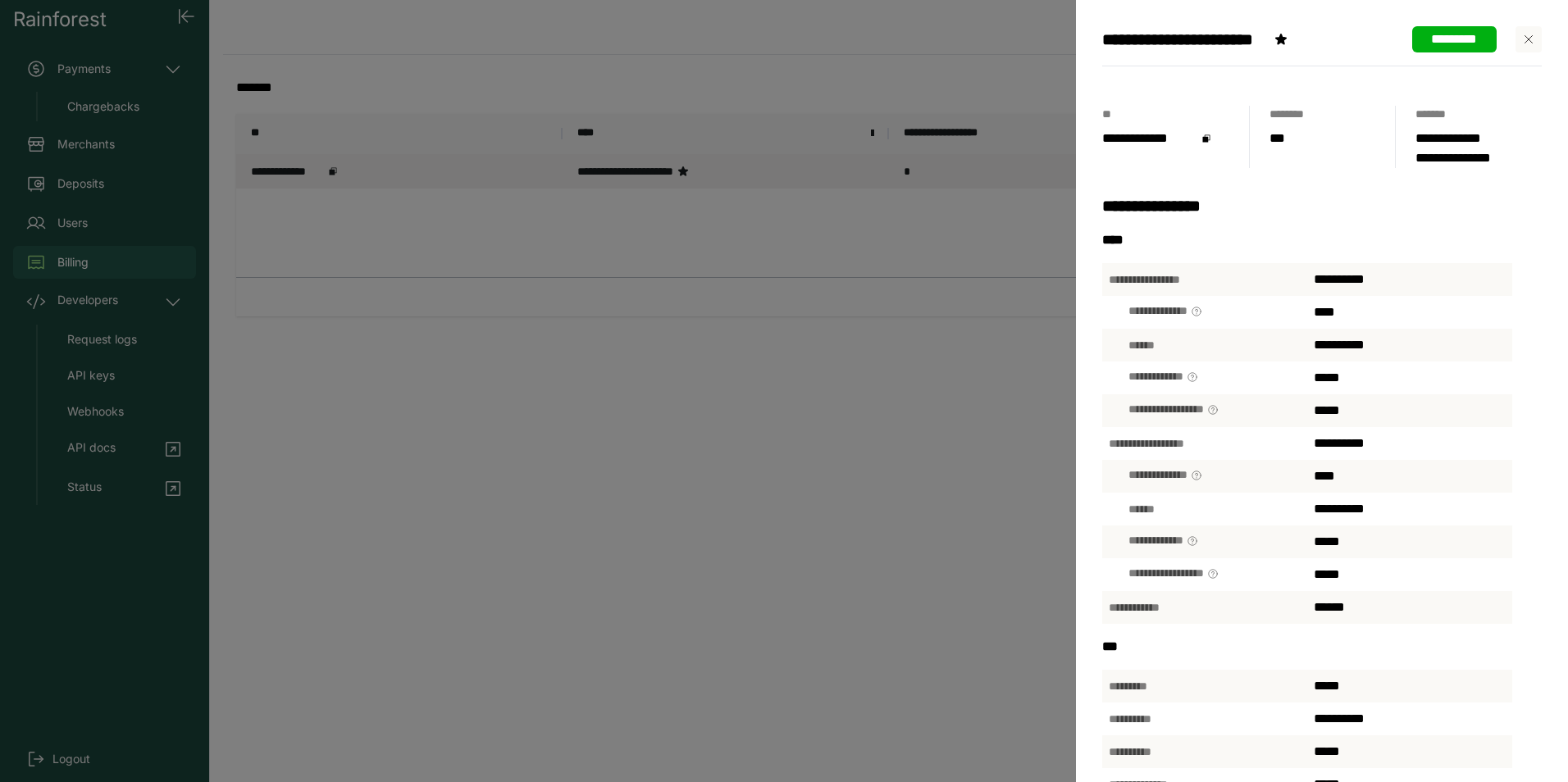 click on "*********" at bounding box center (1454, 39) 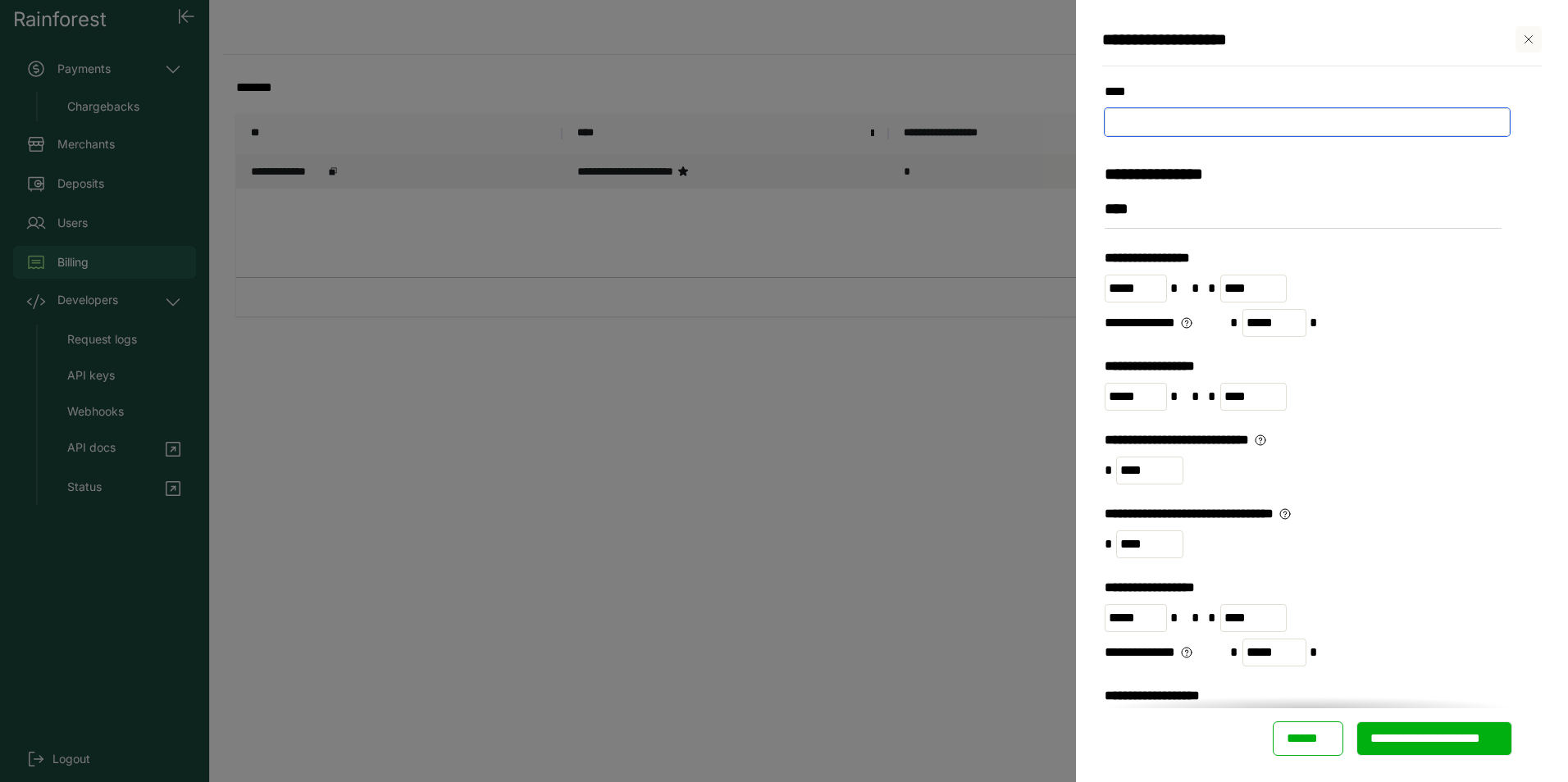 click at bounding box center [1307, 122] 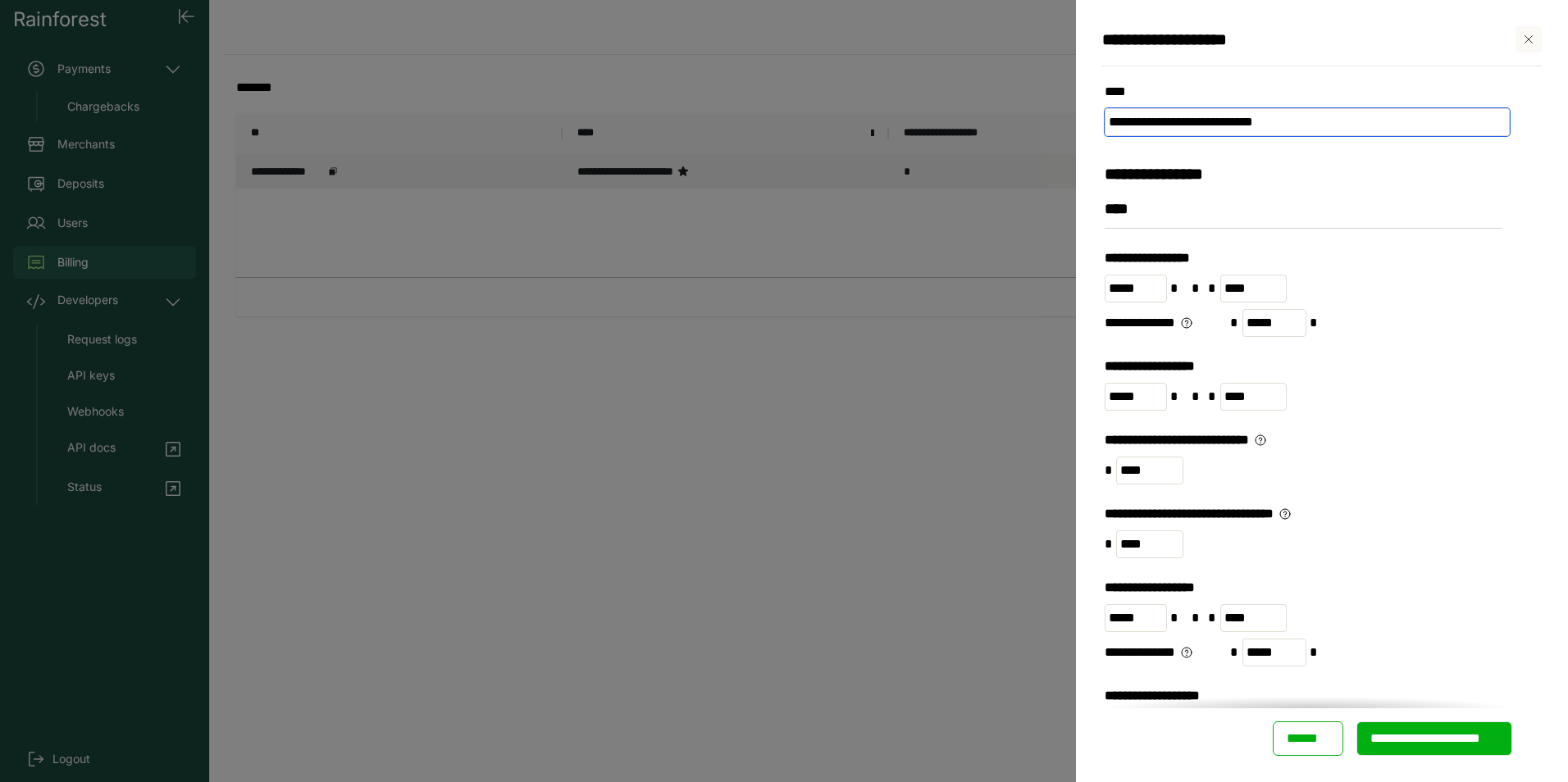 type on "**********" 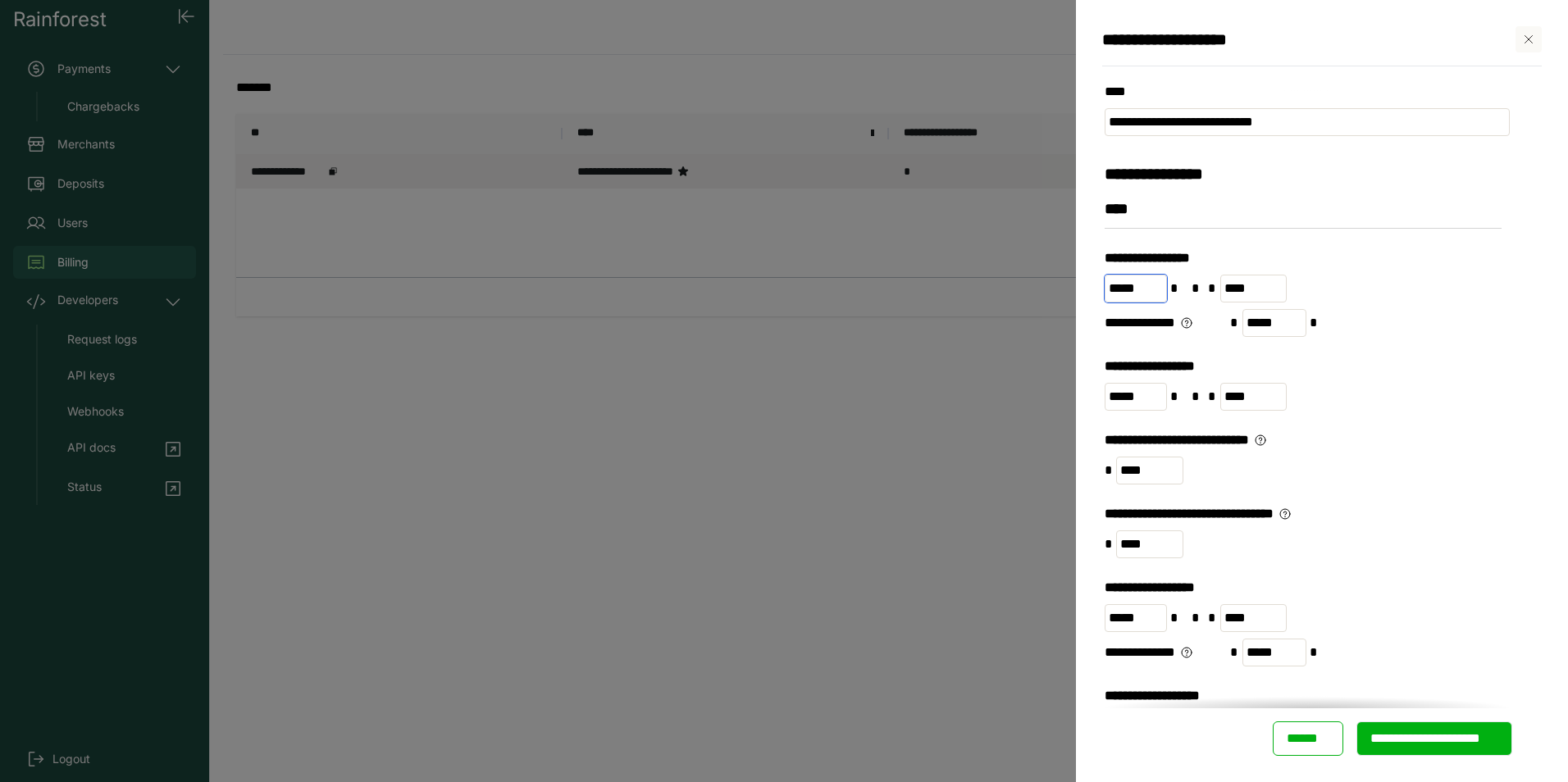 drag, startPoint x: 1151, startPoint y: 287, endPoint x: 1110, endPoint y: 289, distance: 41.0488 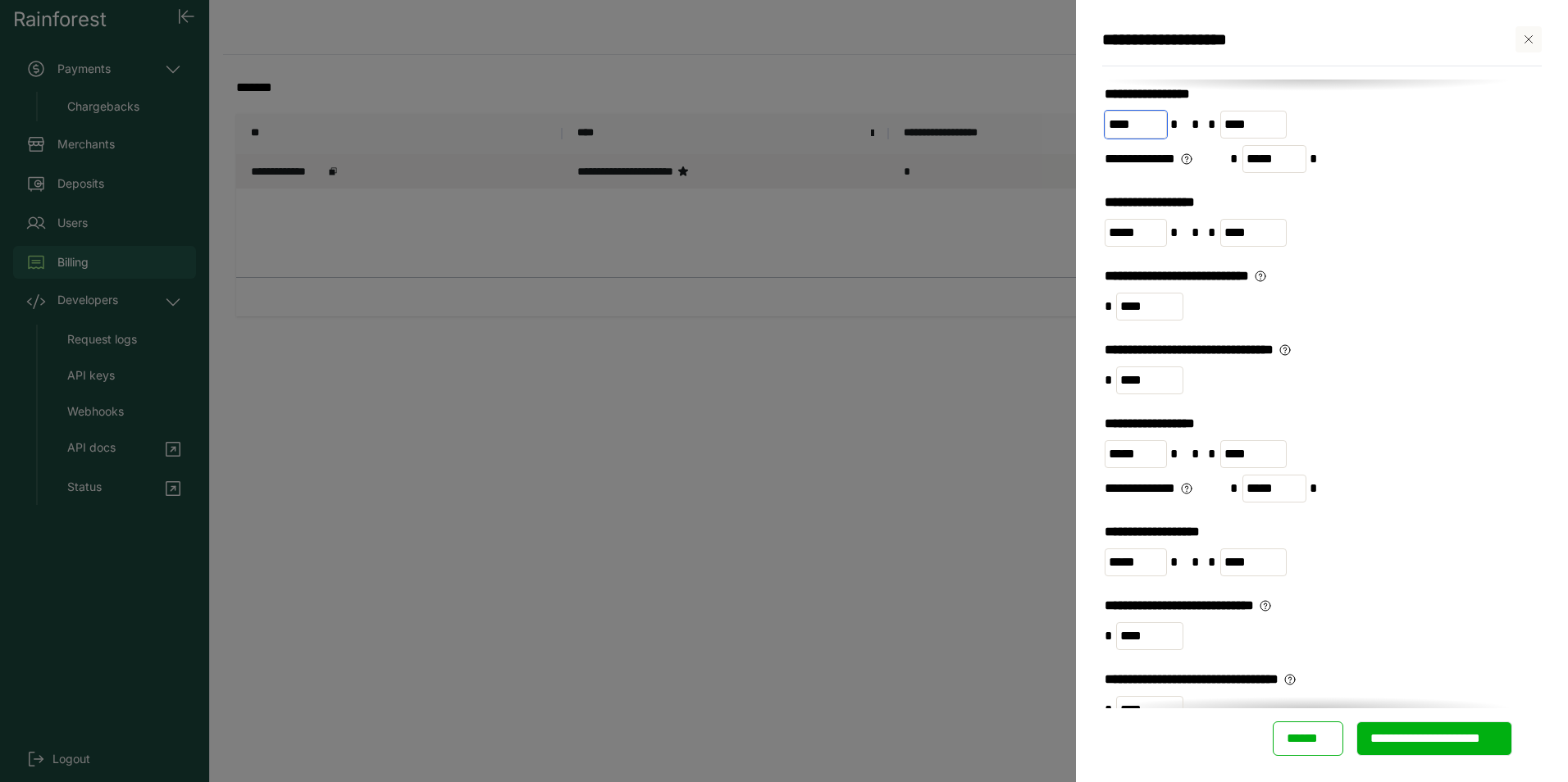 scroll, scrollTop: 246, scrollLeft: 0, axis: vertical 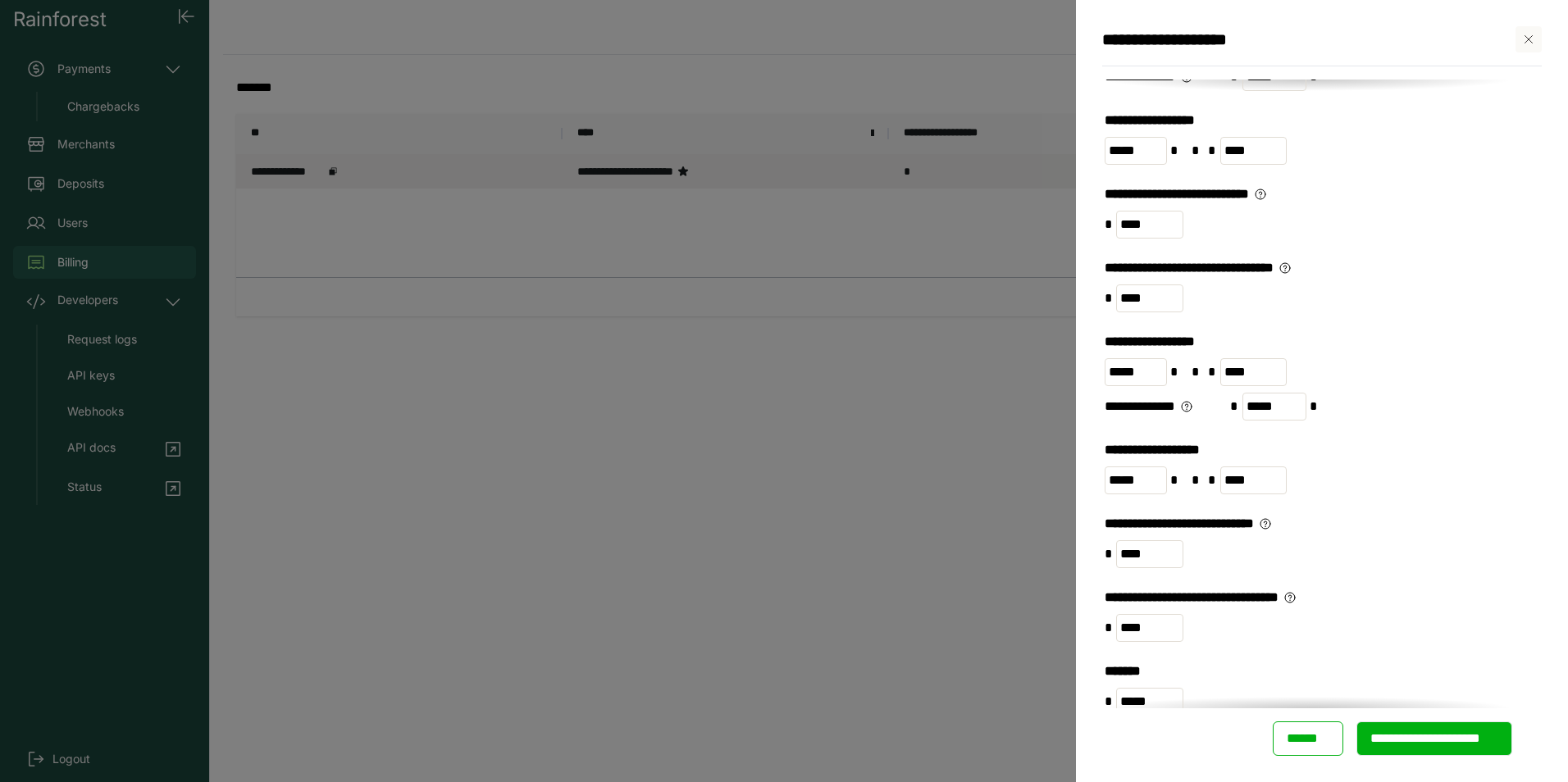 type on "****" 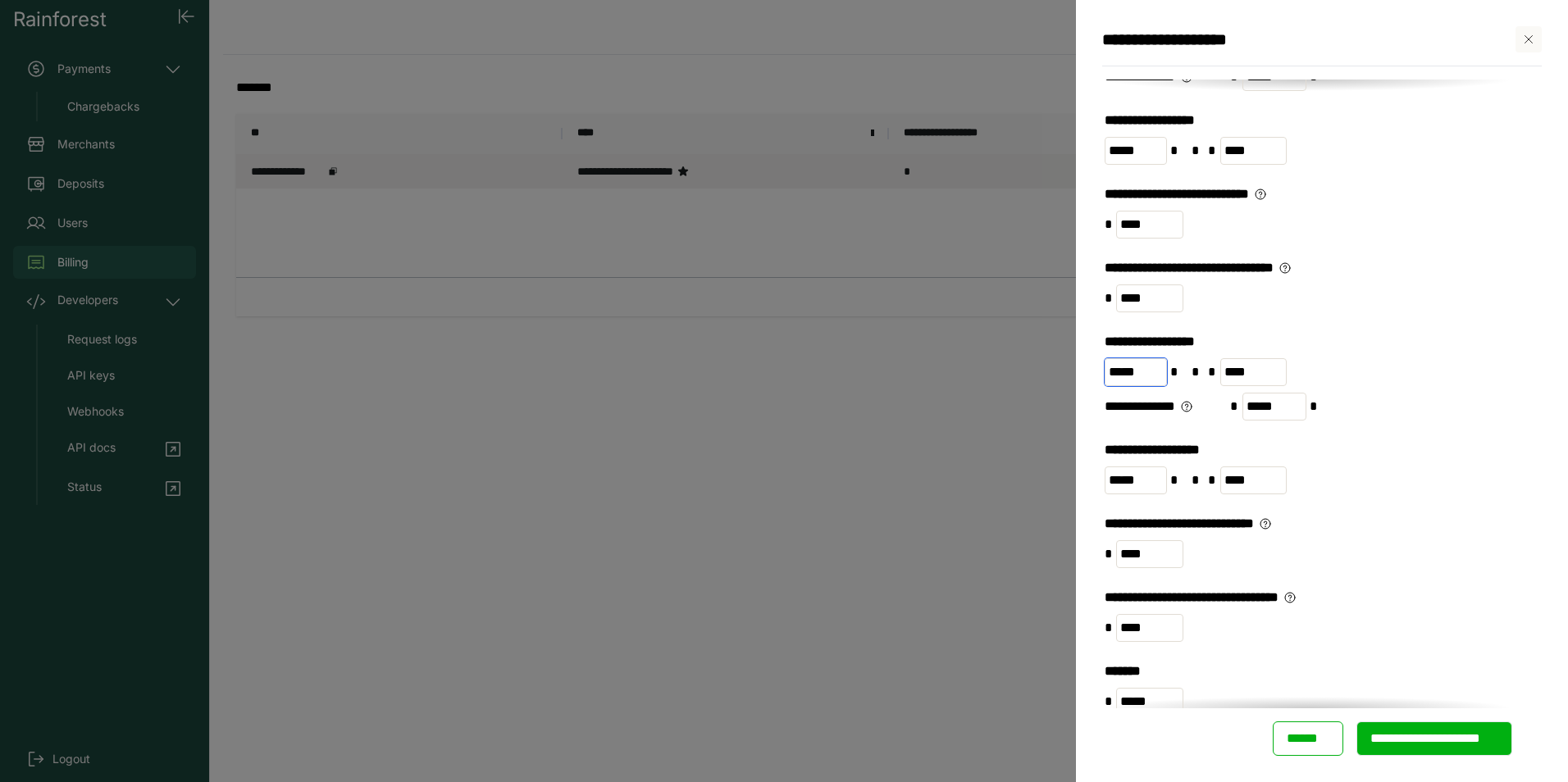 drag, startPoint x: 1138, startPoint y: 378, endPoint x: 1037, endPoint y: 379, distance: 101.00495 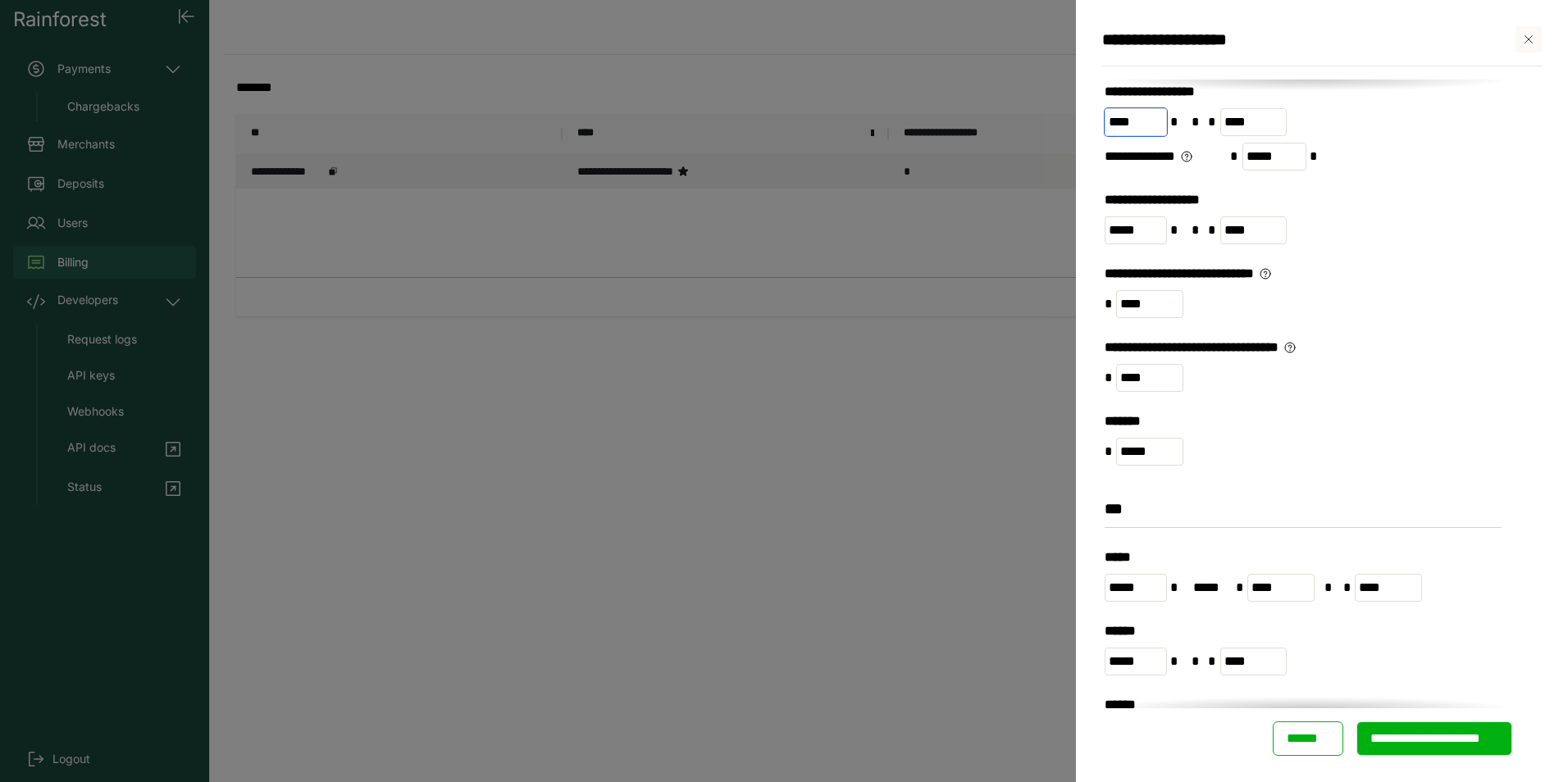 scroll, scrollTop: 574, scrollLeft: 0, axis: vertical 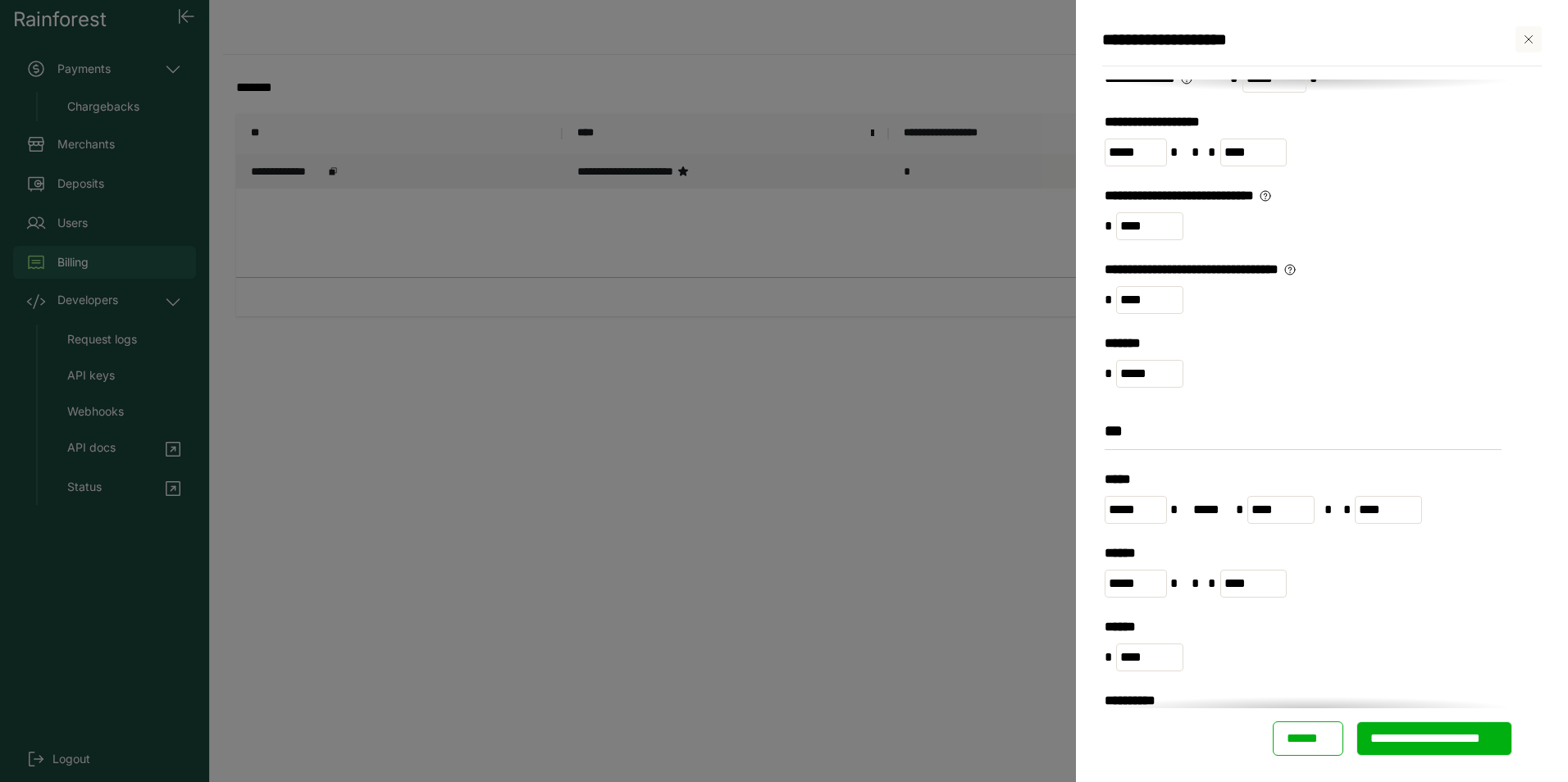 type on "****" 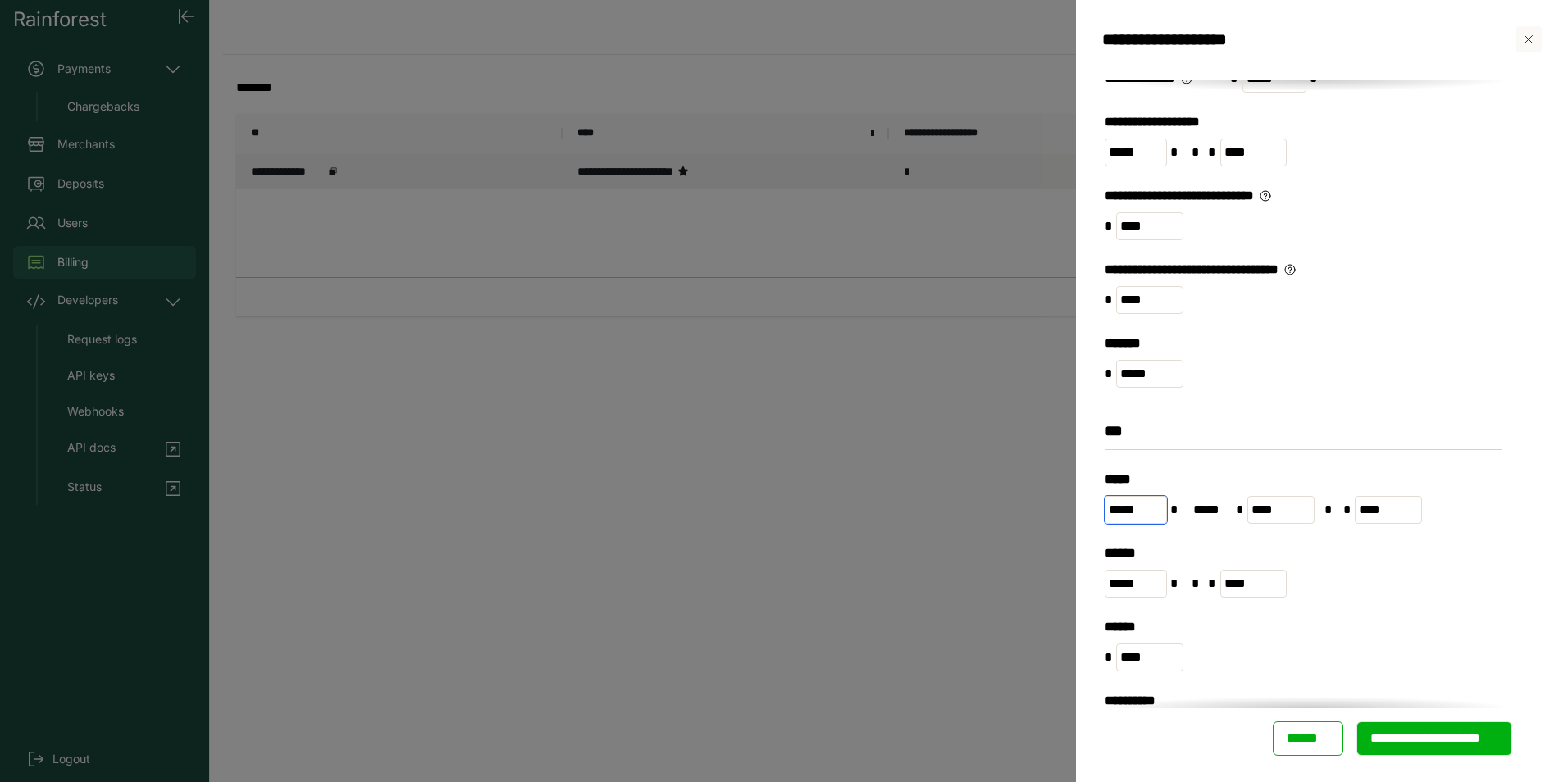 click on "*****" at bounding box center (1136, 510) 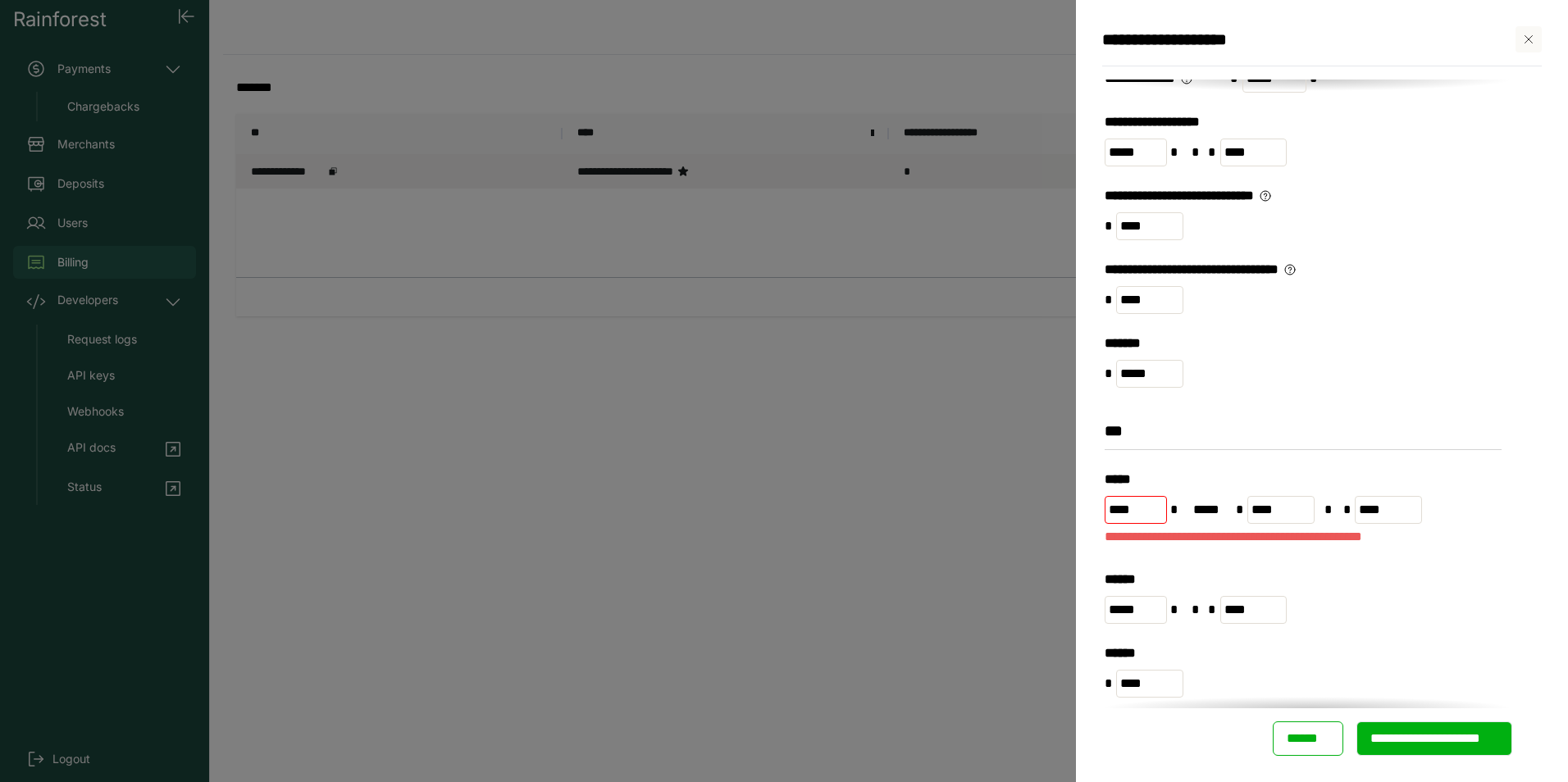type on "****" 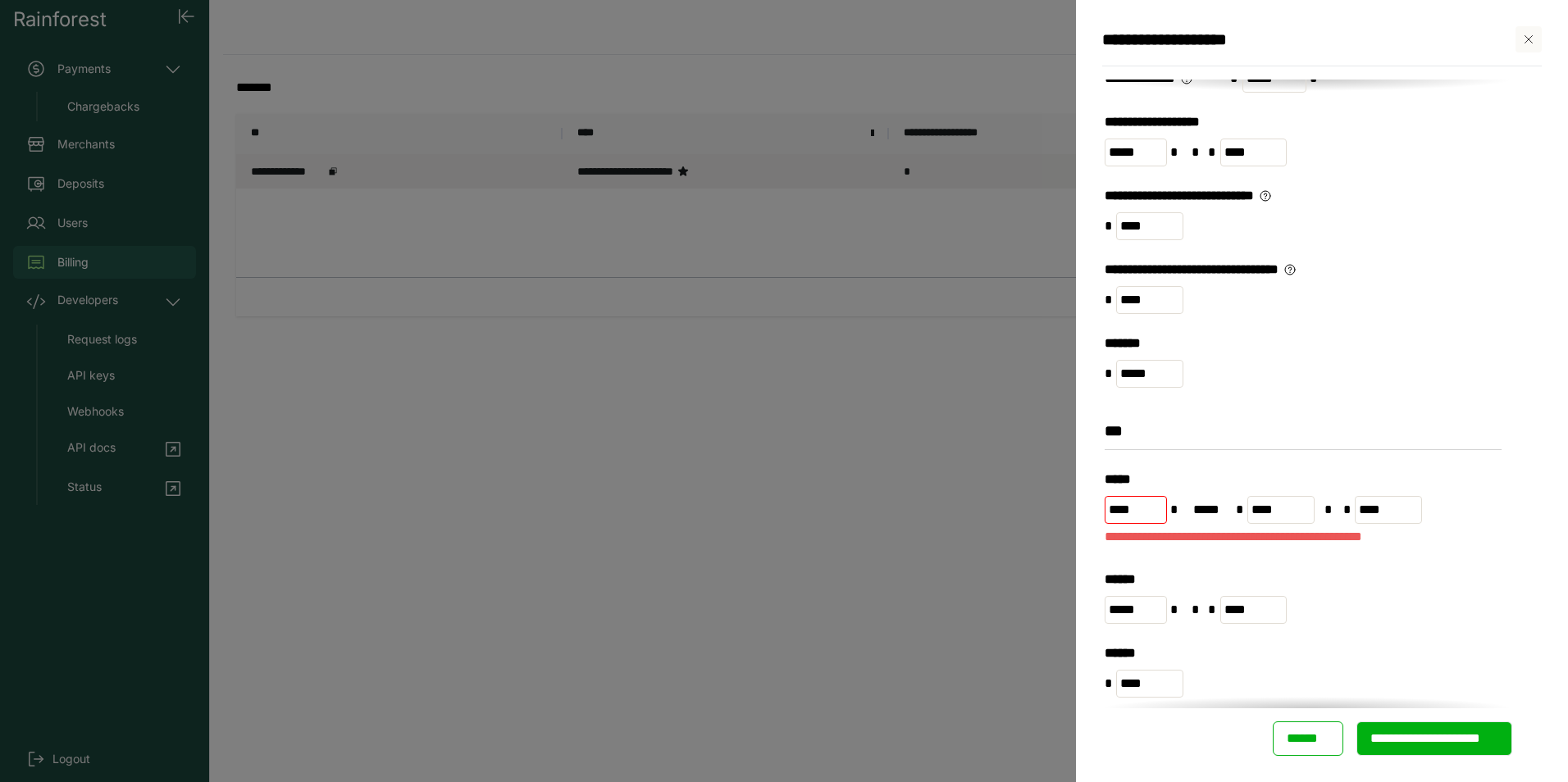 click on "****** ***** * * * ****" at bounding box center [1307, 607] 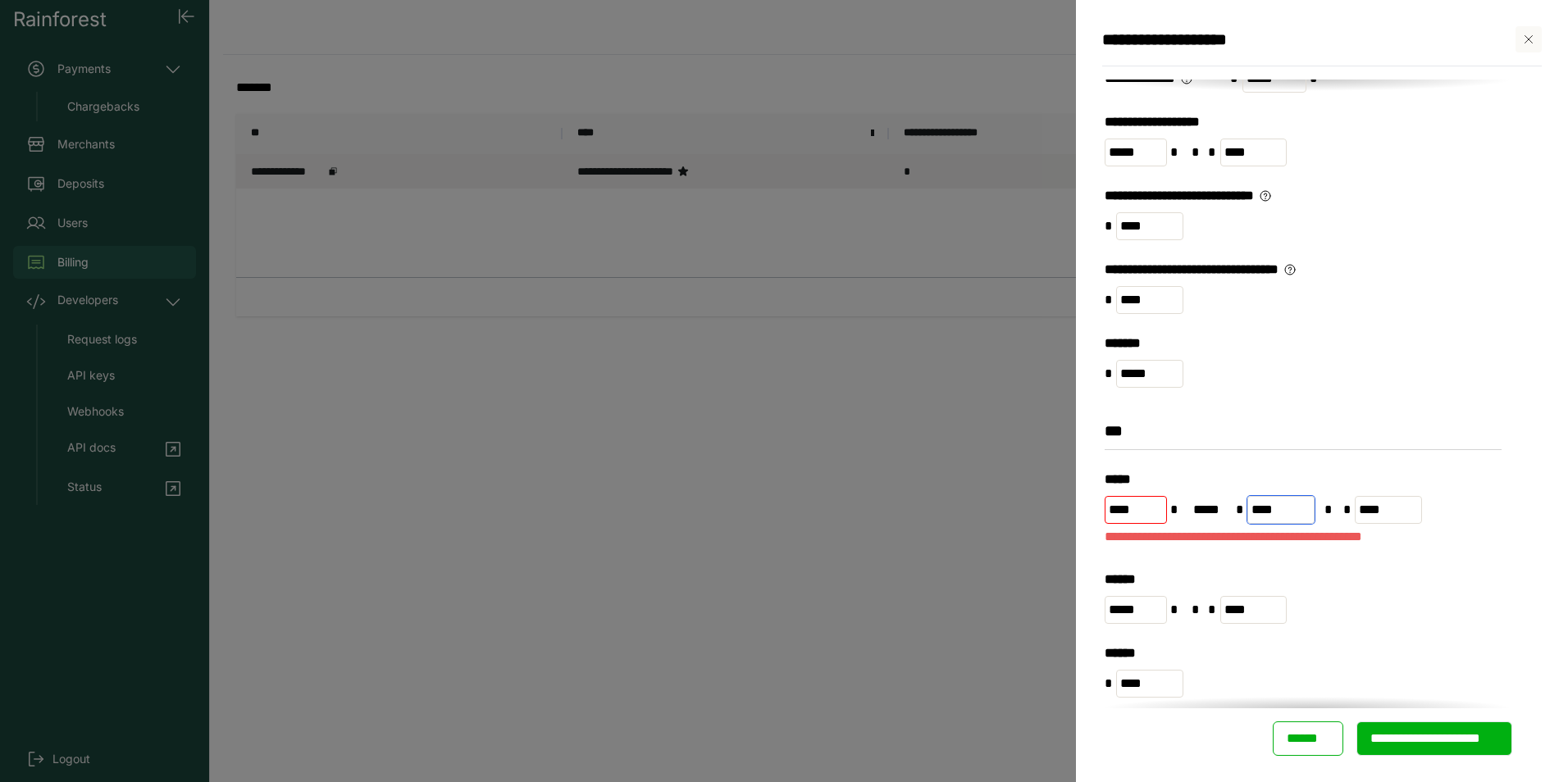 drag, startPoint x: 1304, startPoint y: 514, endPoint x: 1251, endPoint y: 511, distance: 53.08484 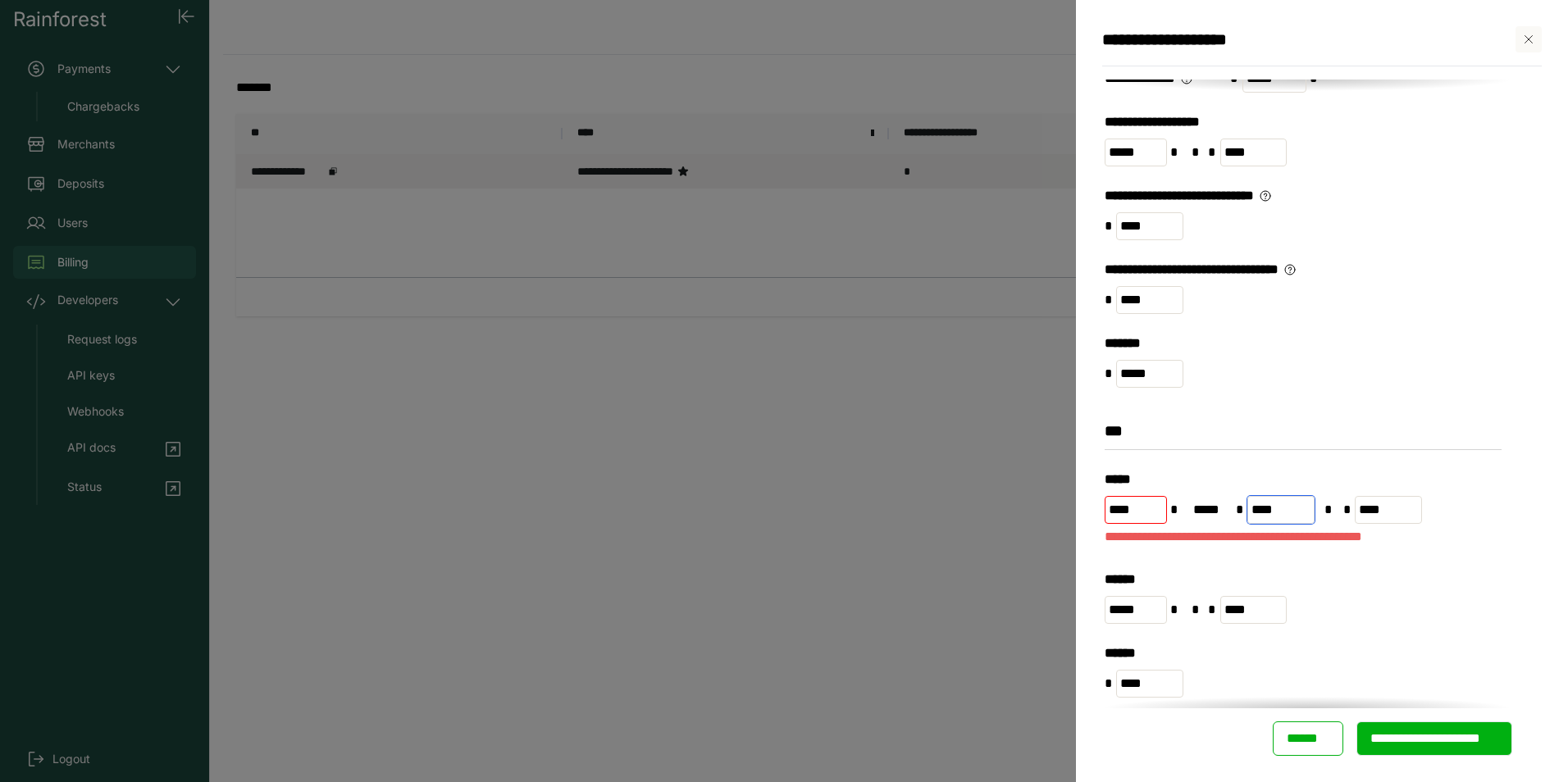 click on "****" at bounding box center [1281, 510] 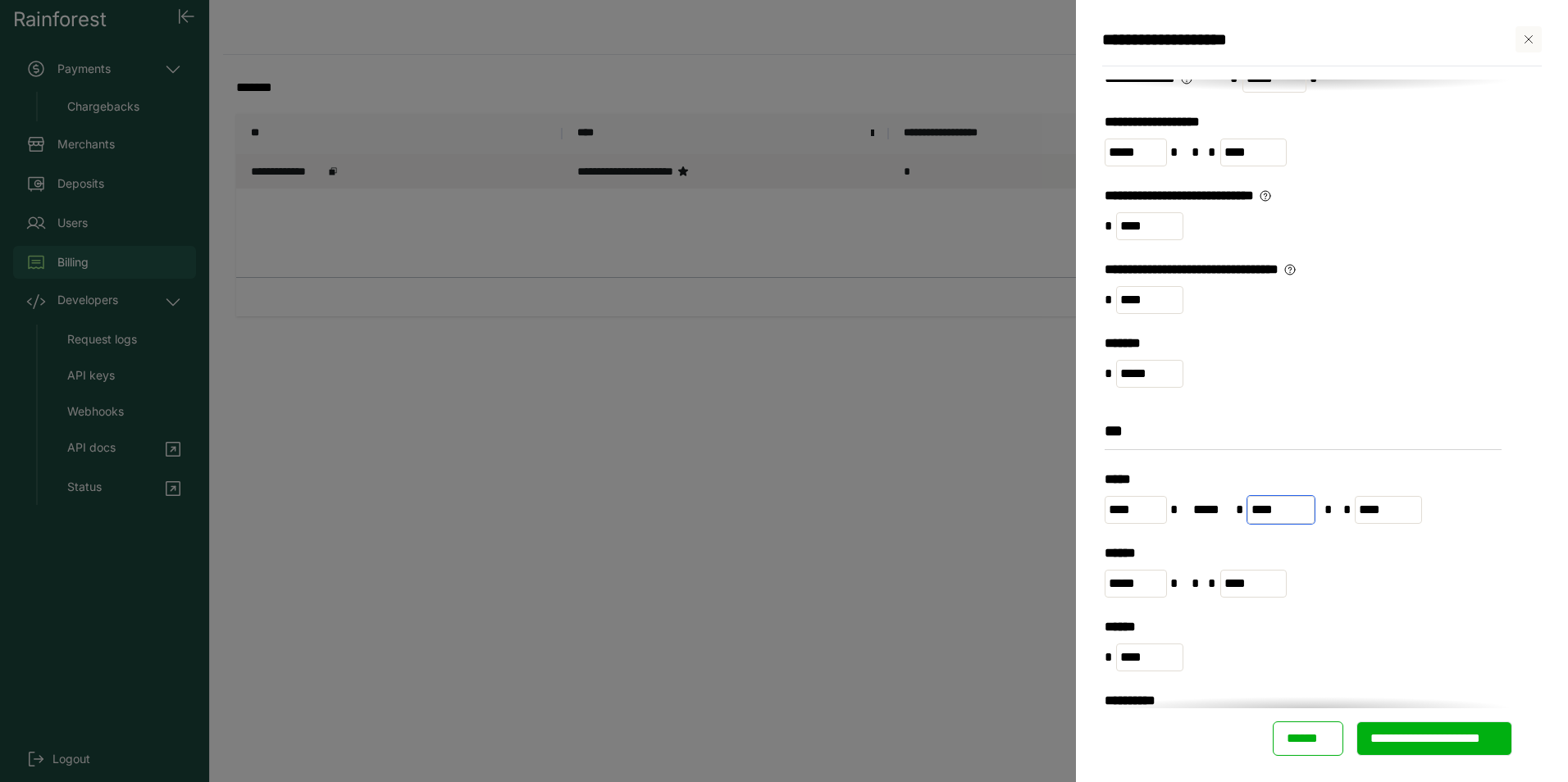 type on "****" 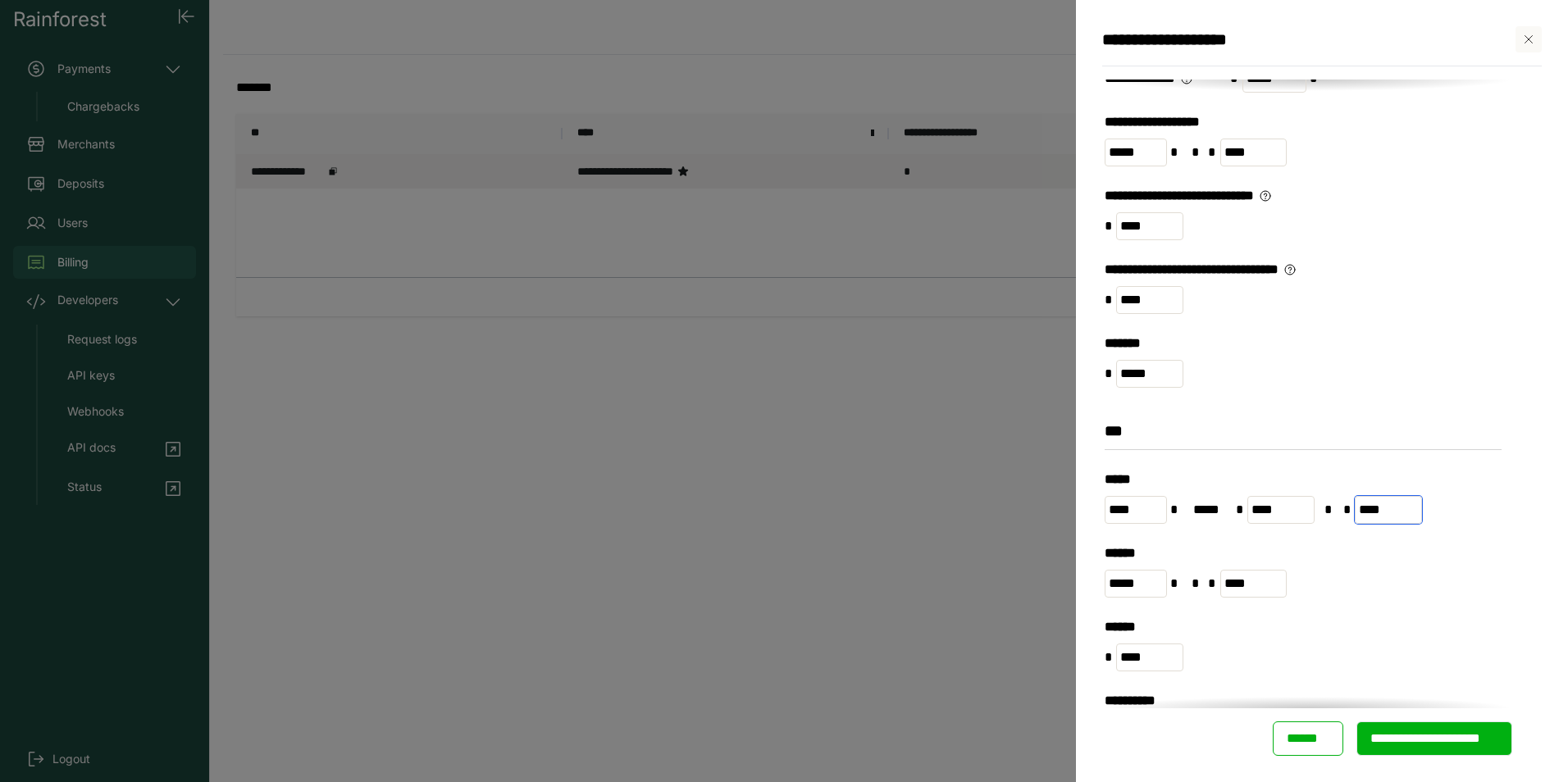 drag, startPoint x: 1399, startPoint y: 515, endPoint x: 1306, endPoint y: 521, distance: 93.19335 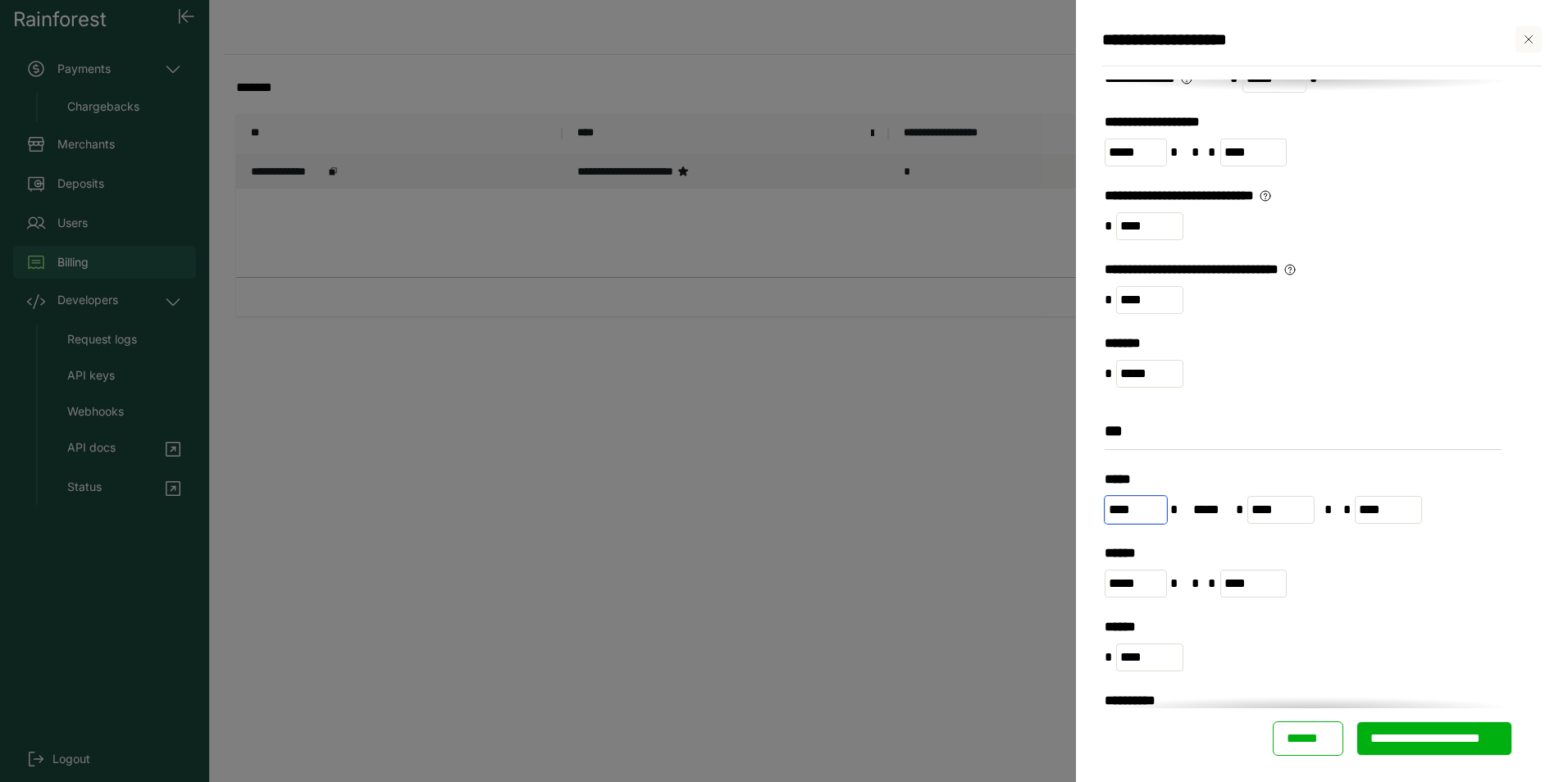 drag, startPoint x: 1143, startPoint y: 503, endPoint x: 1063, endPoint y: 509, distance: 80.22468 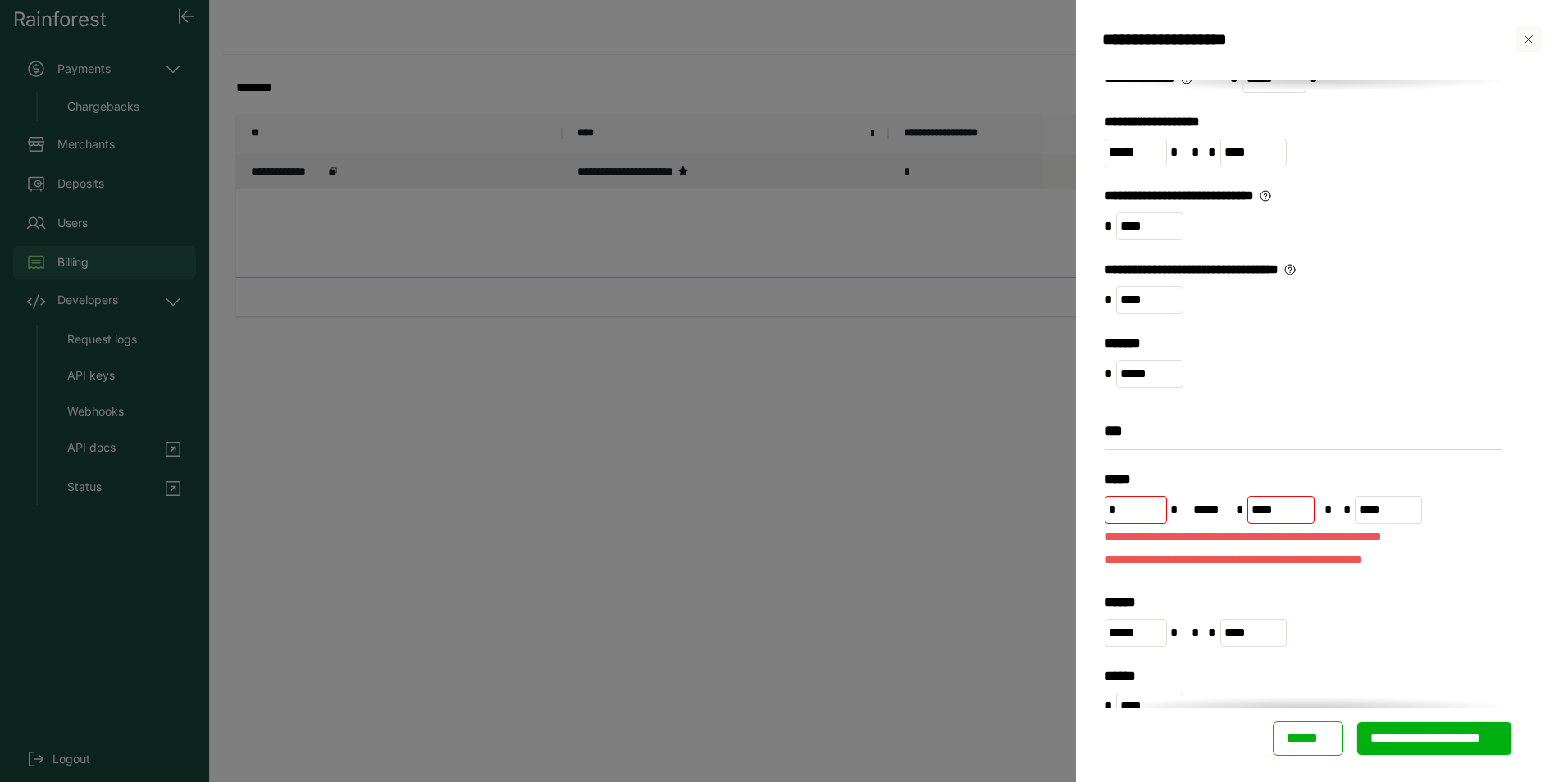 click on "***" at bounding box center [1303, 435] 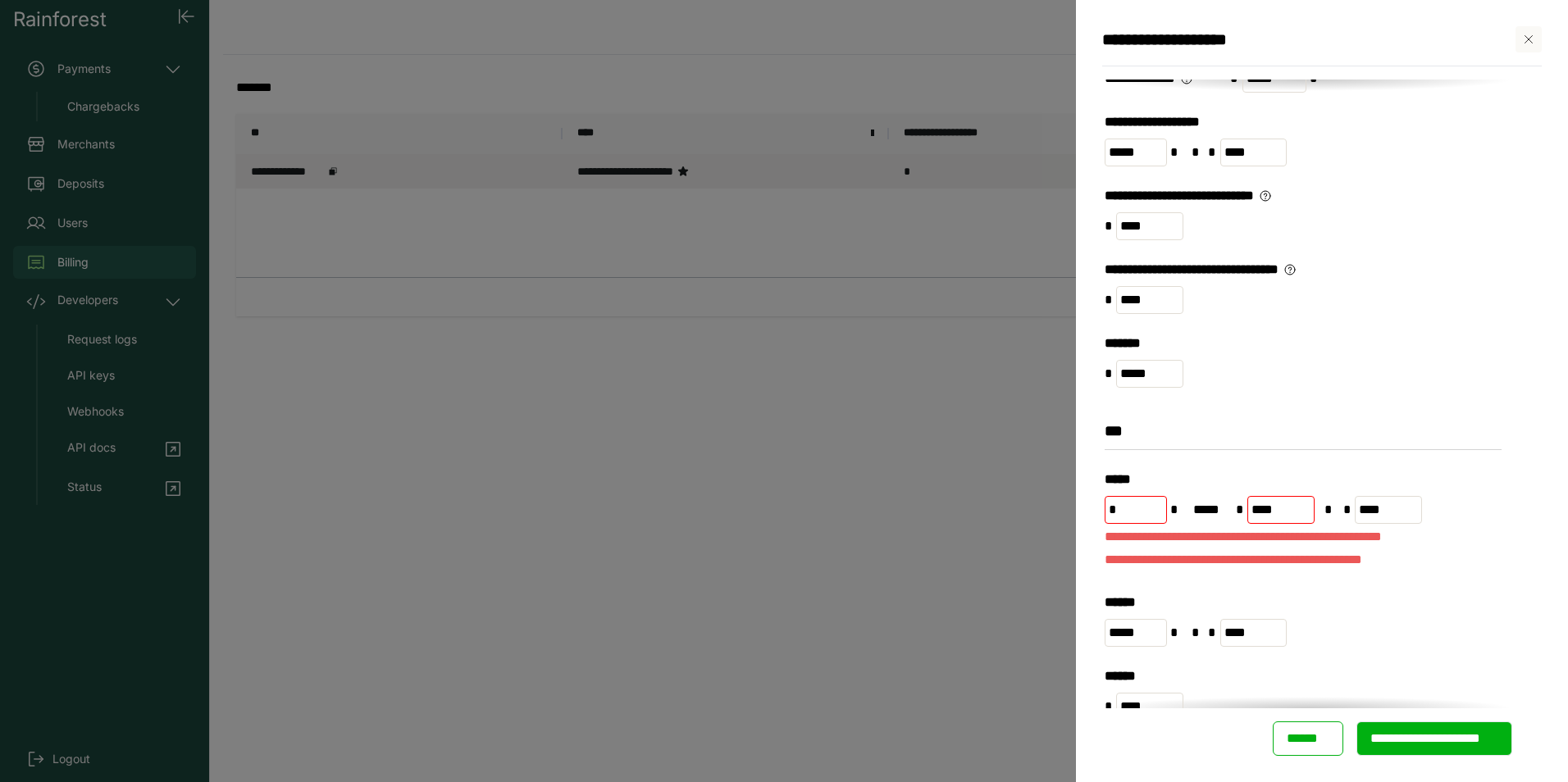 click on "*" at bounding box center (1136, 510) 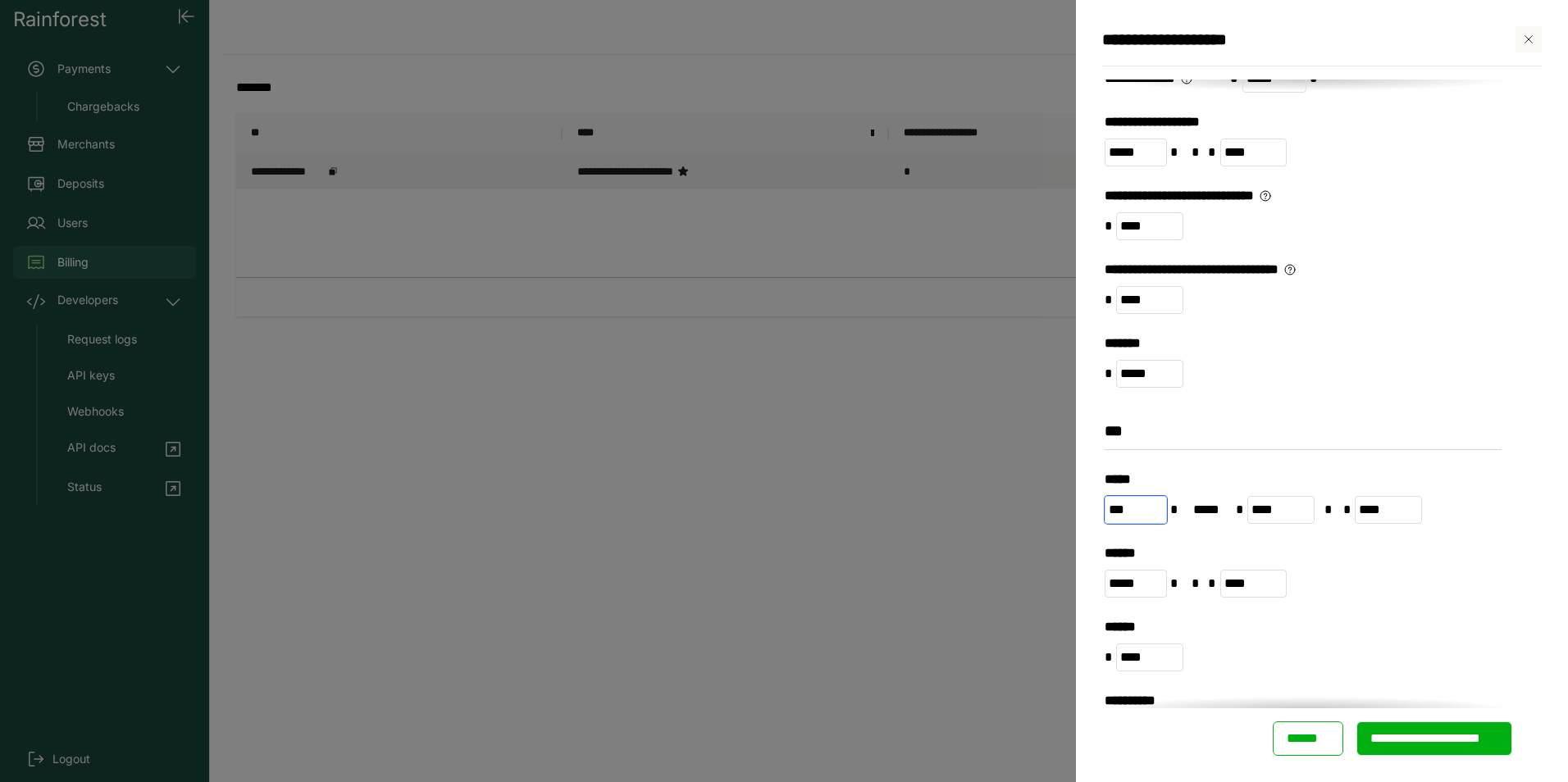type on "***" 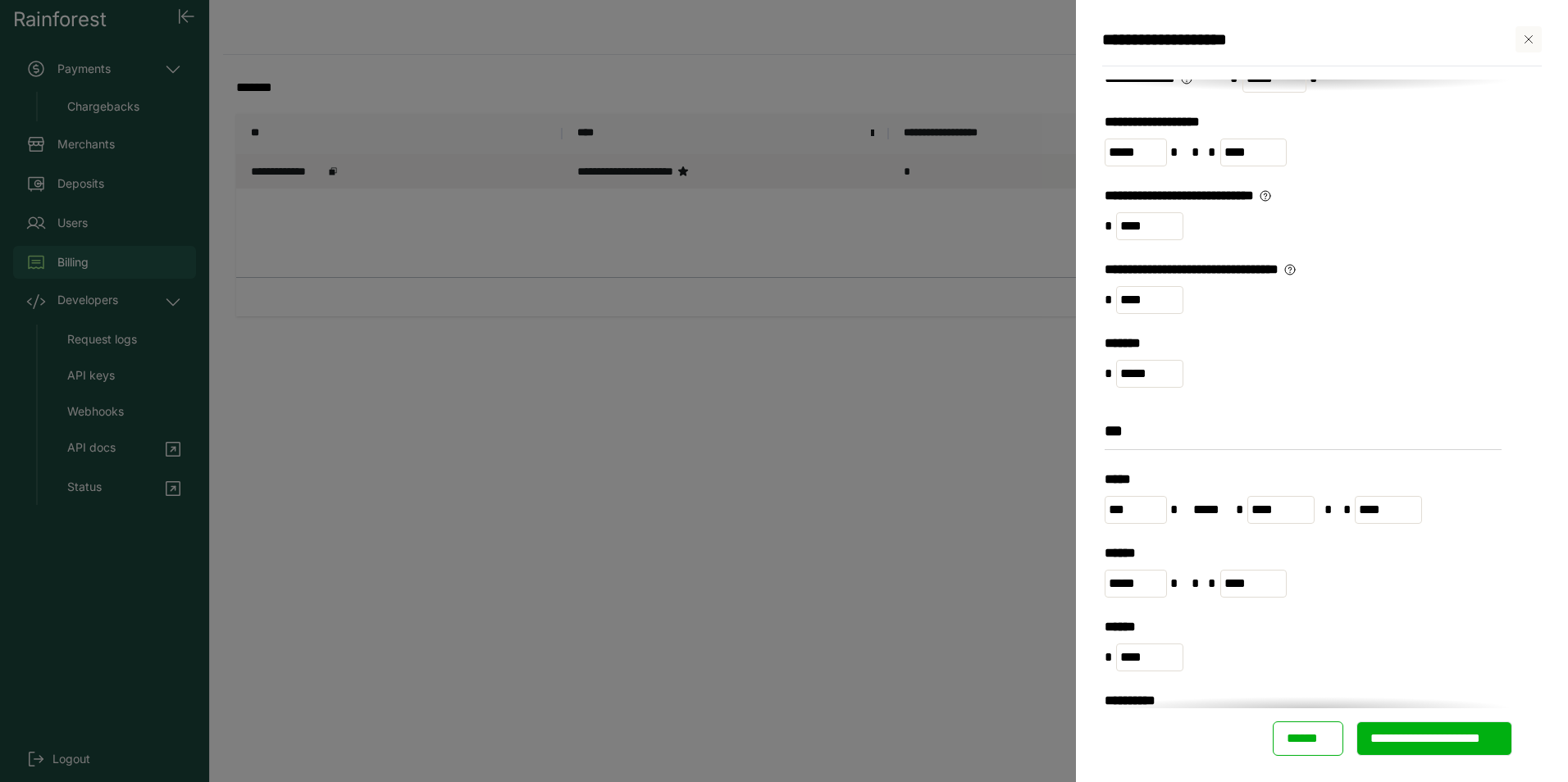 click on "***" at bounding box center [1303, 435] 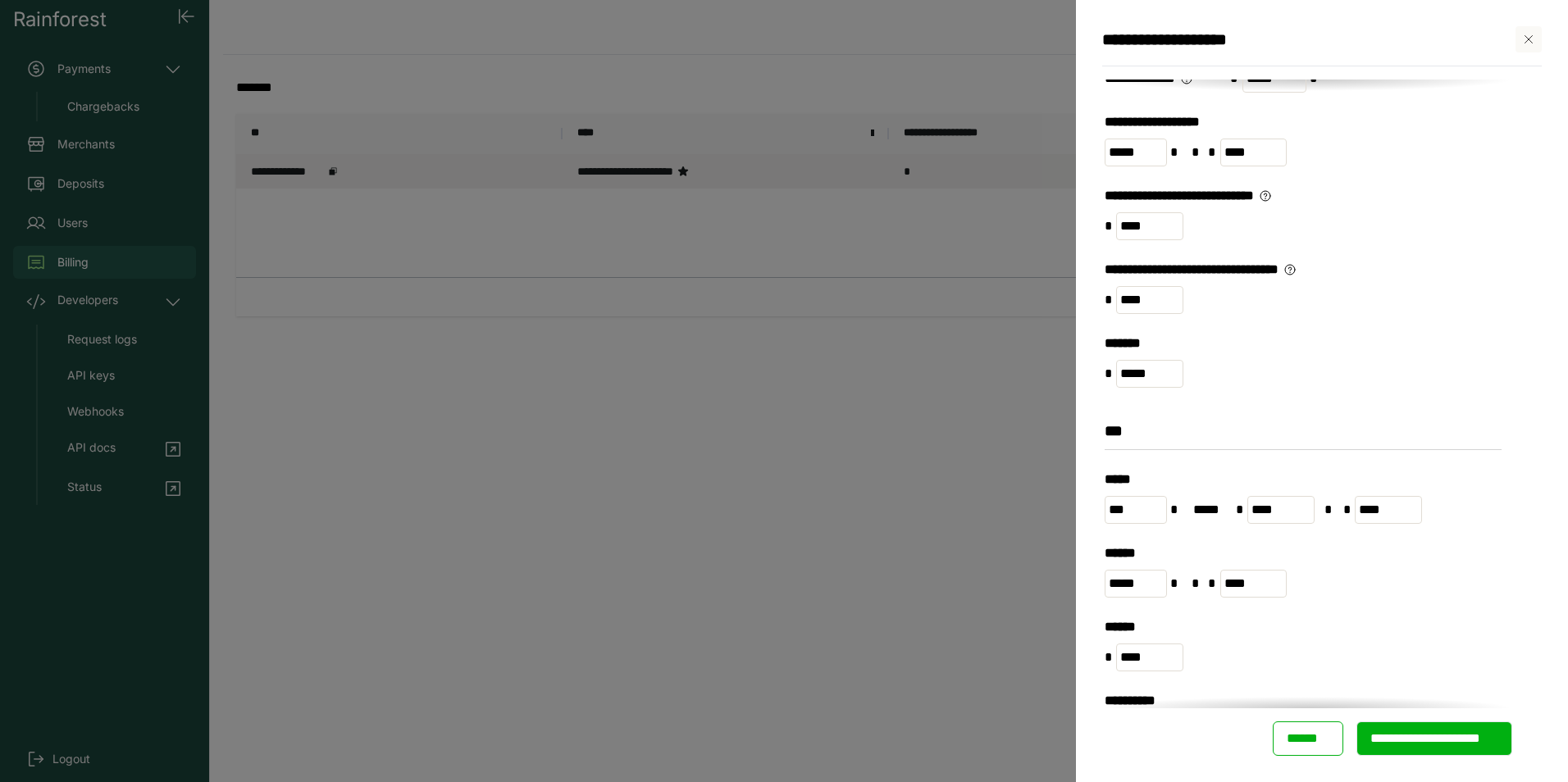 scroll, scrollTop: 656, scrollLeft: 0, axis: vertical 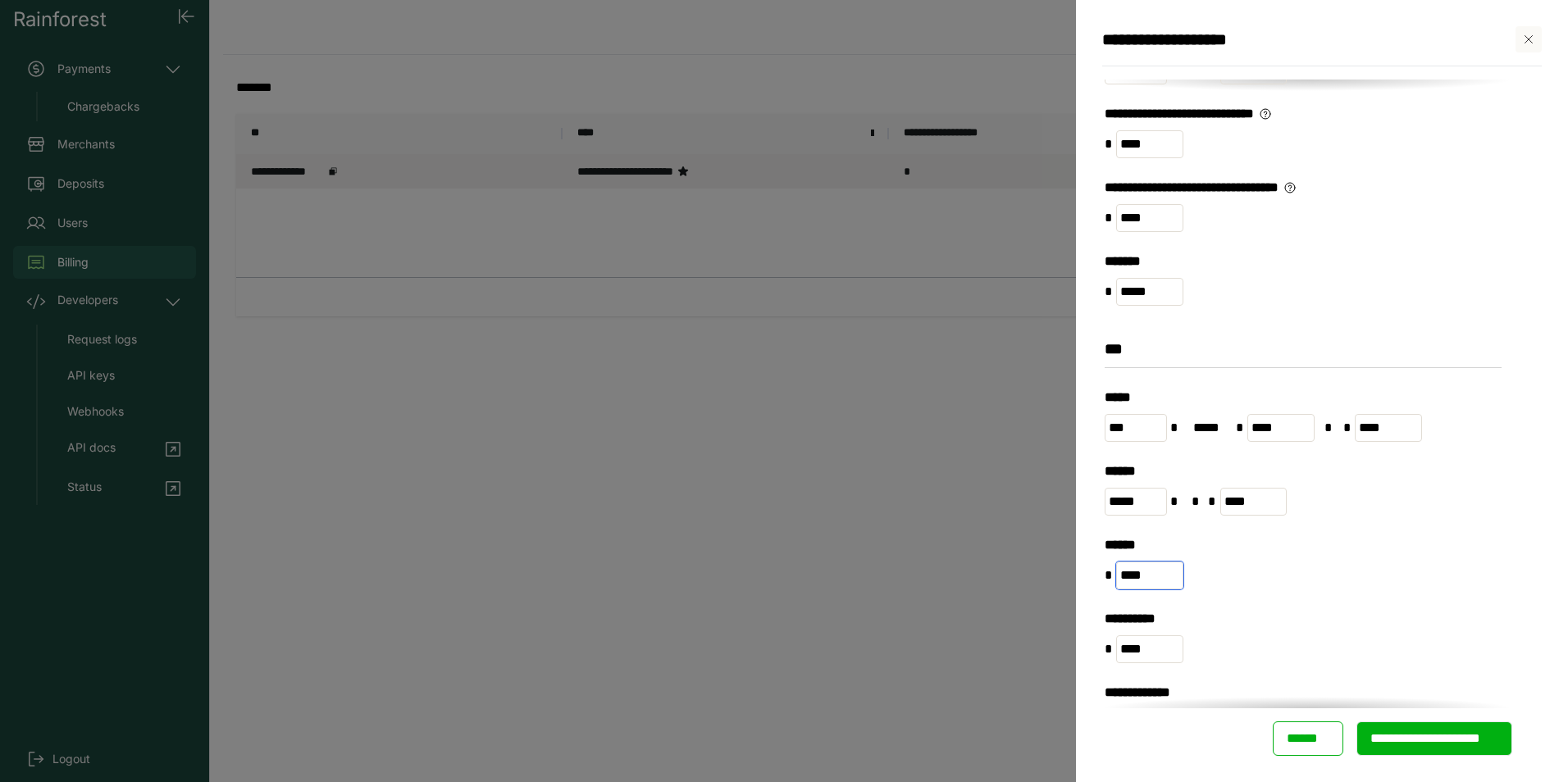 click on "****" at bounding box center [1150, 575] 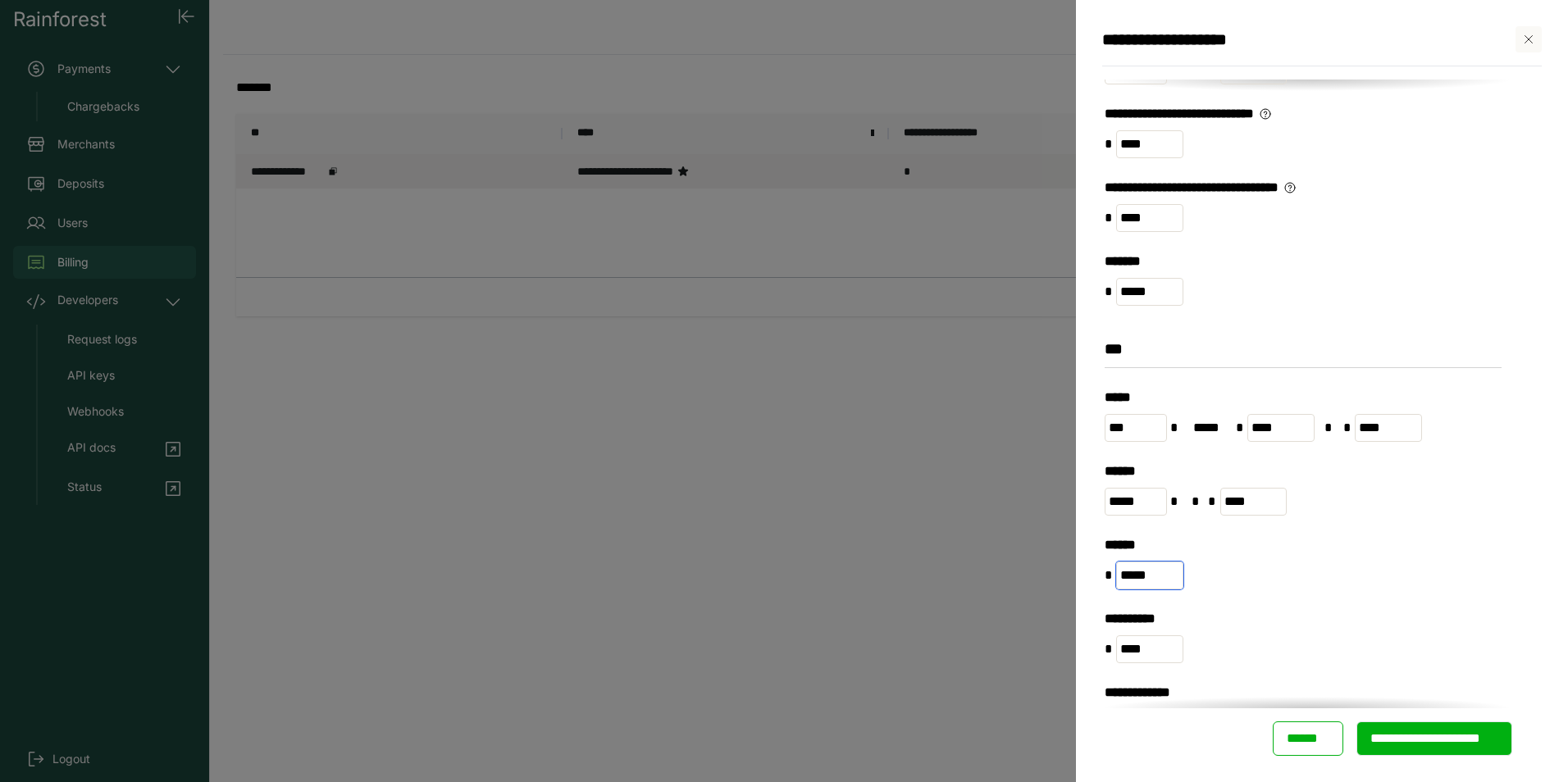 type on "*****" 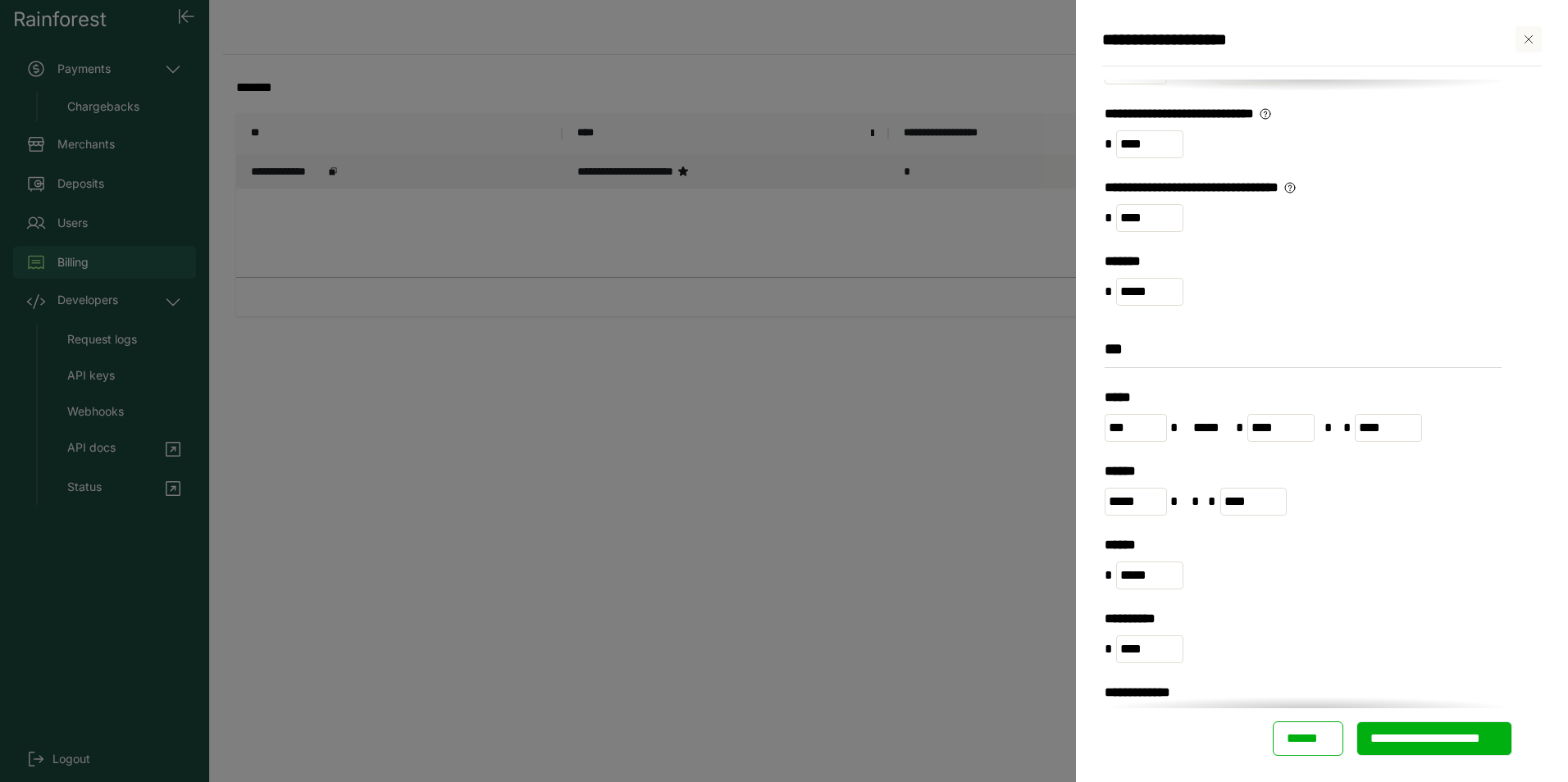 click on "****** * *****" at bounding box center [1307, 572] 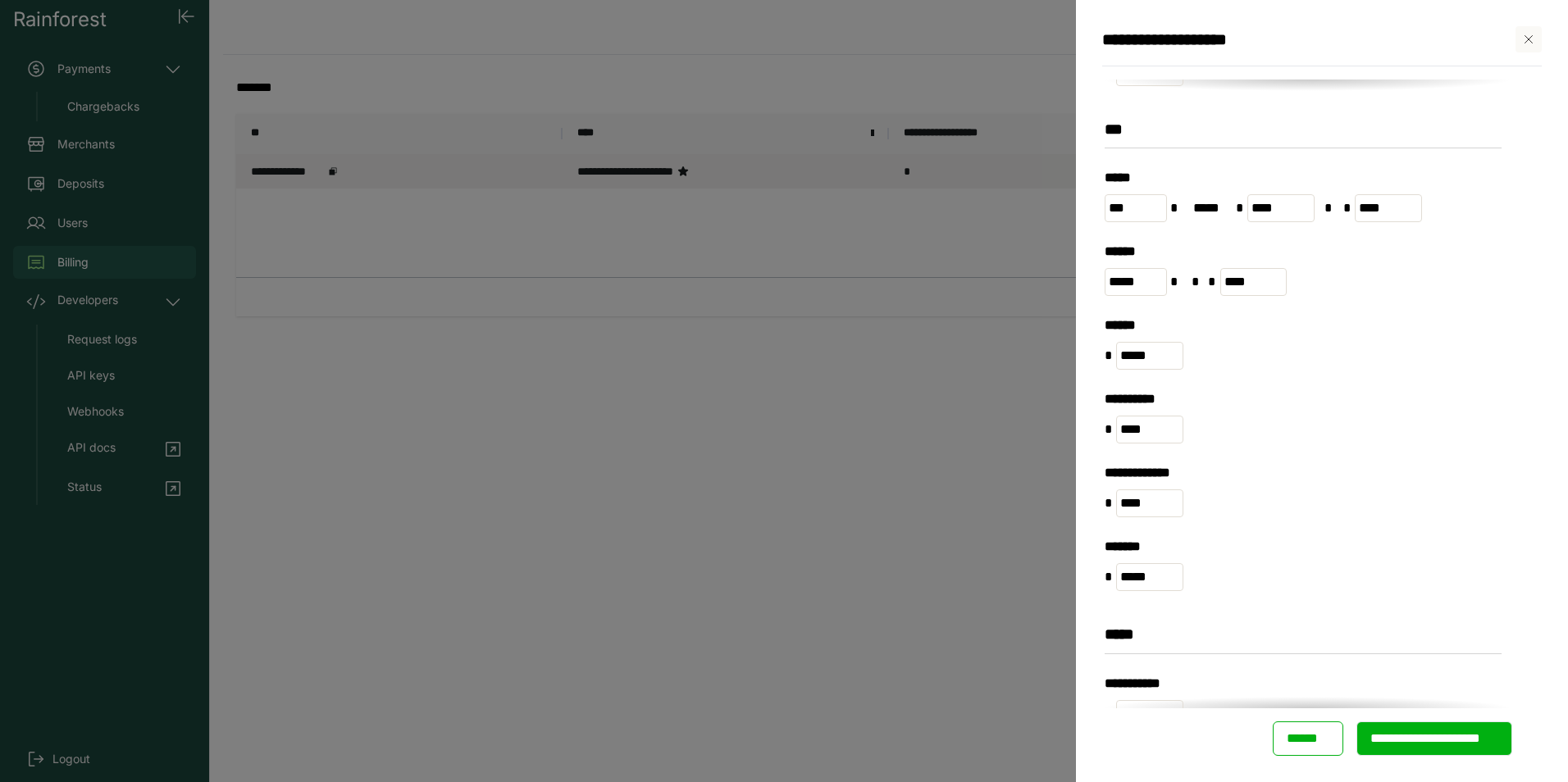 scroll, scrollTop: 902, scrollLeft: 0, axis: vertical 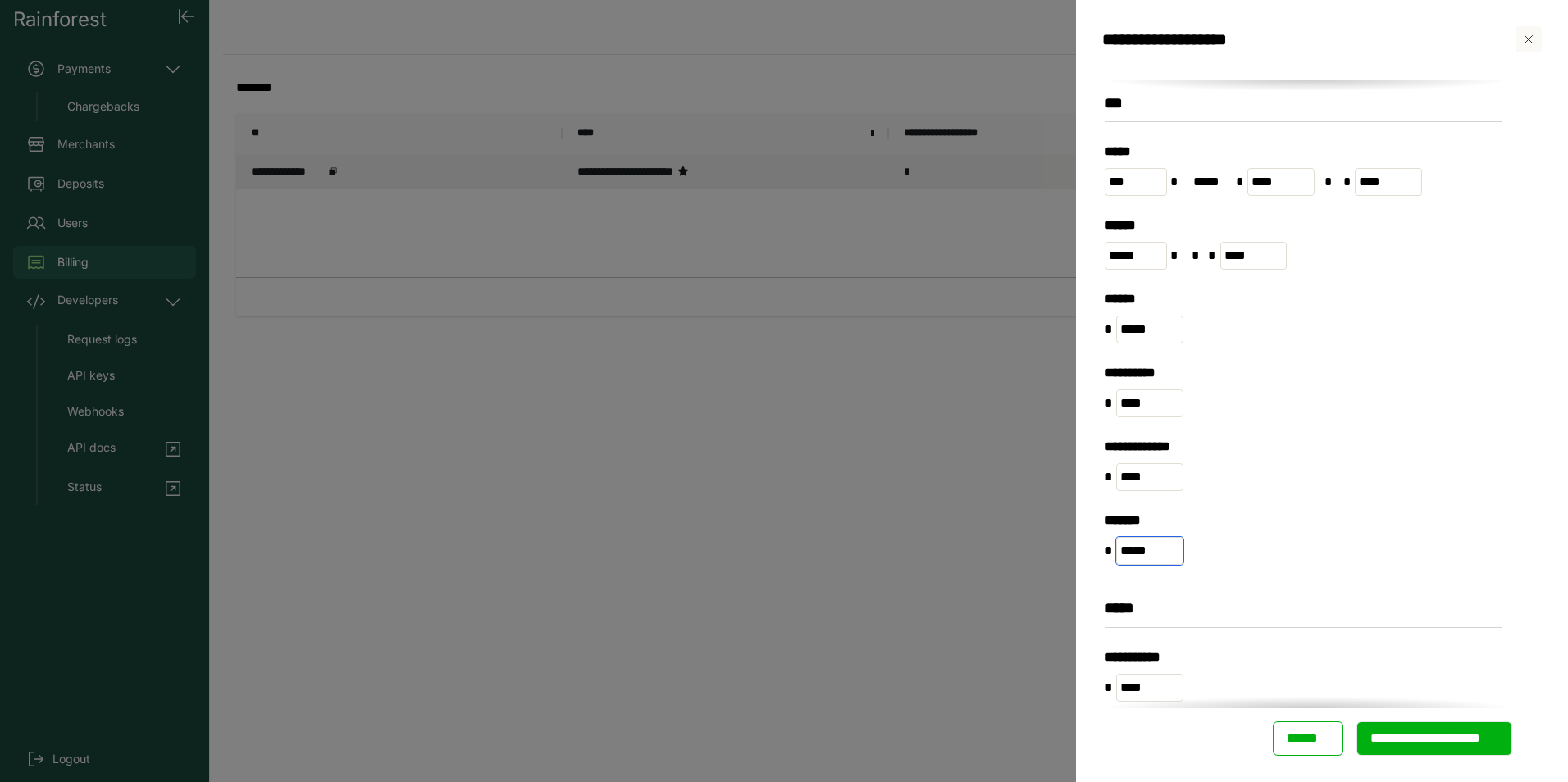 click on "*****" at bounding box center [1150, 551] 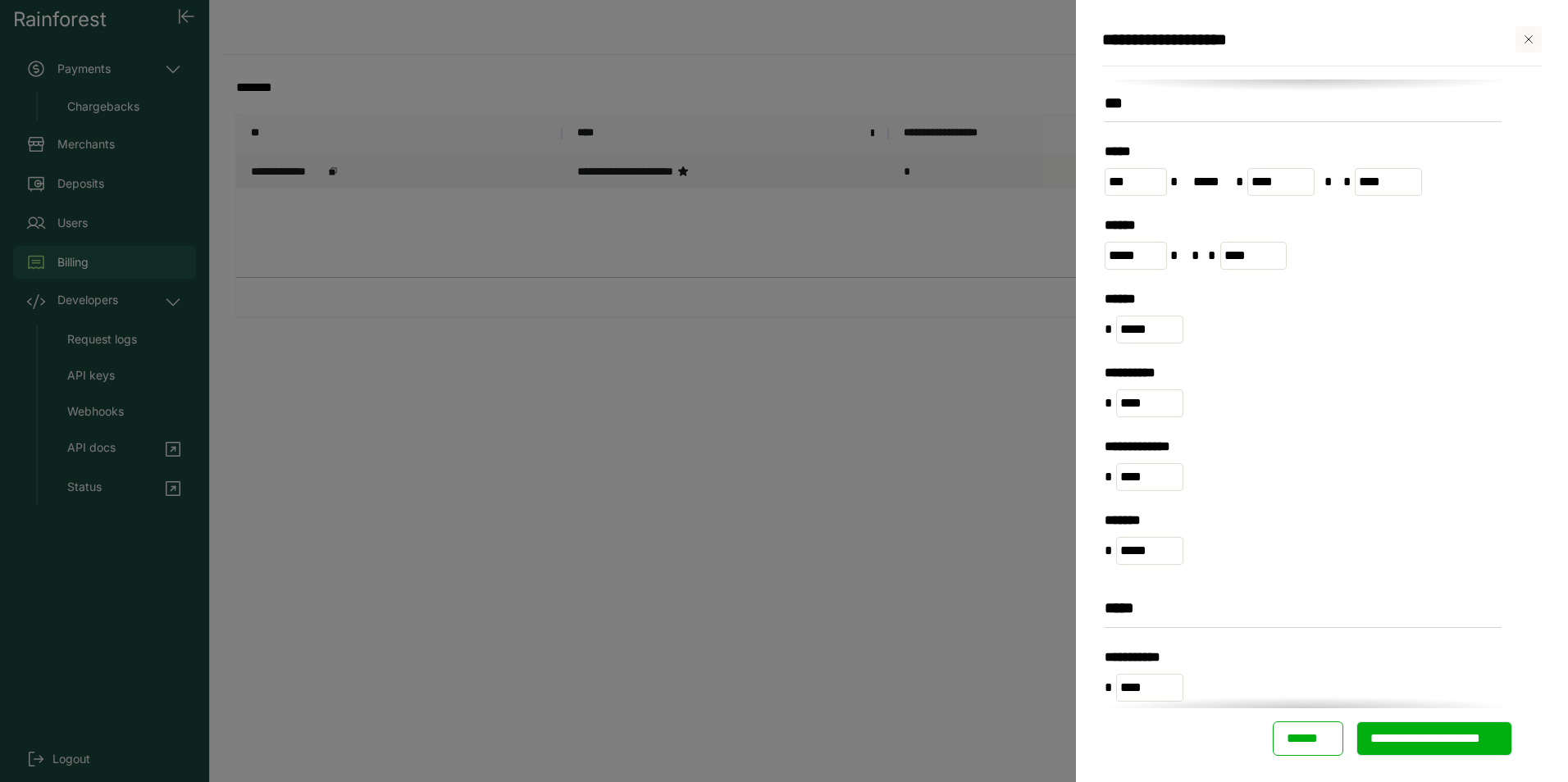 click on "*******" at bounding box center (1303, 521) 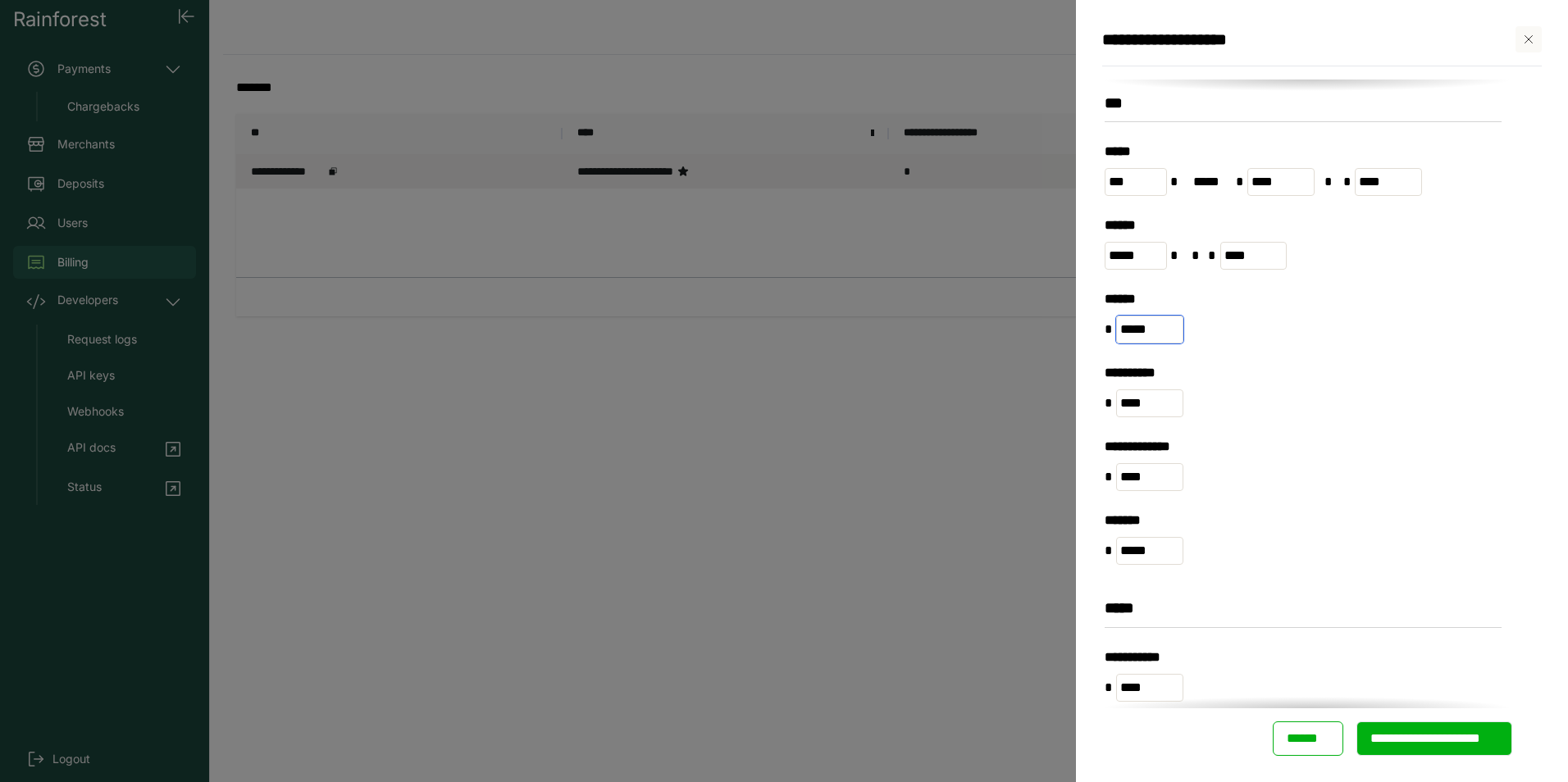 drag, startPoint x: 1160, startPoint y: 334, endPoint x: 1104, endPoint y: 332, distance: 56.035703 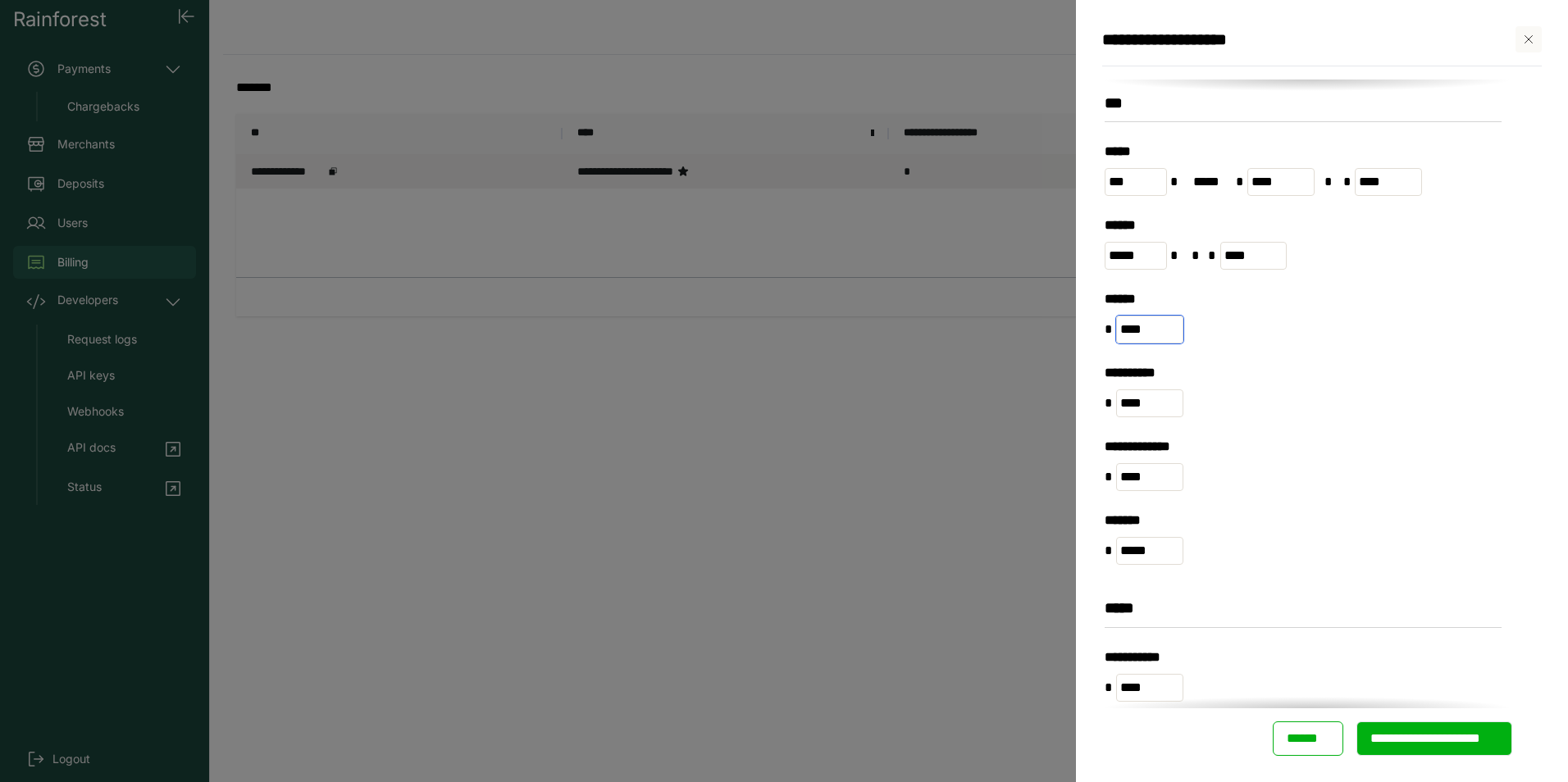 drag, startPoint x: 1162, startPoint y: 336, endPoint x: 1080, endPoint y: 329, distance: 82.29824 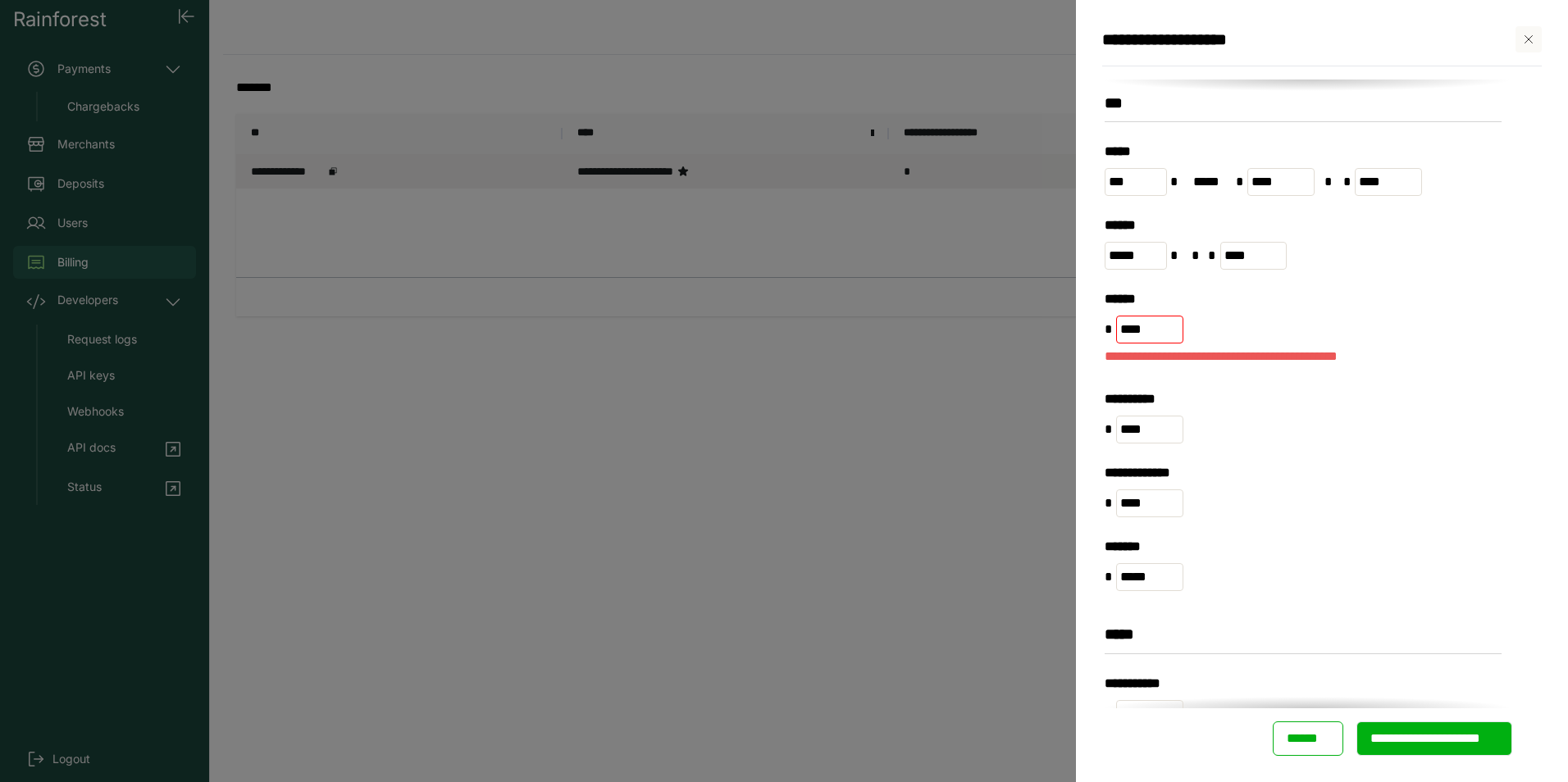 type on "*****" 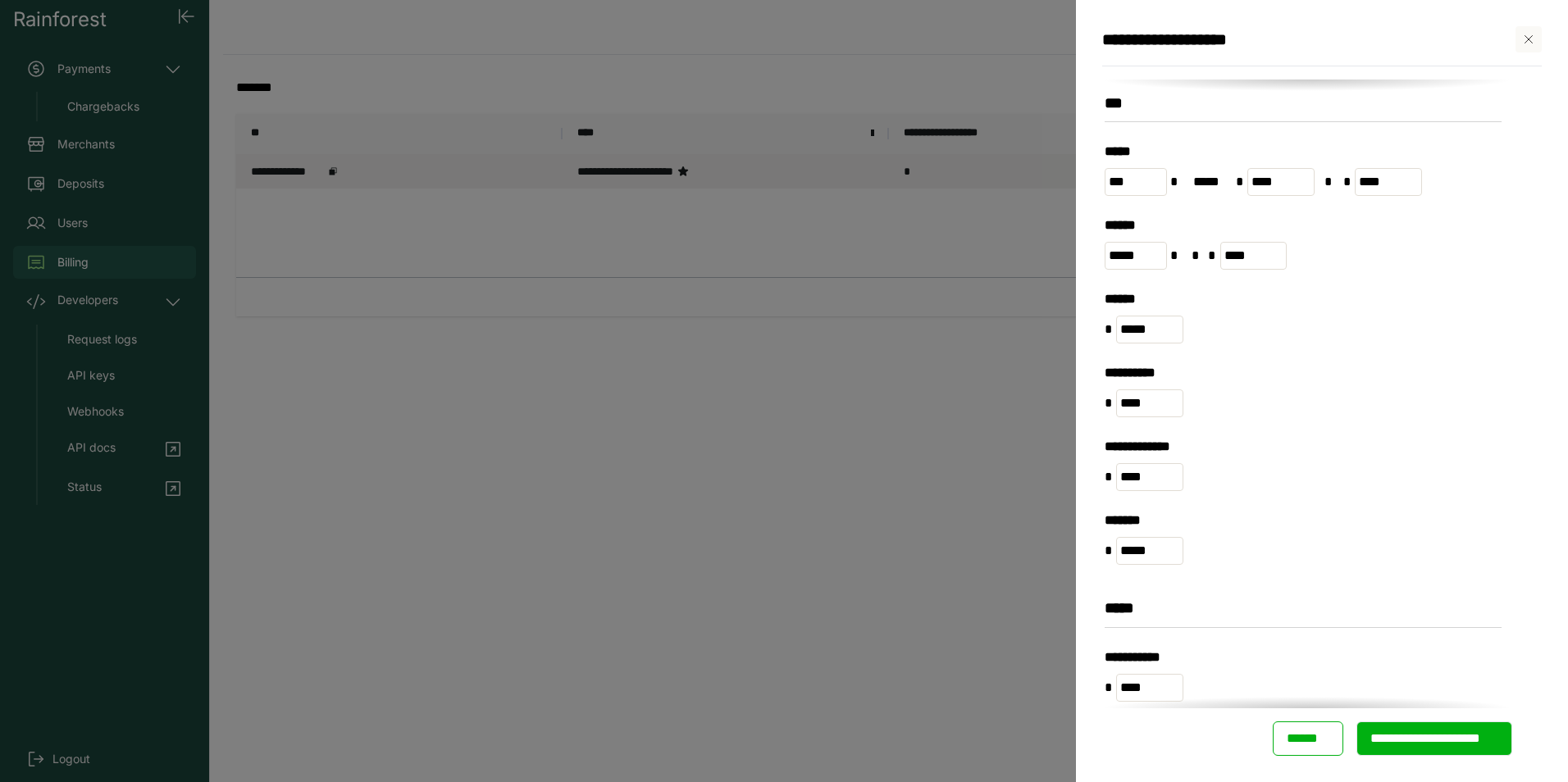 click on "* *****" at bounding box center [1307, 330] 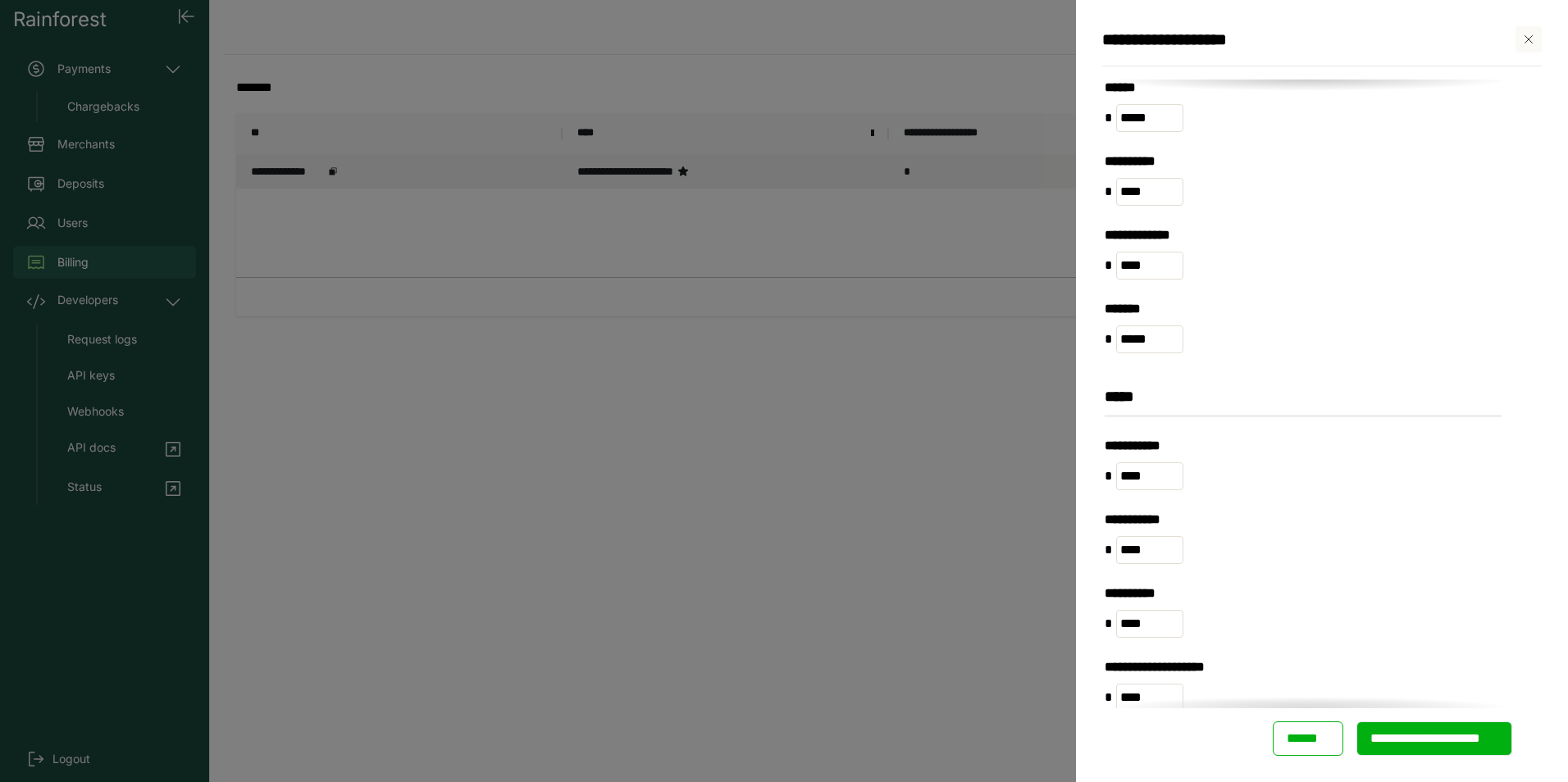 scroll, scrollTop: 1139, scrollLeft: 0, axis: vertical 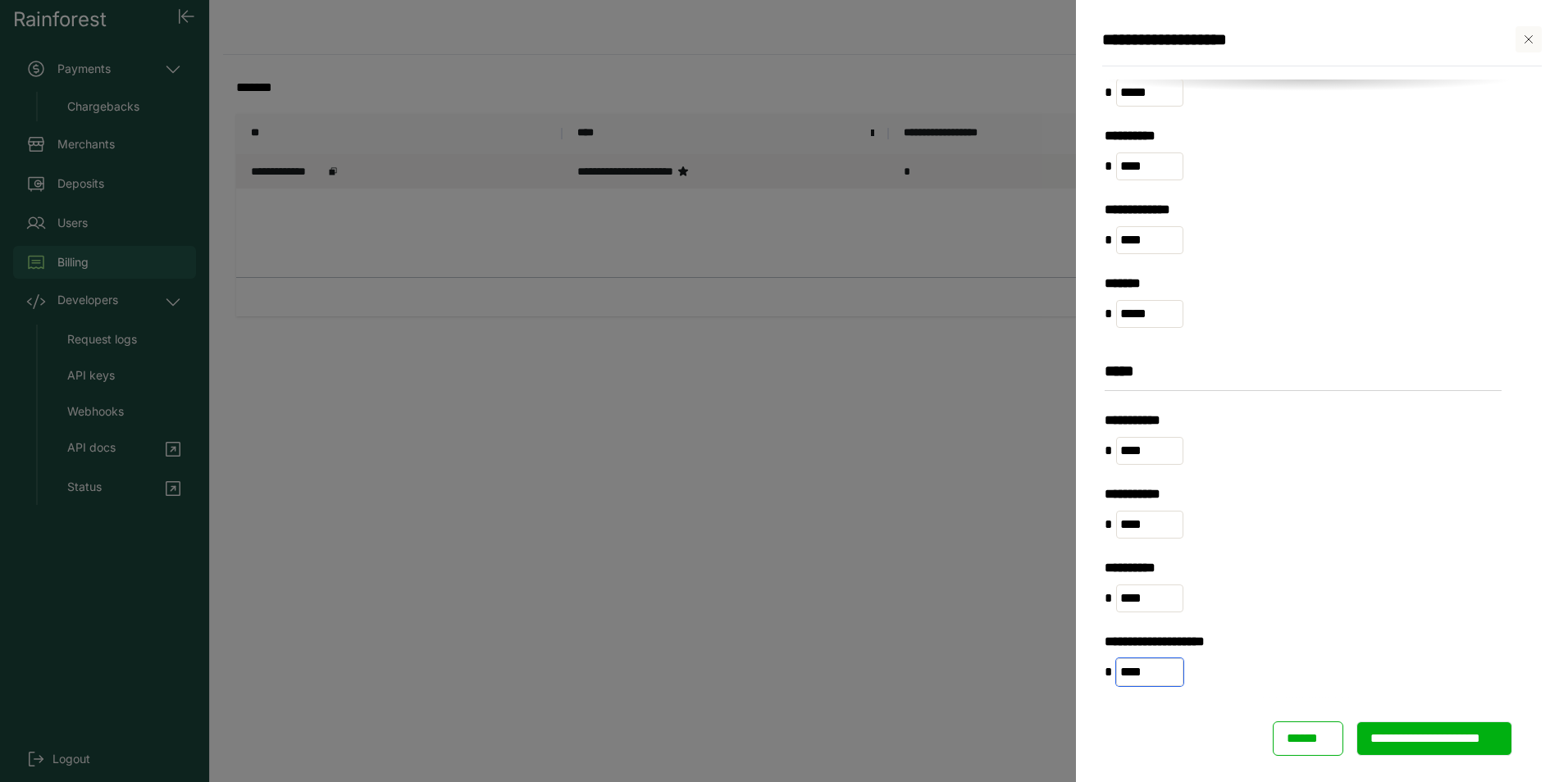 drag, startPoint x: 1146, startPoint y: 670, endPoint x: 1047, endPoint y: 657, distance: 99.84989 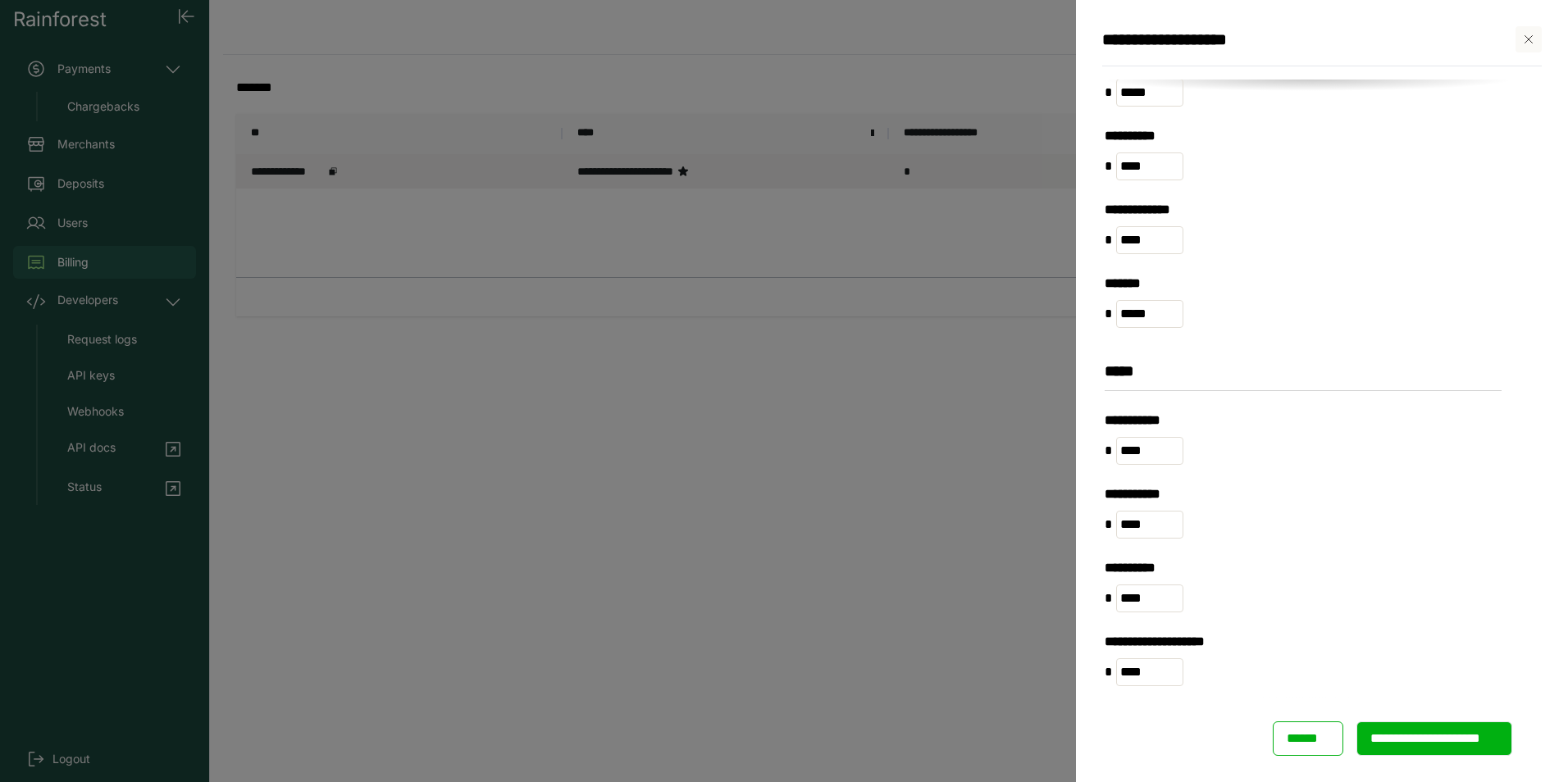 click on "* ****" at bounding box center (1307, 598) 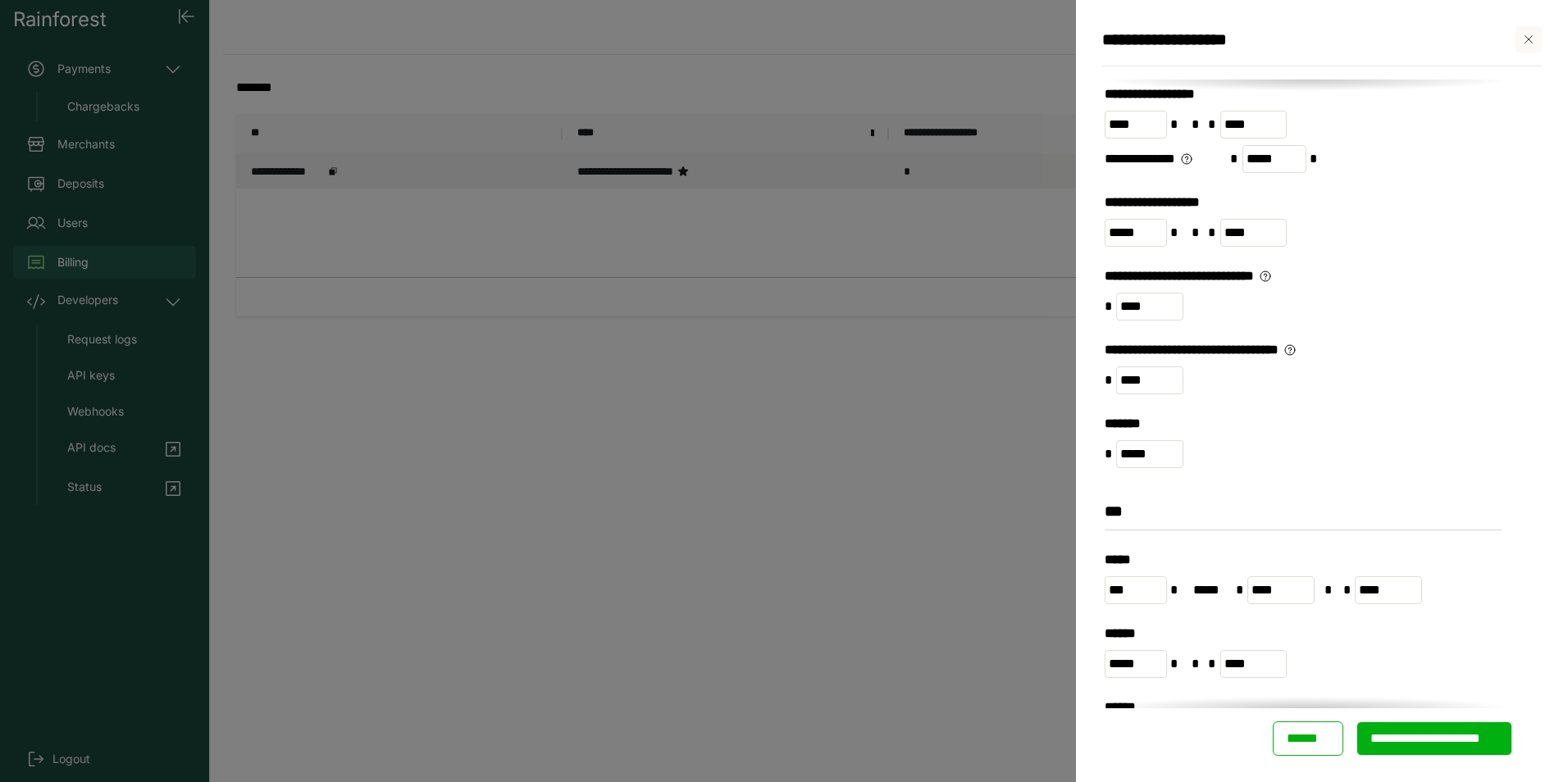 scroll, scrollTop: 574, scrollLeft: 0, axis: vertical 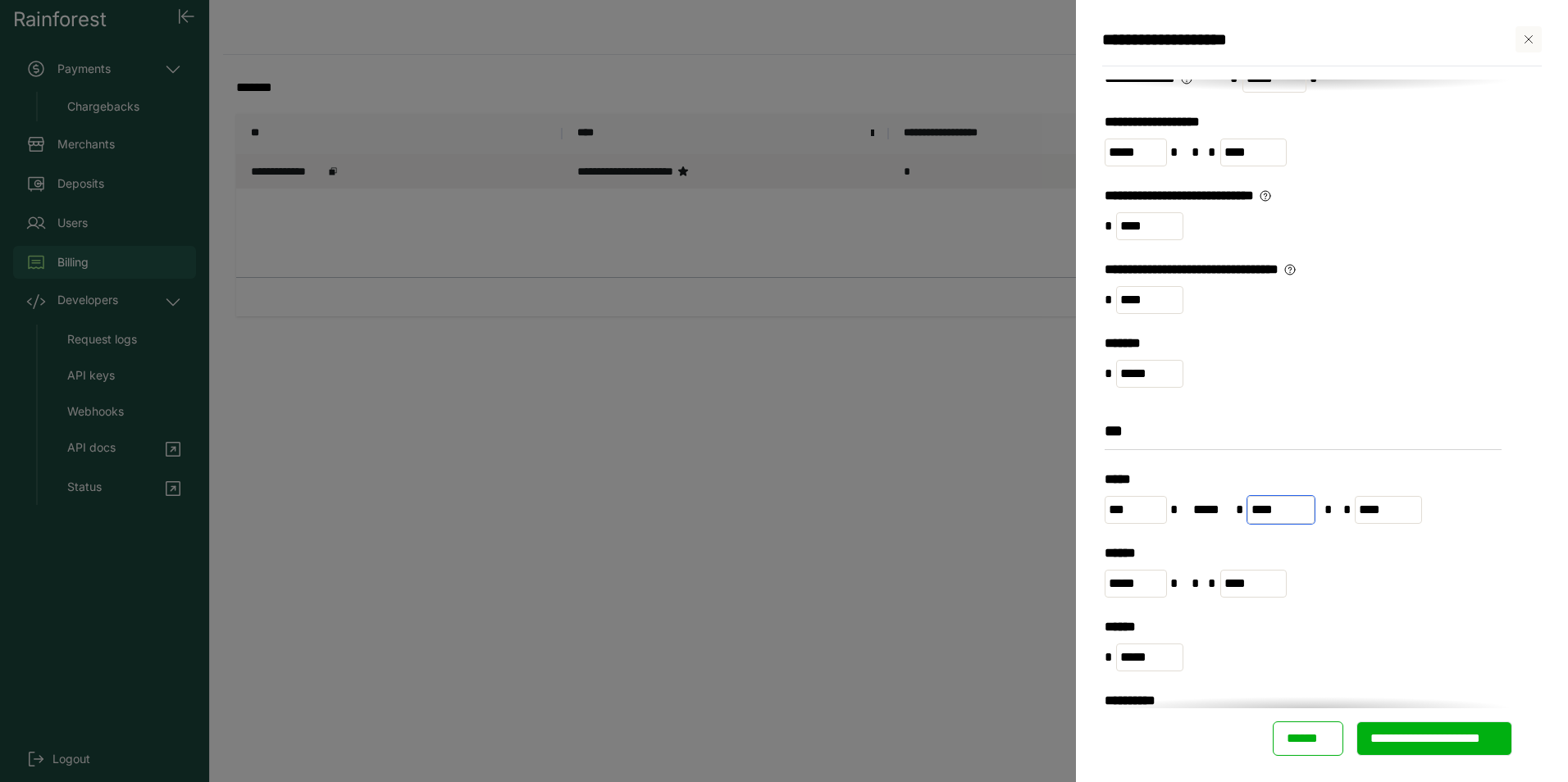 drag, startPoint x: 1283, startPoint y: 513, endPoint x: 1166, endPoint y: 502, distance: 117.51596 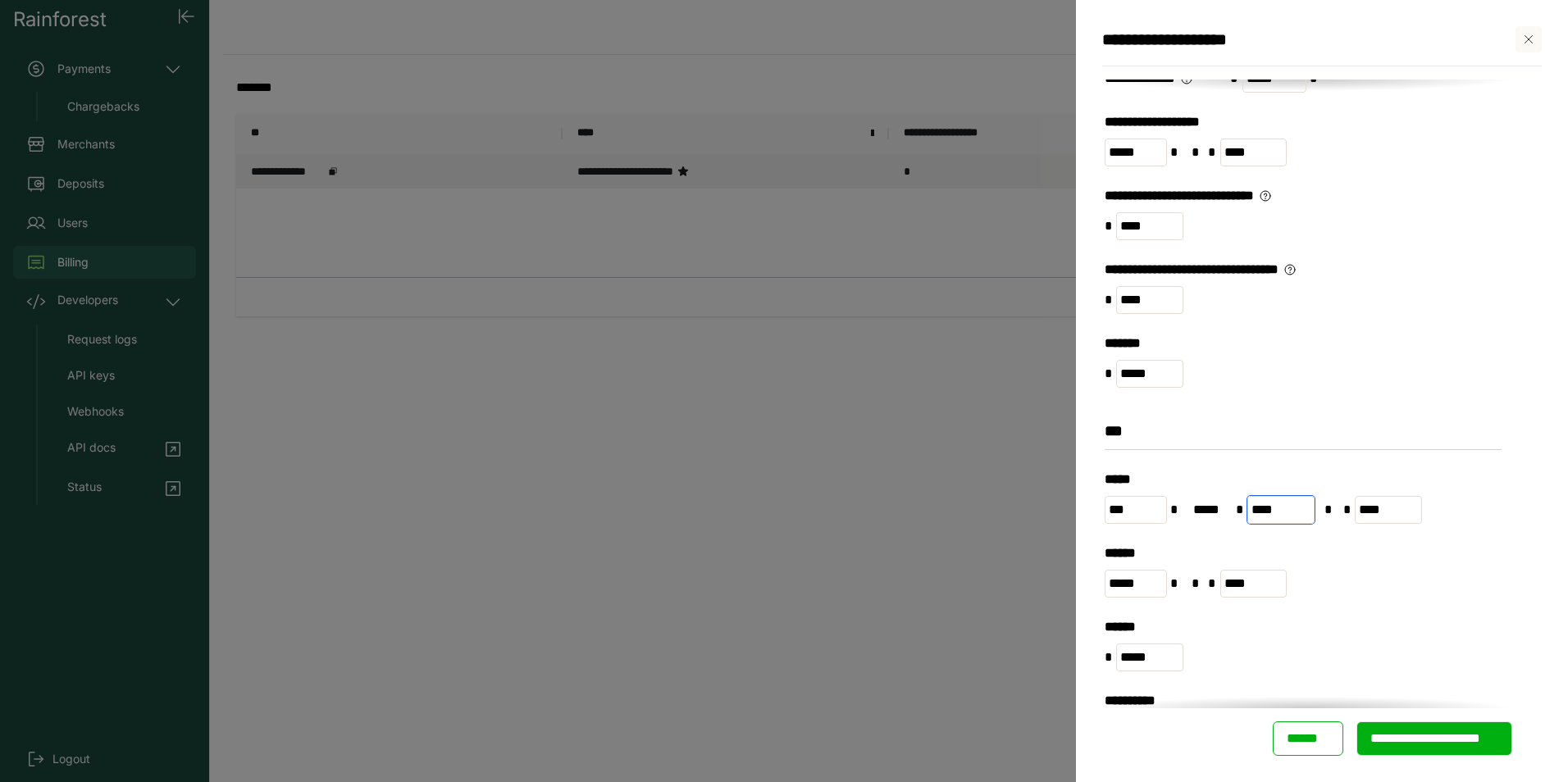 click on "****" at bounding box center [1281, 510] 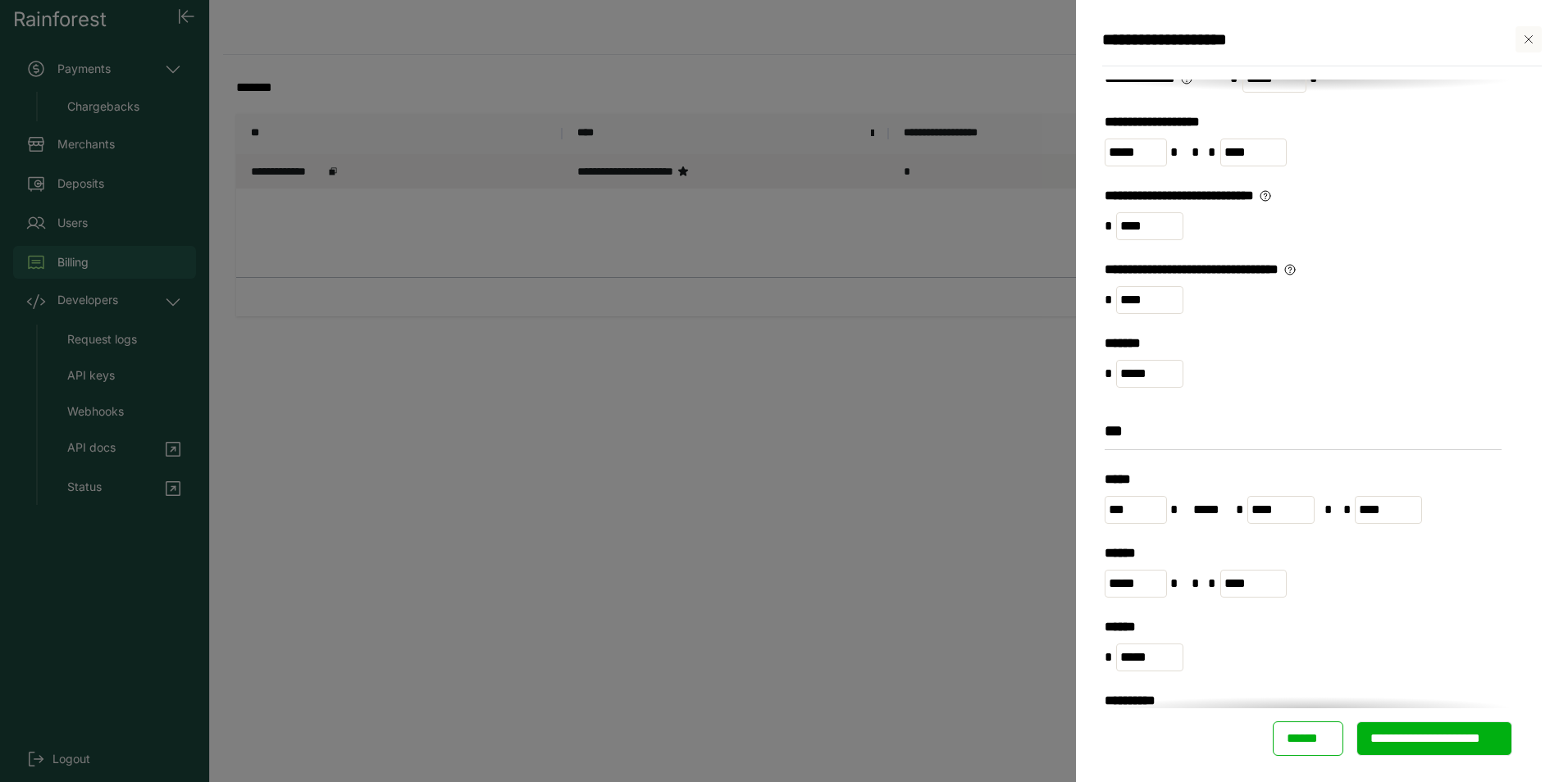 click on "**********" at bounding box center [1307, 430] 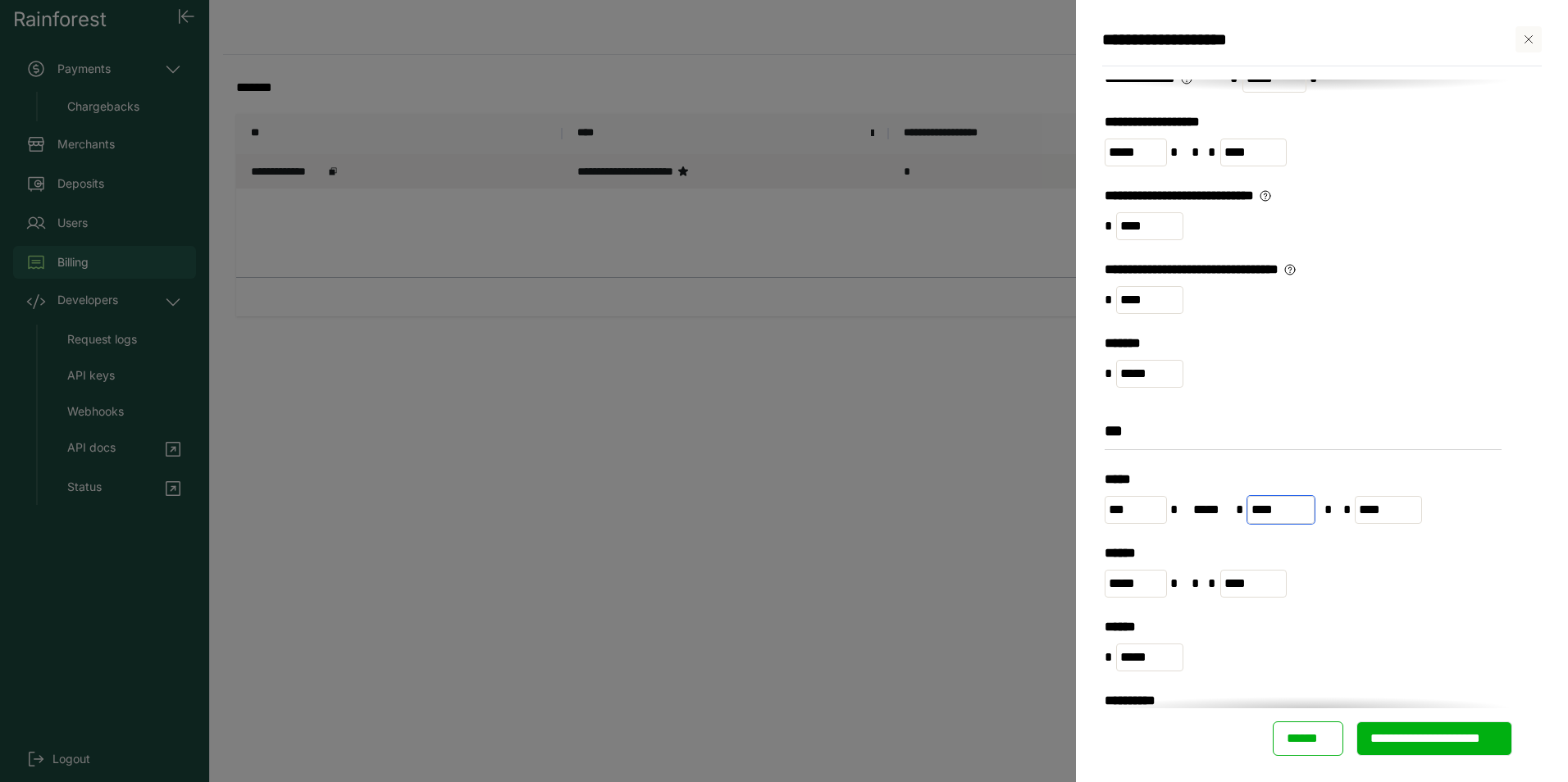 drag, startPoint x: 1284, startPoint y: 506, endPoint x: 1176, endPoint y: 525, distance: 109.65856 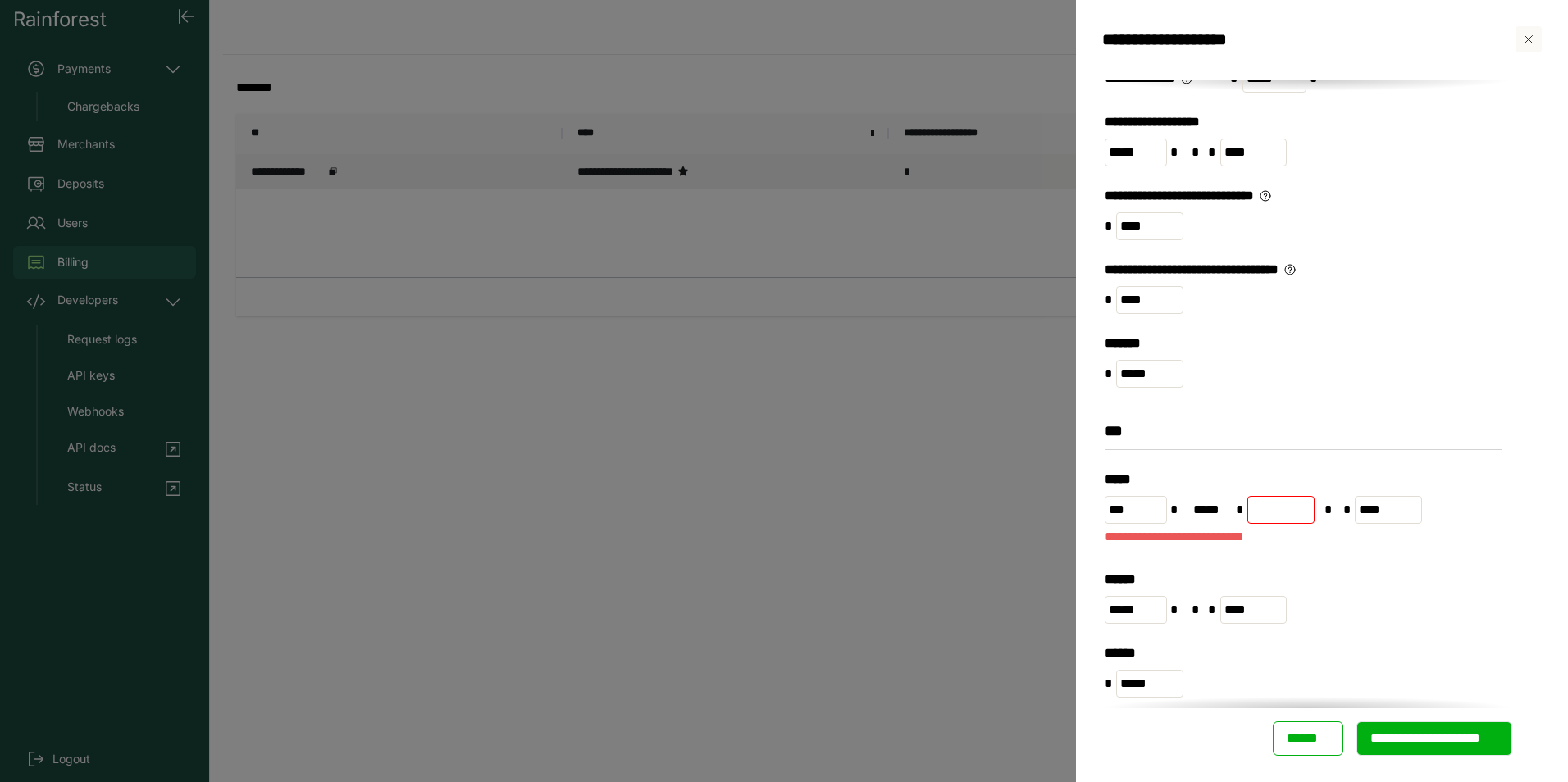 click at bounding box center [1281, 510] 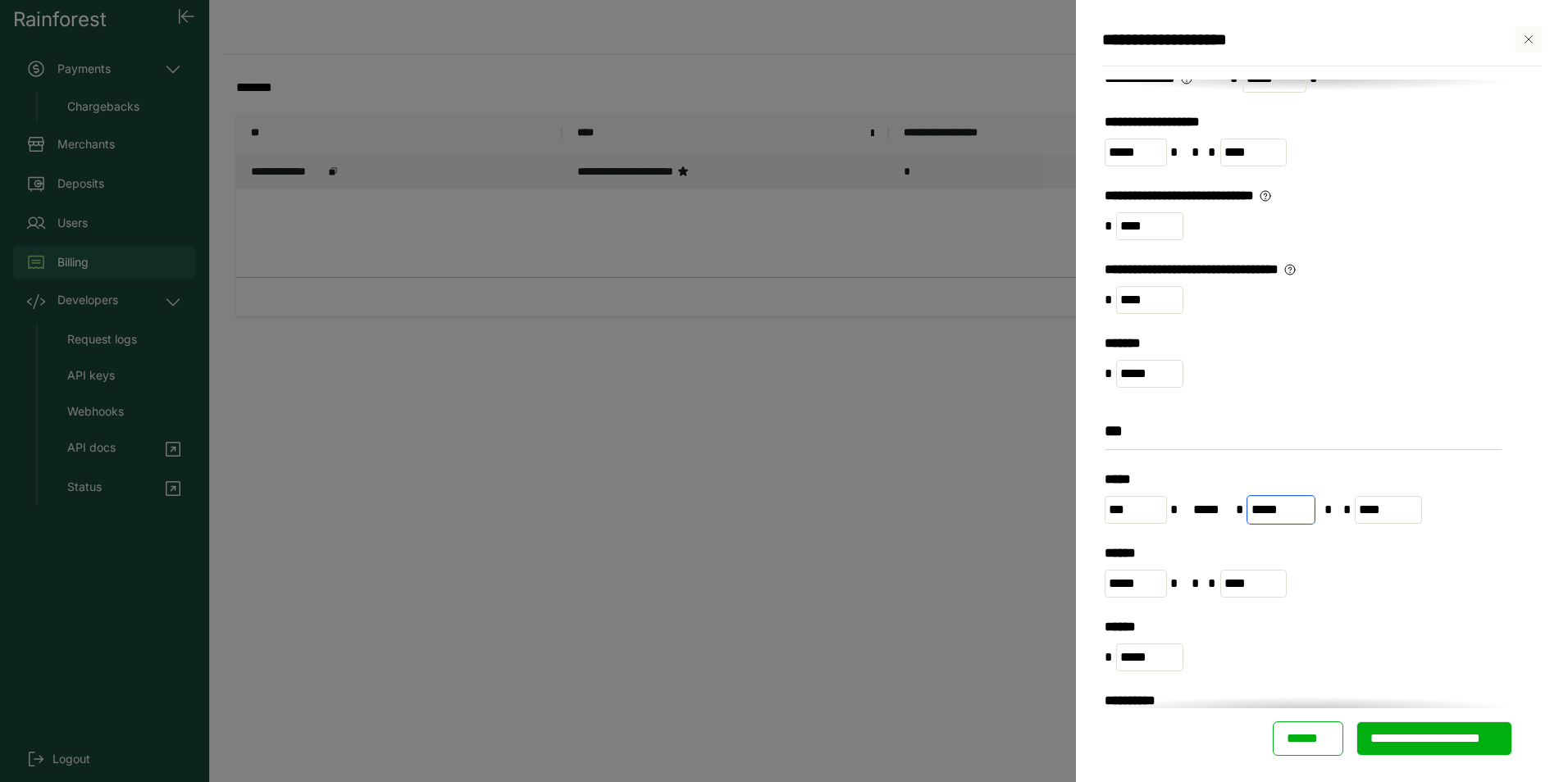 type on "*****" 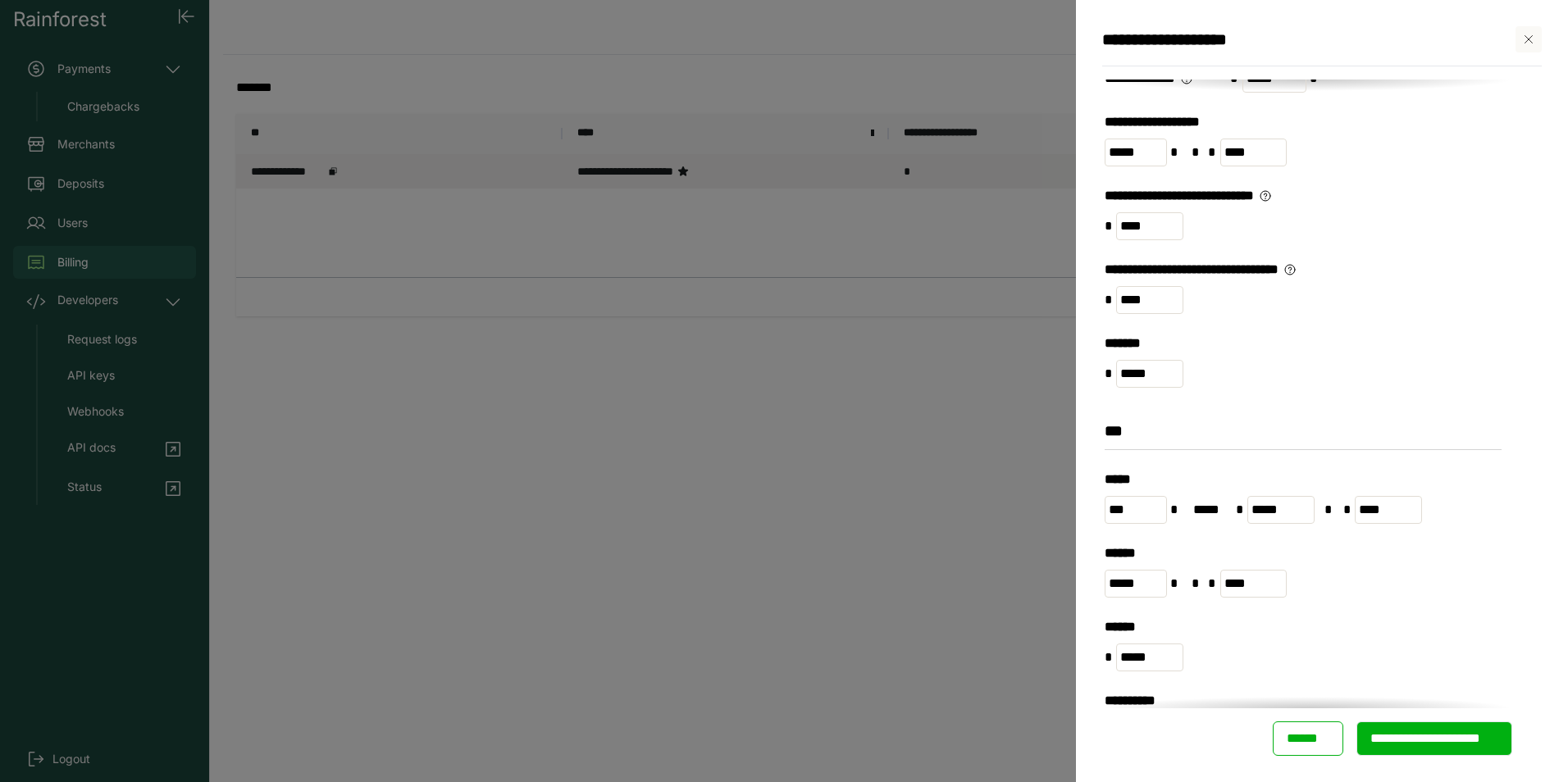 click on "**********" at bounding box center (1307, 430) 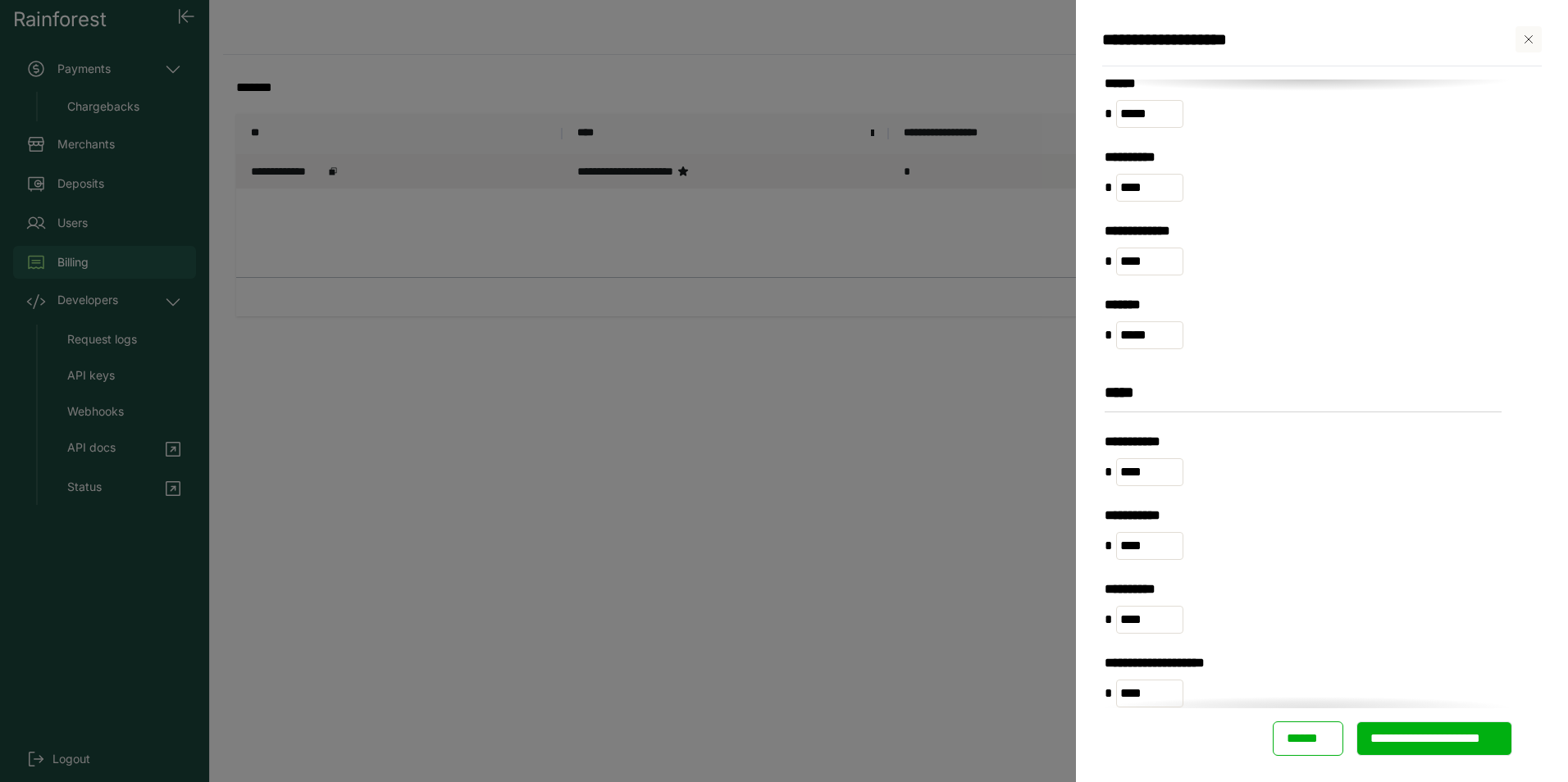 scroll, scrollTop: 1139, scrollLeft: 0, axis: vertical 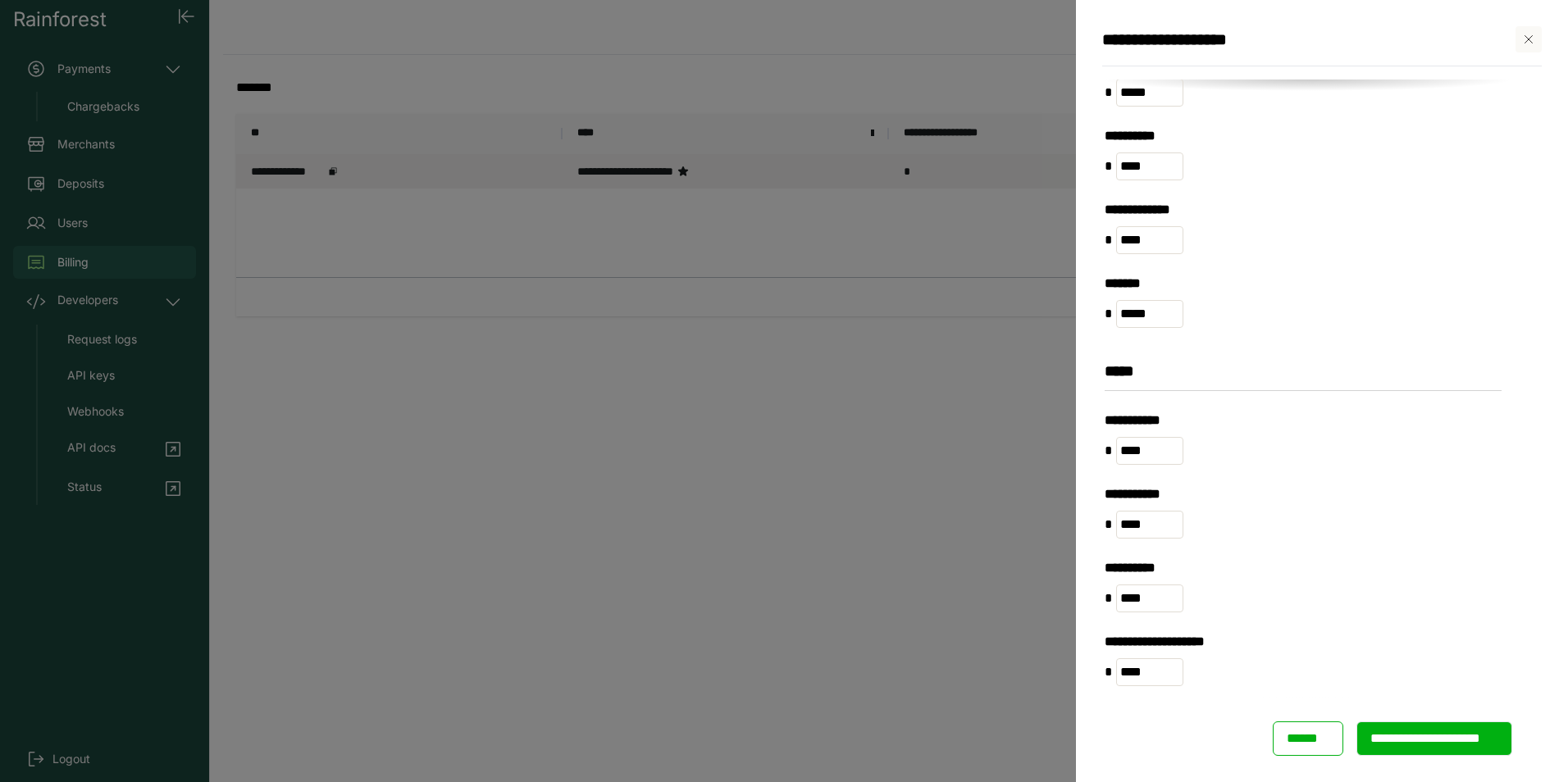 click on "**********" at bounding box center [1434, 739] 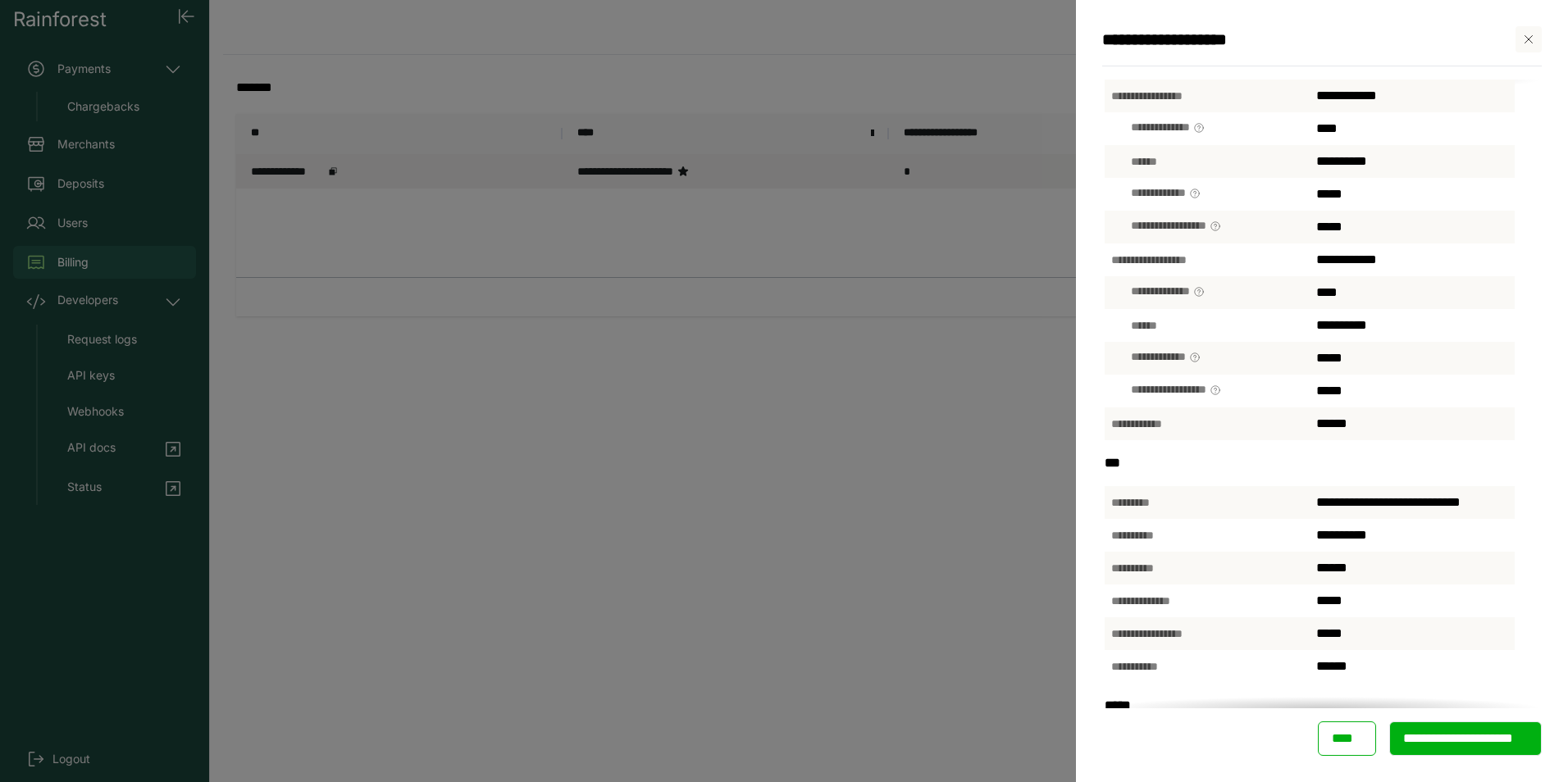 scroll, scrollTop: 389, scrollLeft: 0, axis: vertical 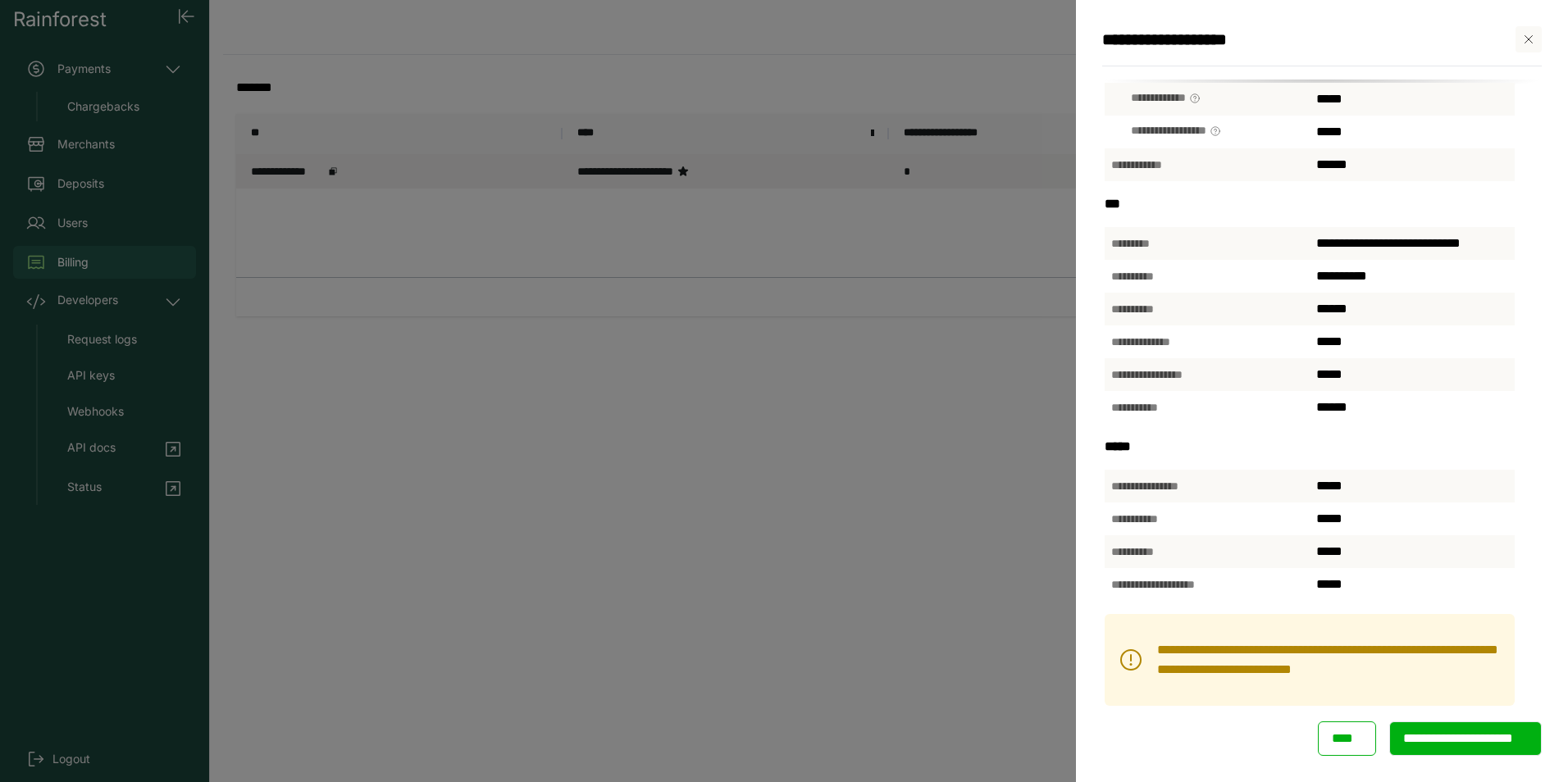 click on "**********" at bounding box center (1465, 739) 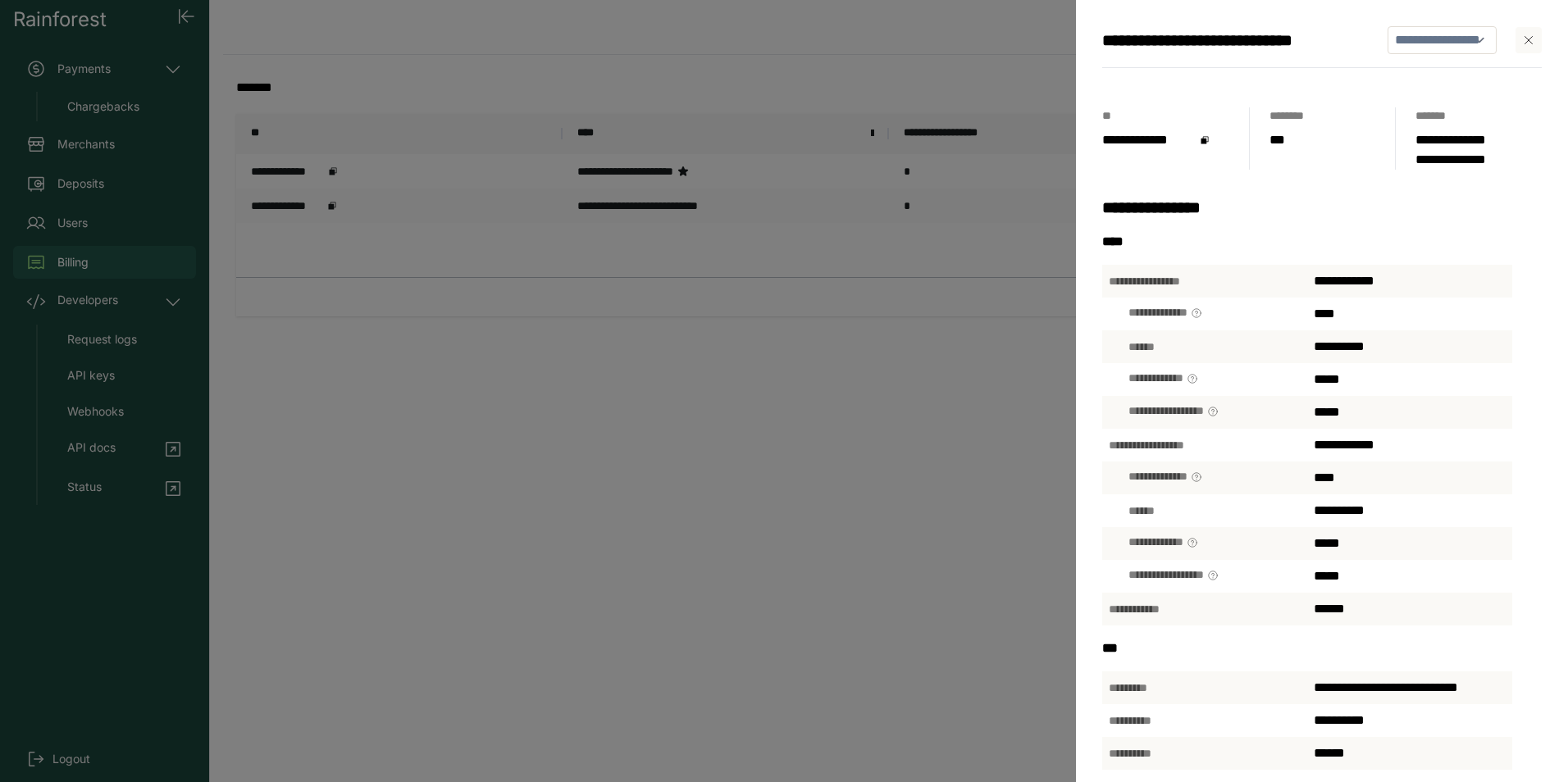 click 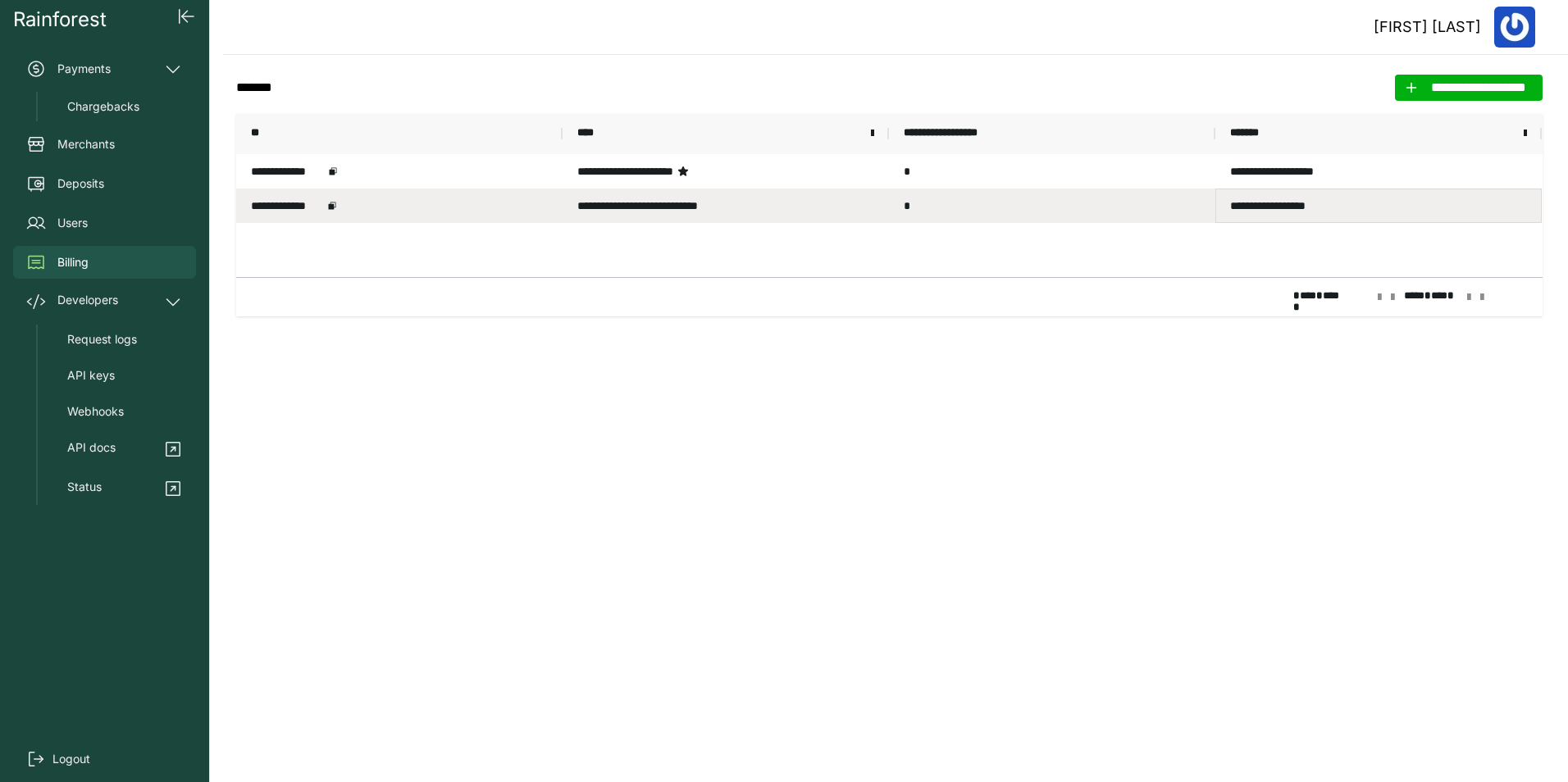 click on "**********" at bounding box center [1379, 206] 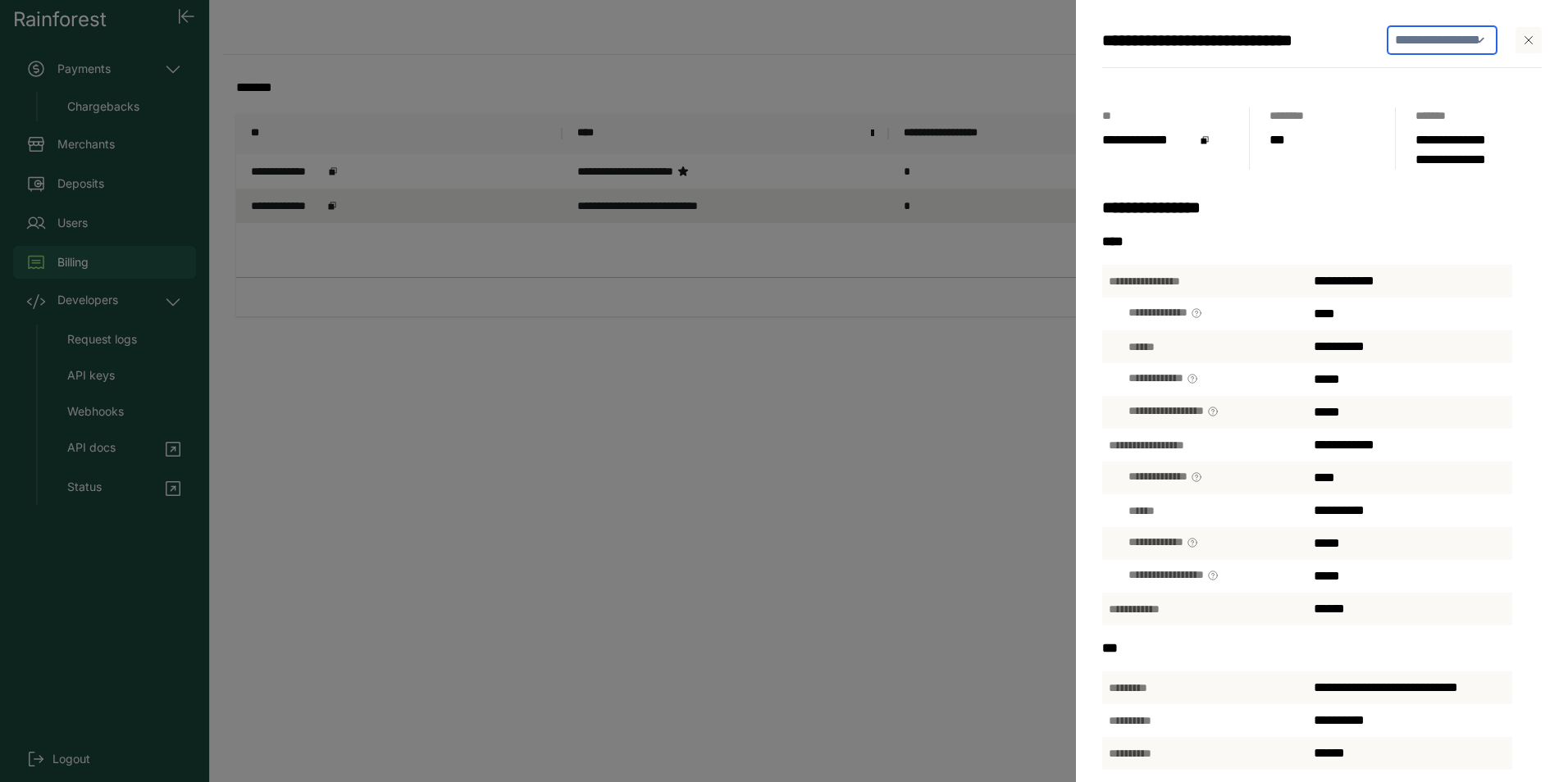 click on "**********" at bounding box center [1442, 40] 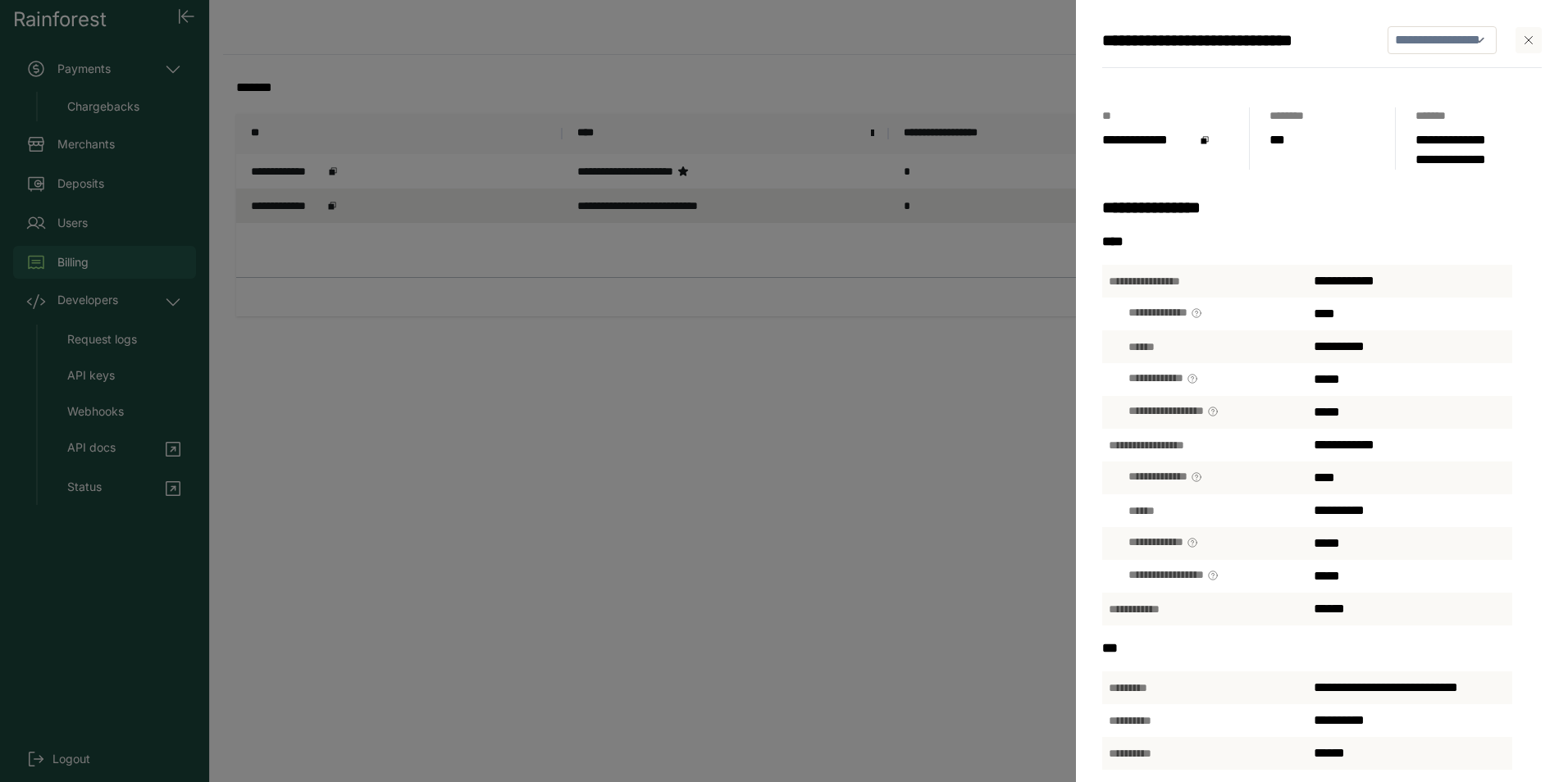 click 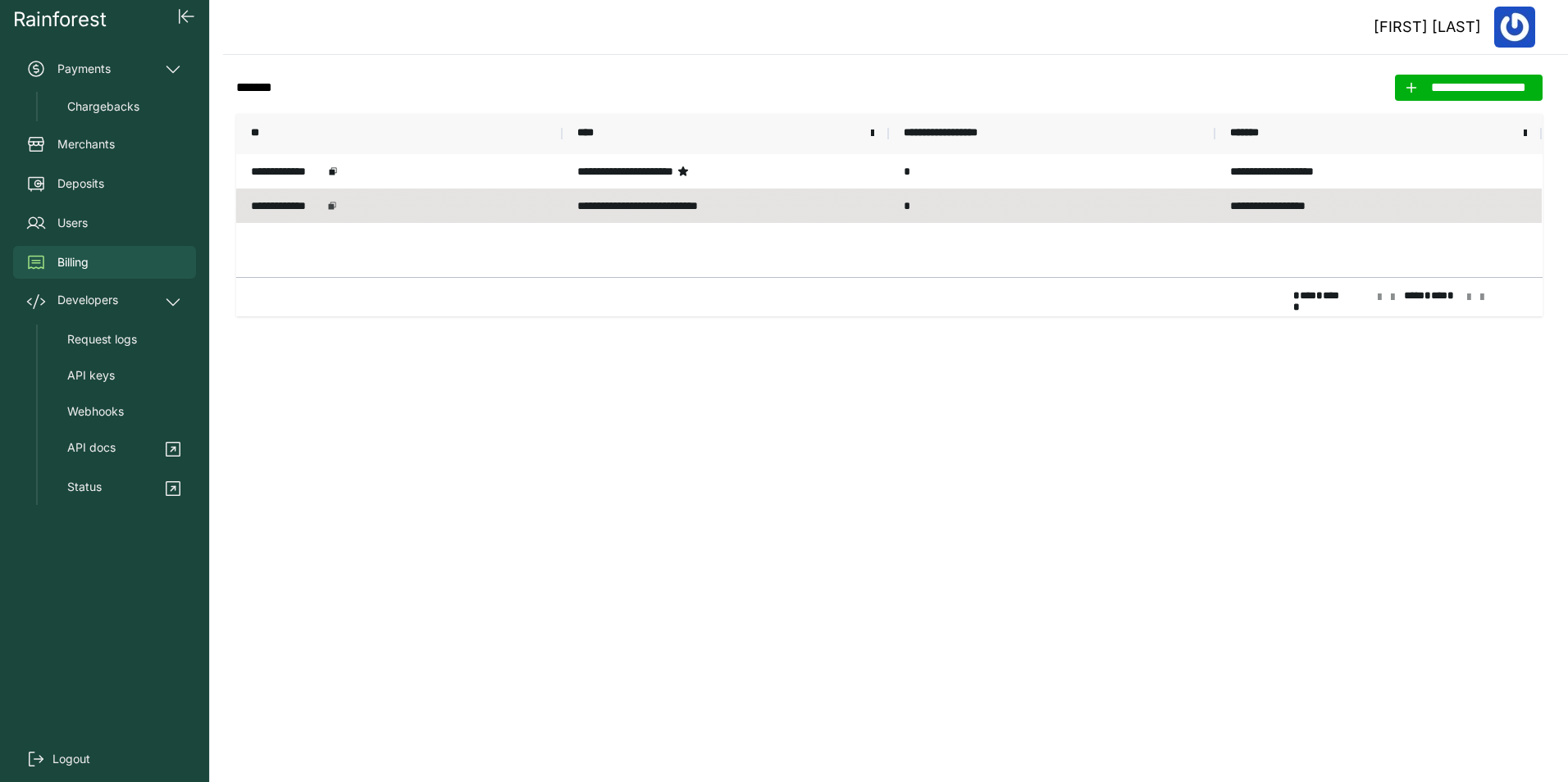 click 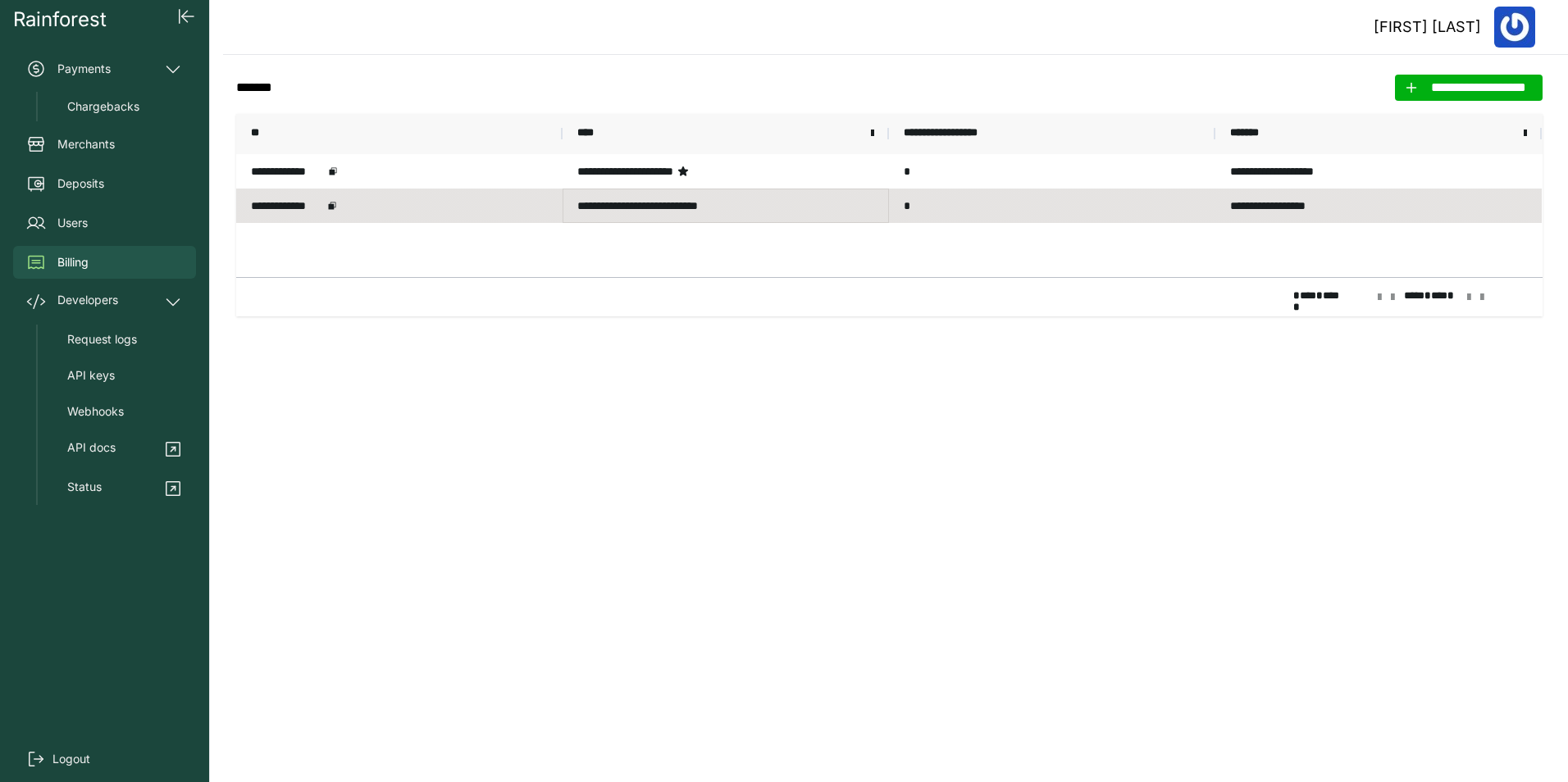 click on "**********" at bounding box center (726, 206) 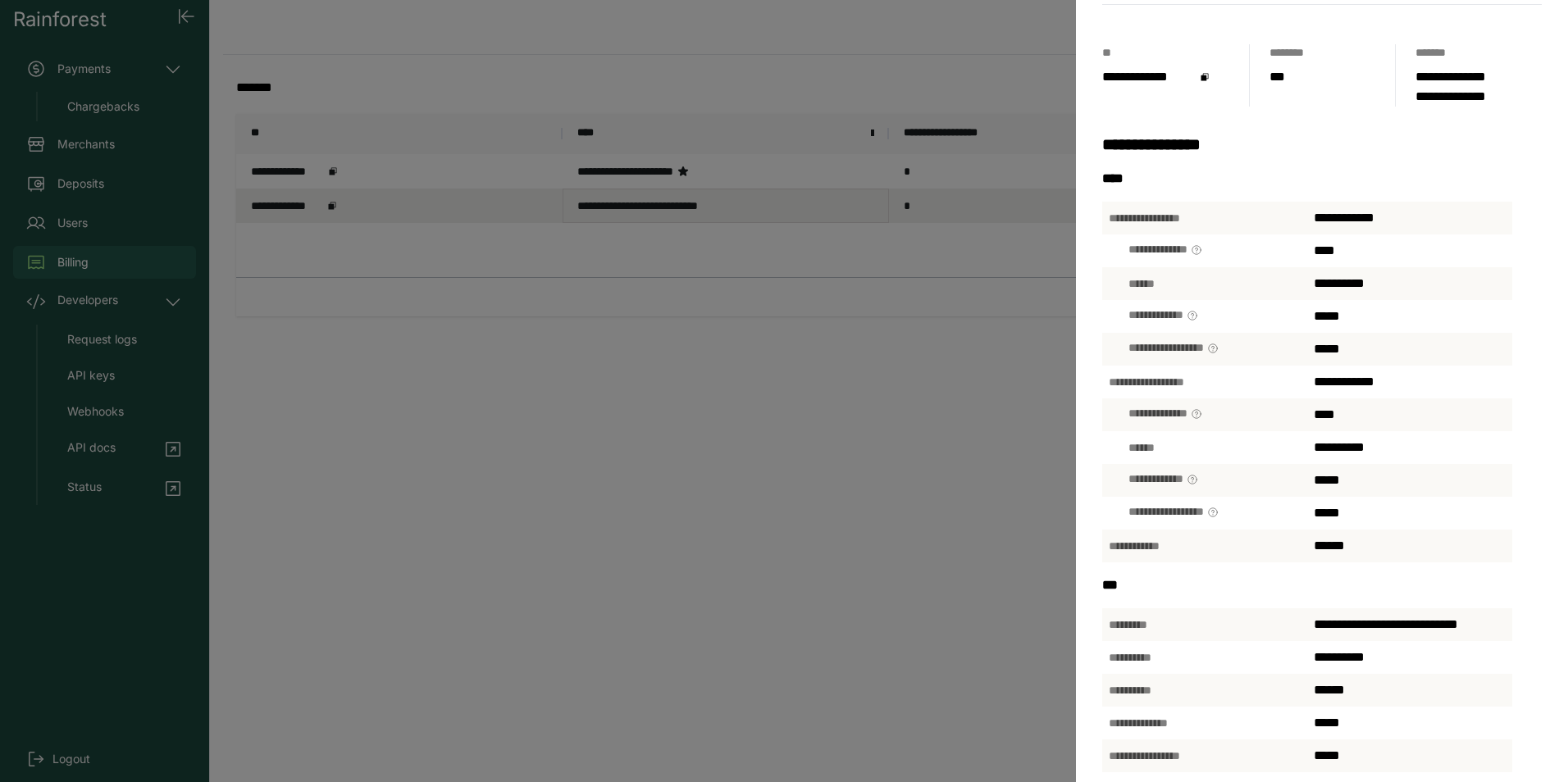 scroll, scrollTop: 0, scrollLeft: 0, axis: both 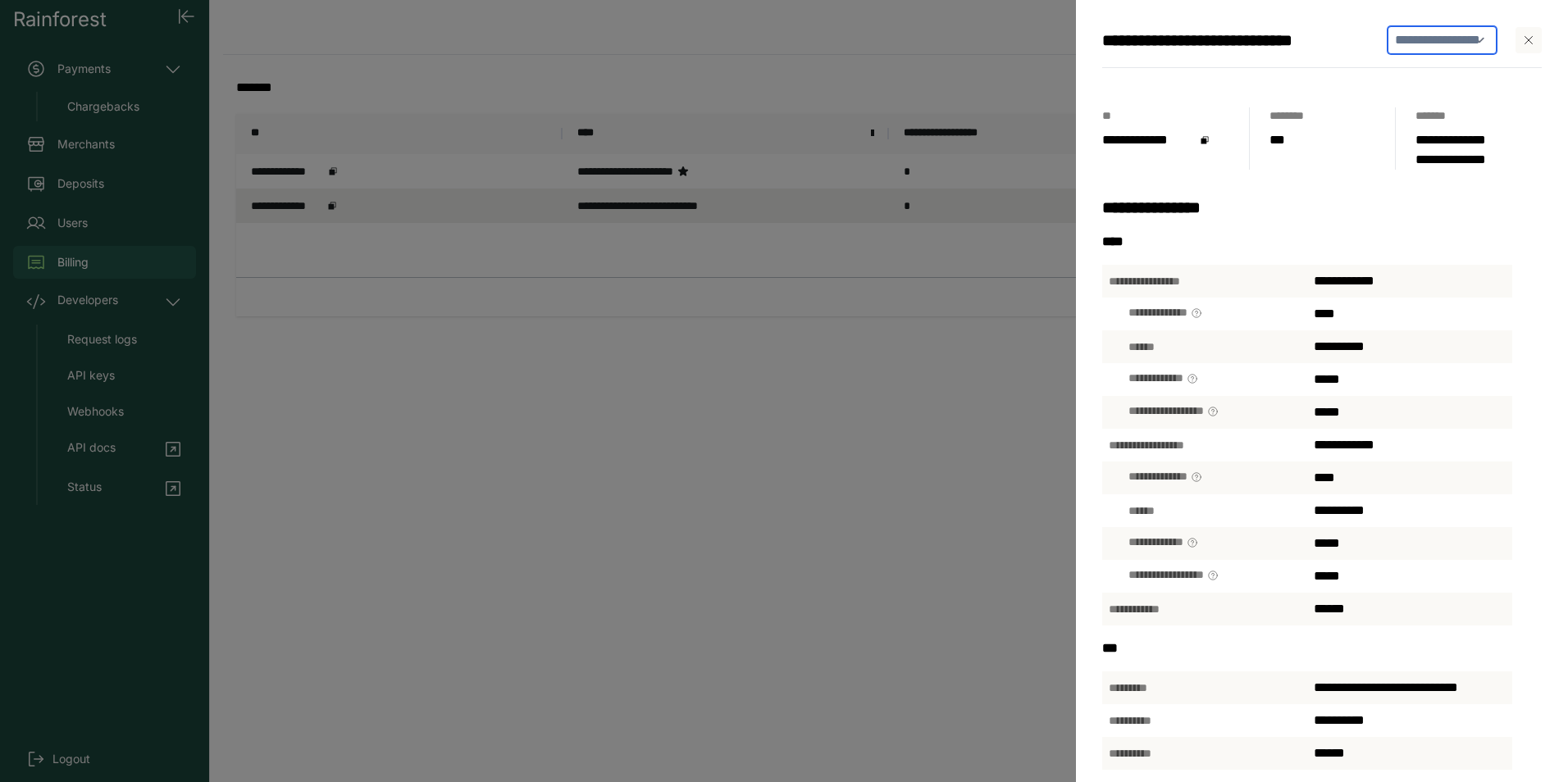 click on "**********" at bounding box center (1442, 40) 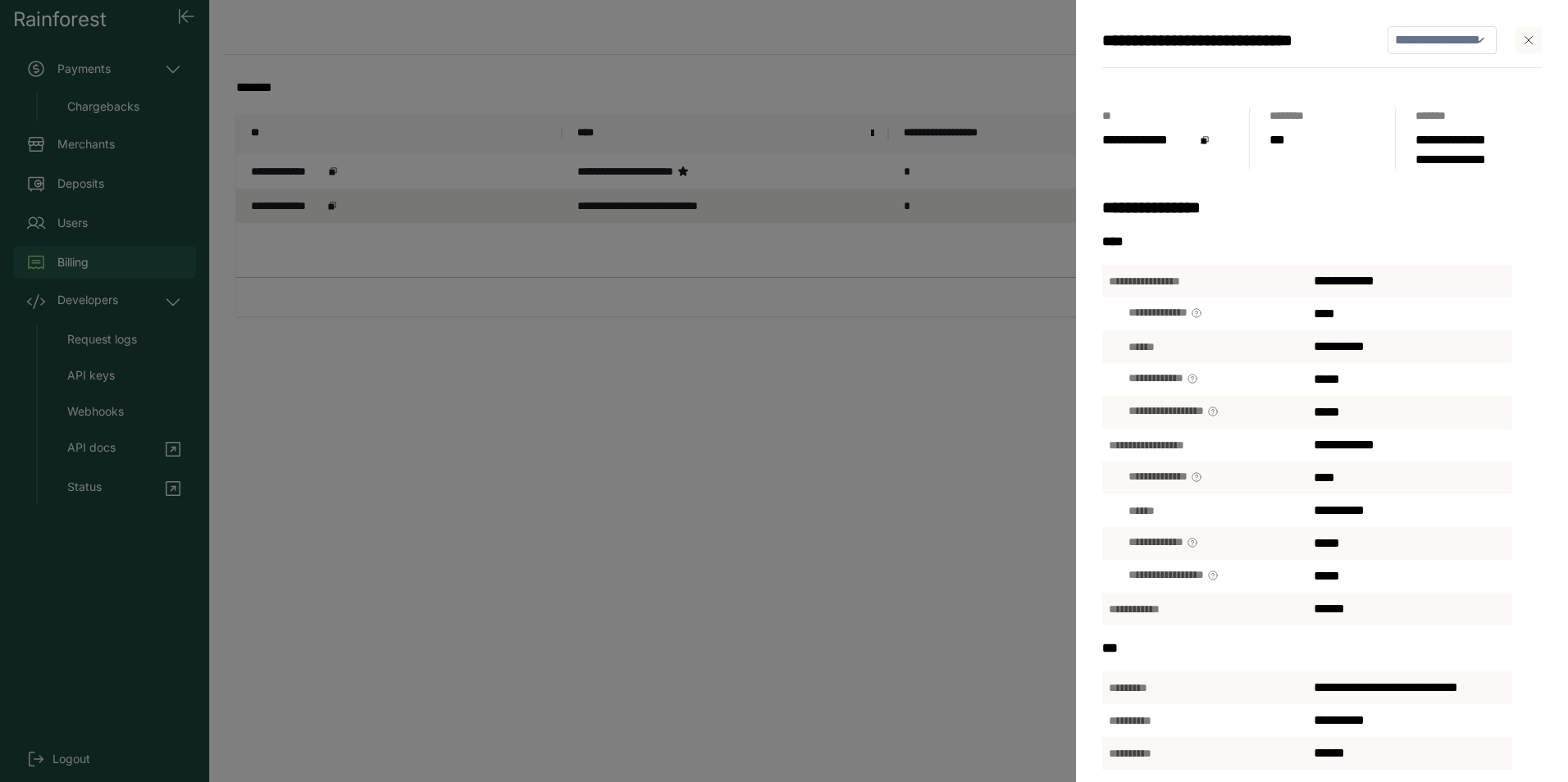 click 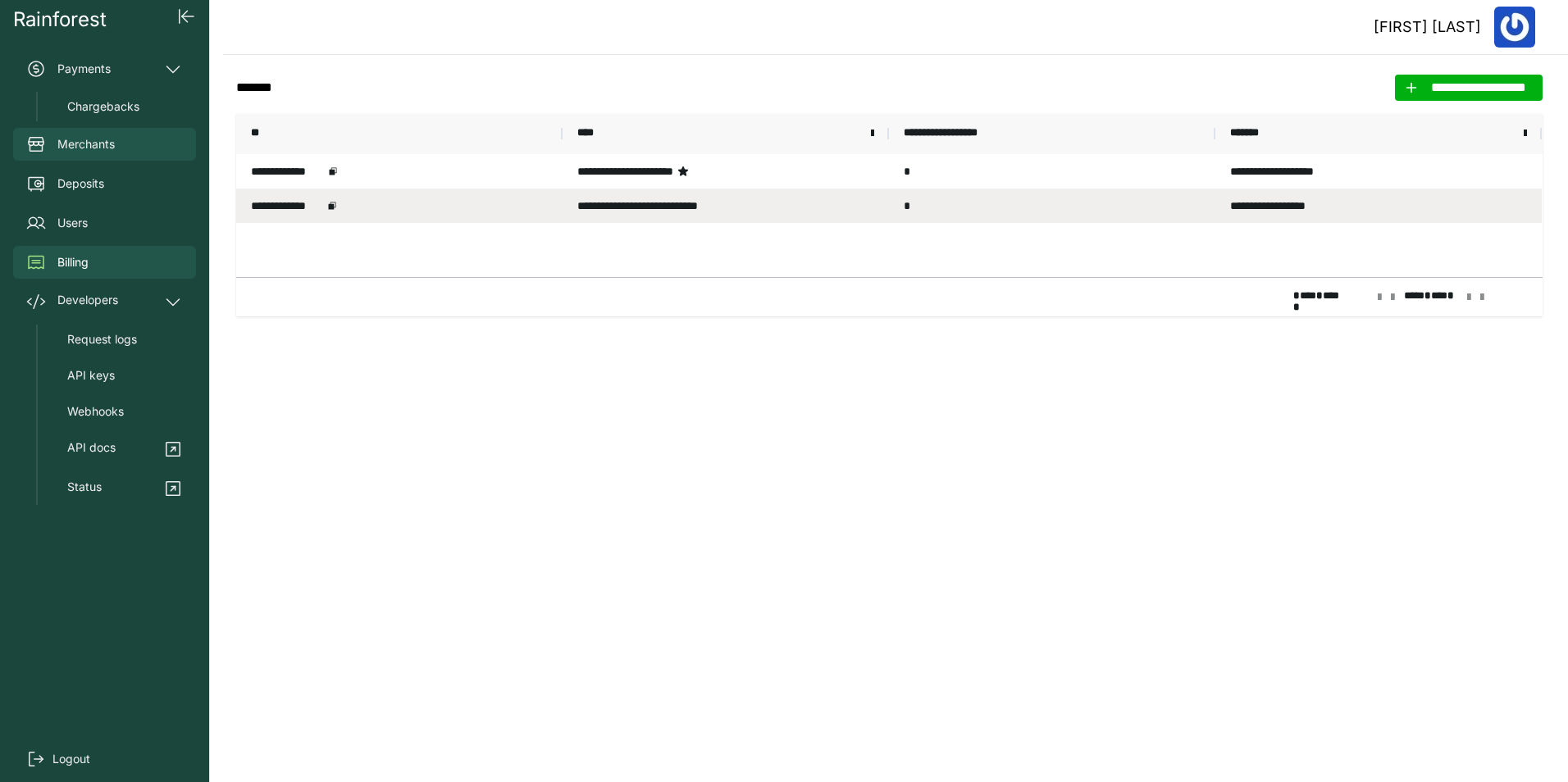 click on "Merchants" at bounding box center (104, 144) 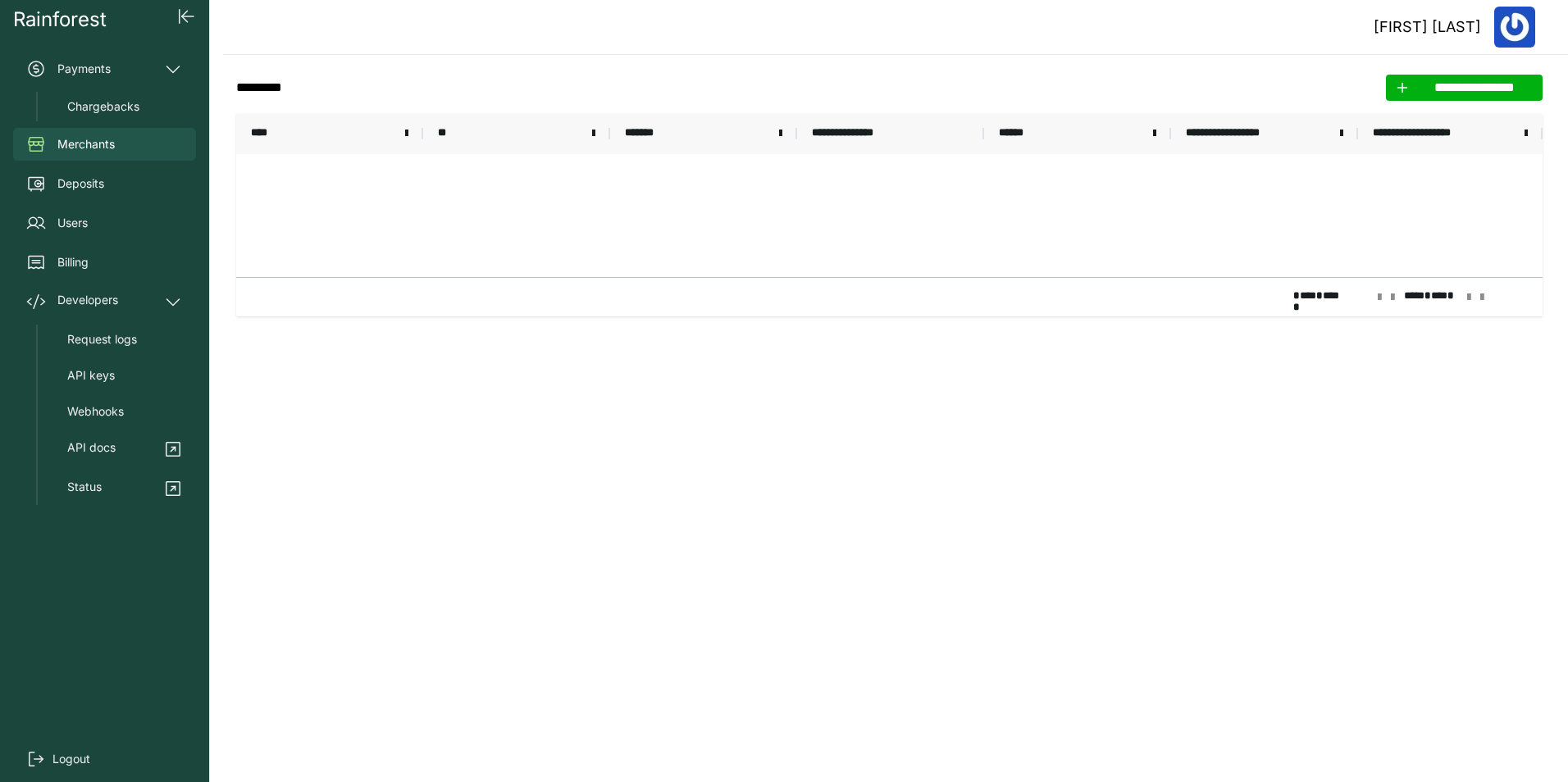 click on "**********" at bounding box center (1464, 88) 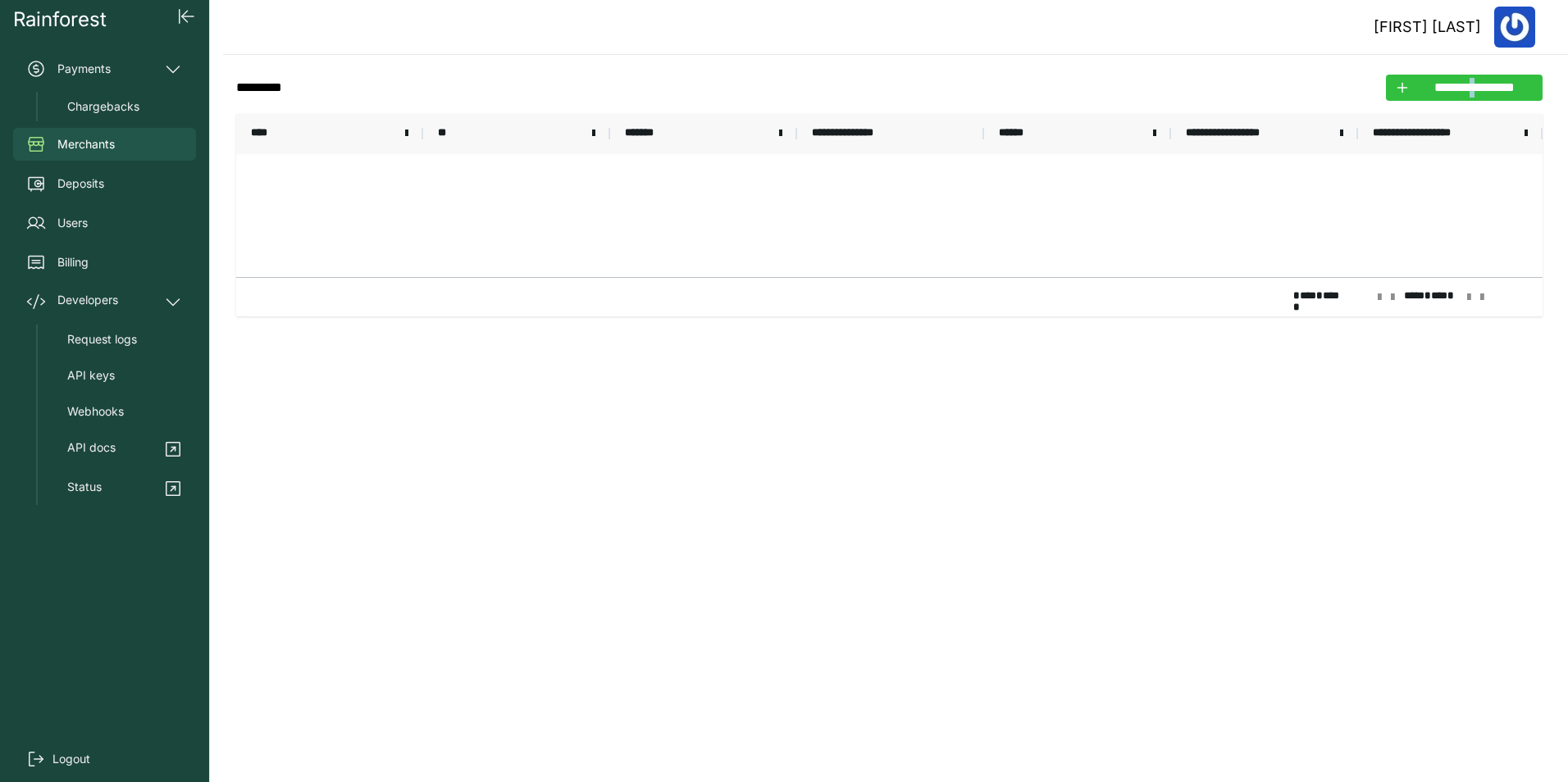 click on "**********" at bounding box center (1464, 88) 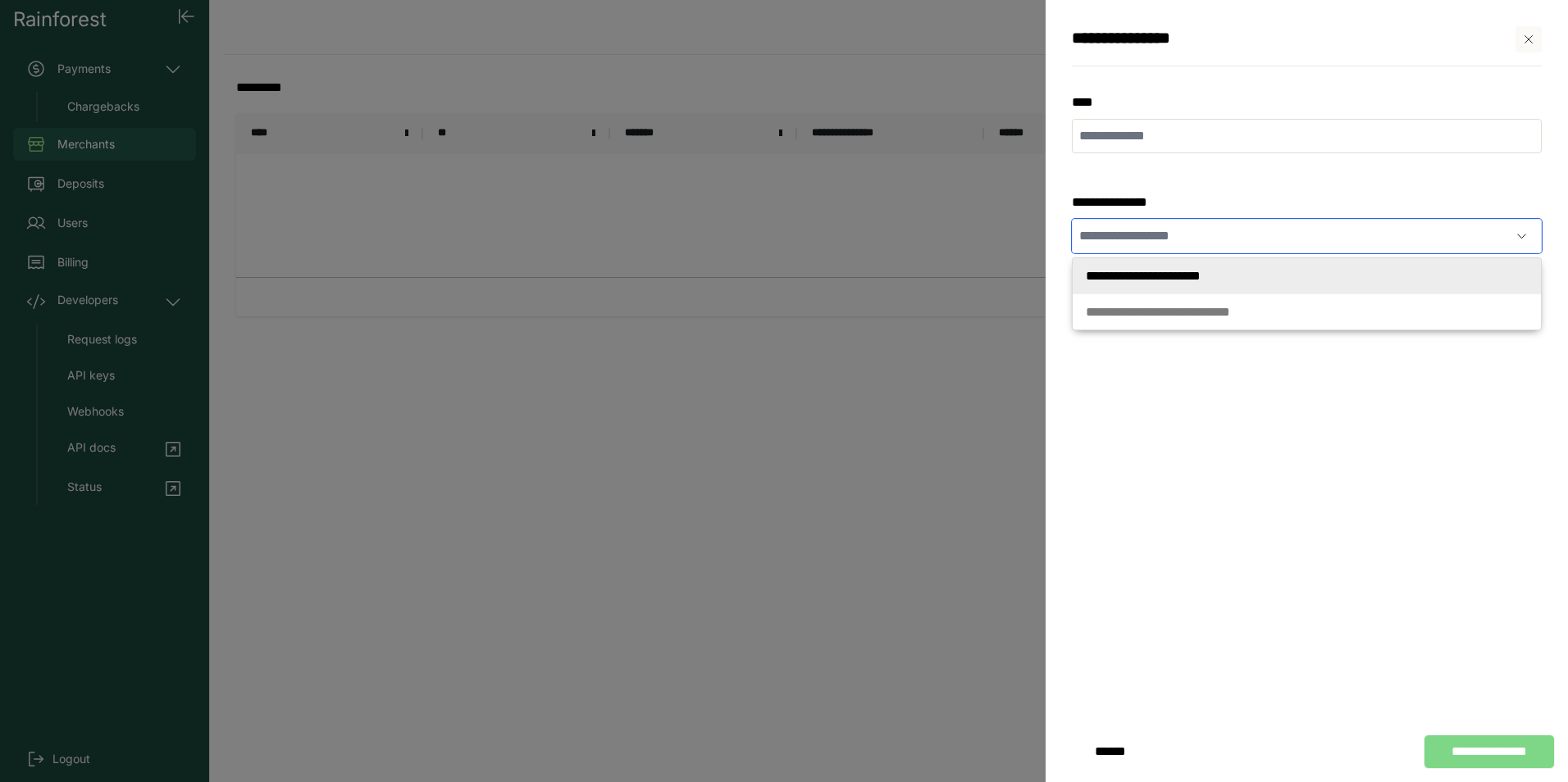 click at bounding box center [1291, 236] 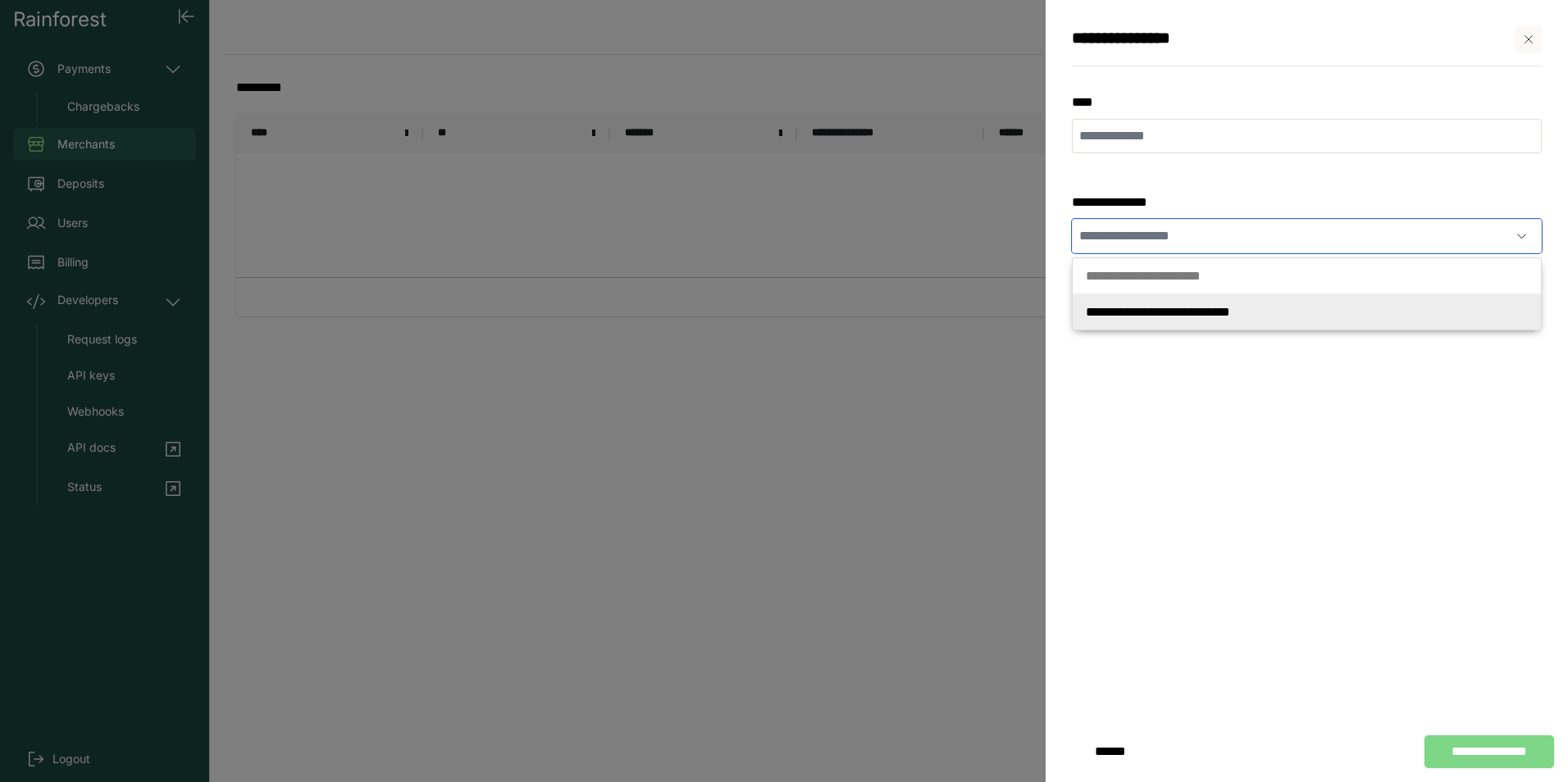 click on "* * * * *   * * * * * * *   * * * * * * *   * * * * * * *" 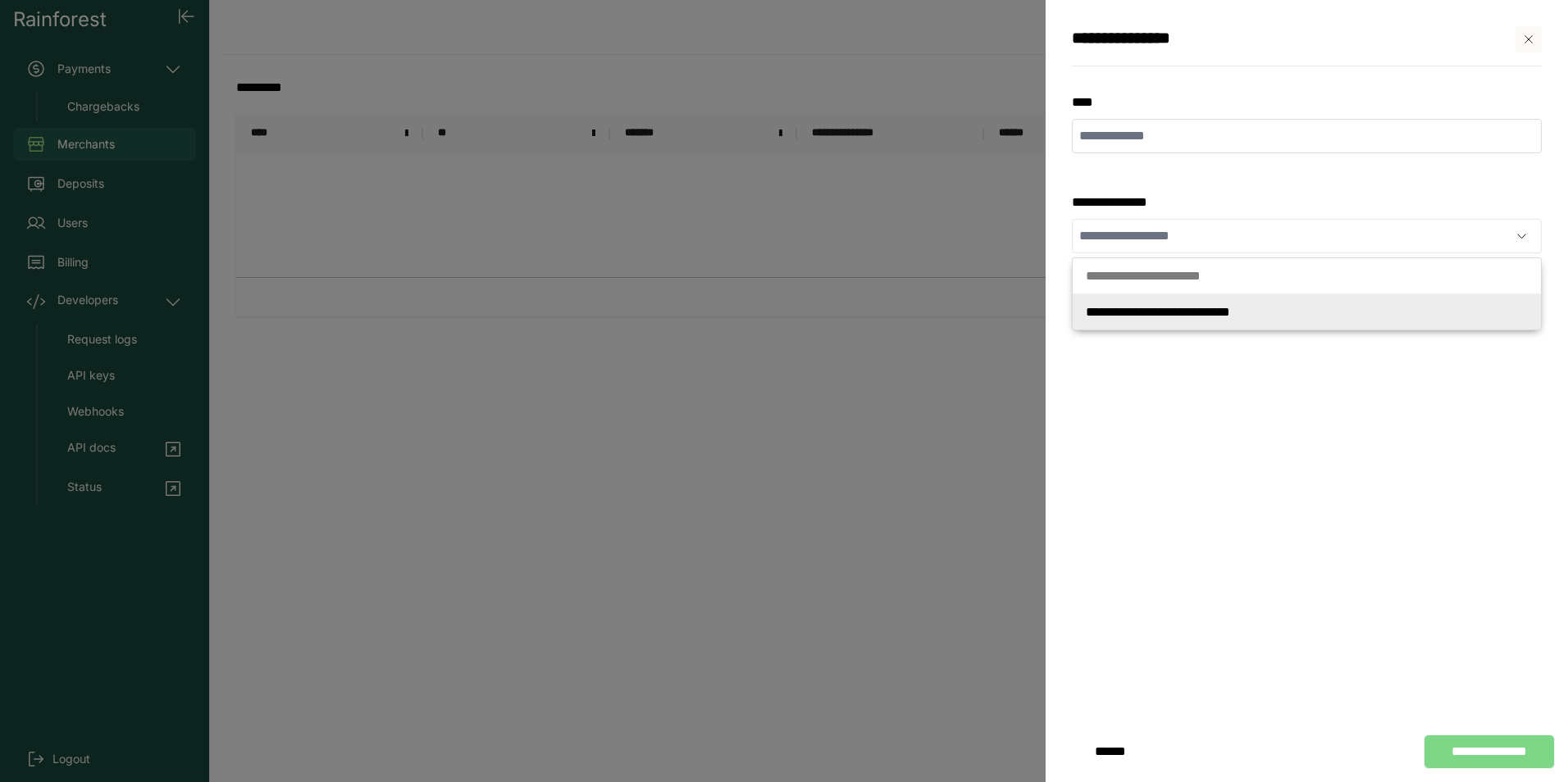 type on "**********" 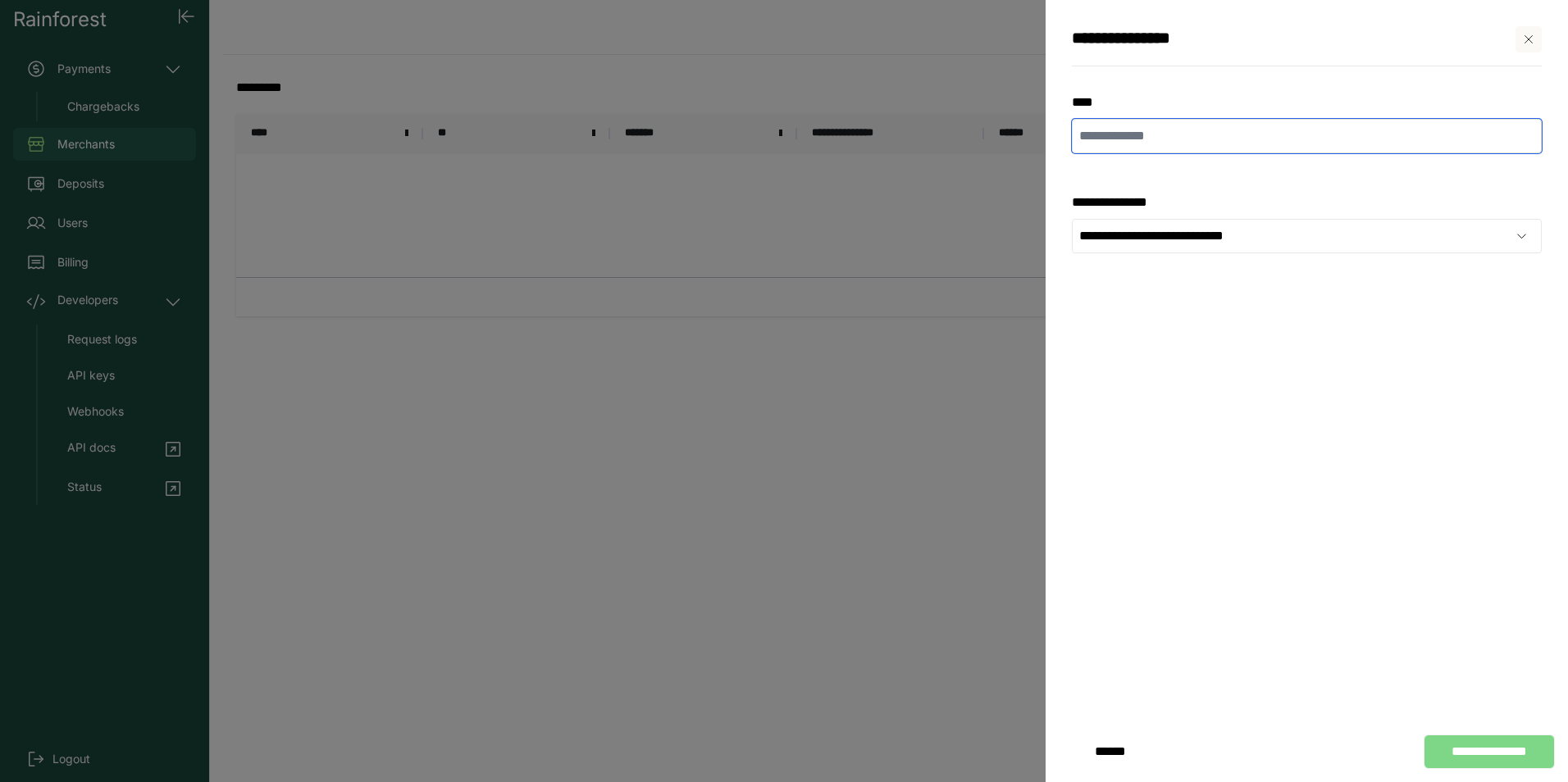 click at bounding box center [1306, 136] 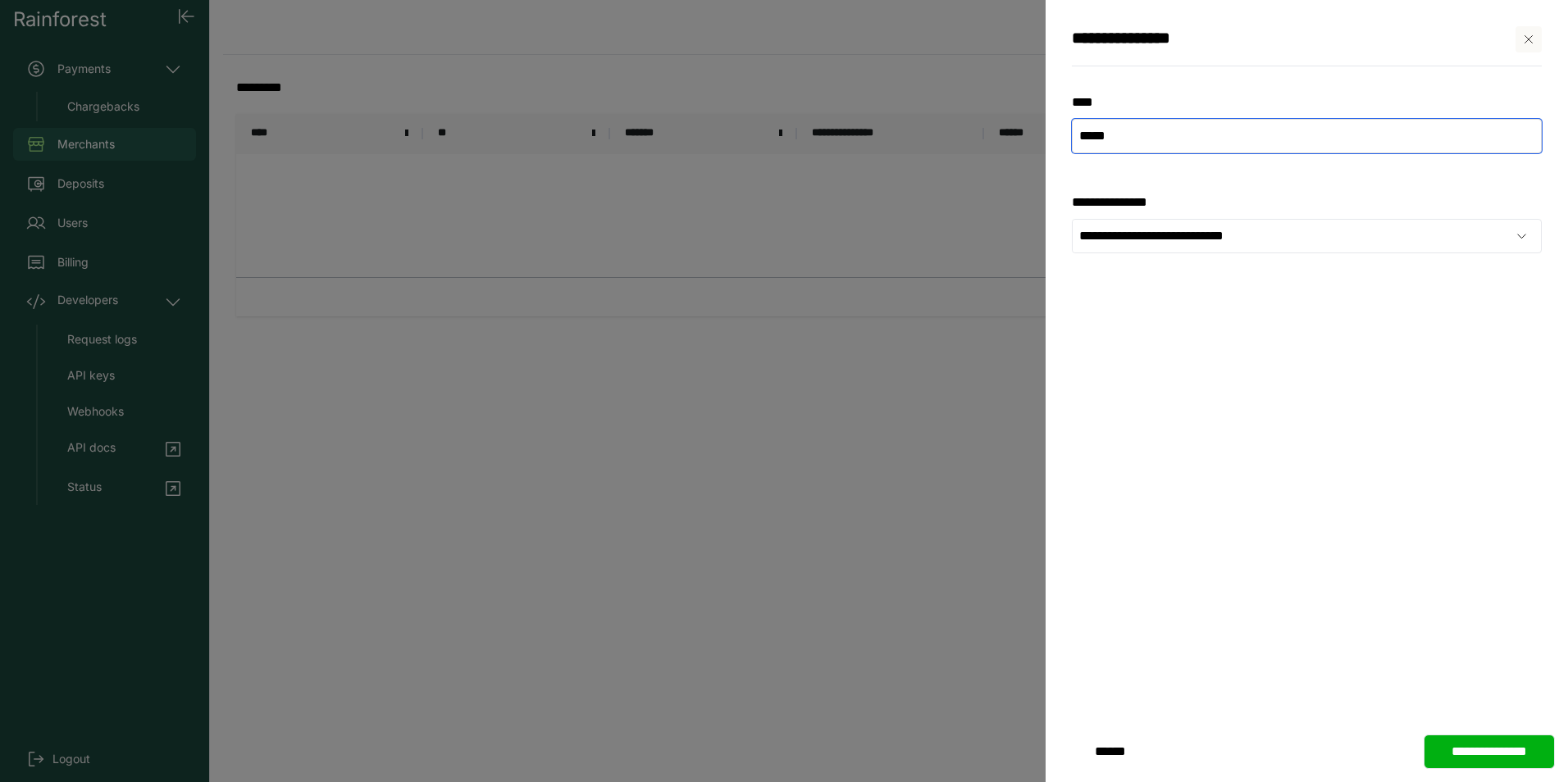 type on "*****" 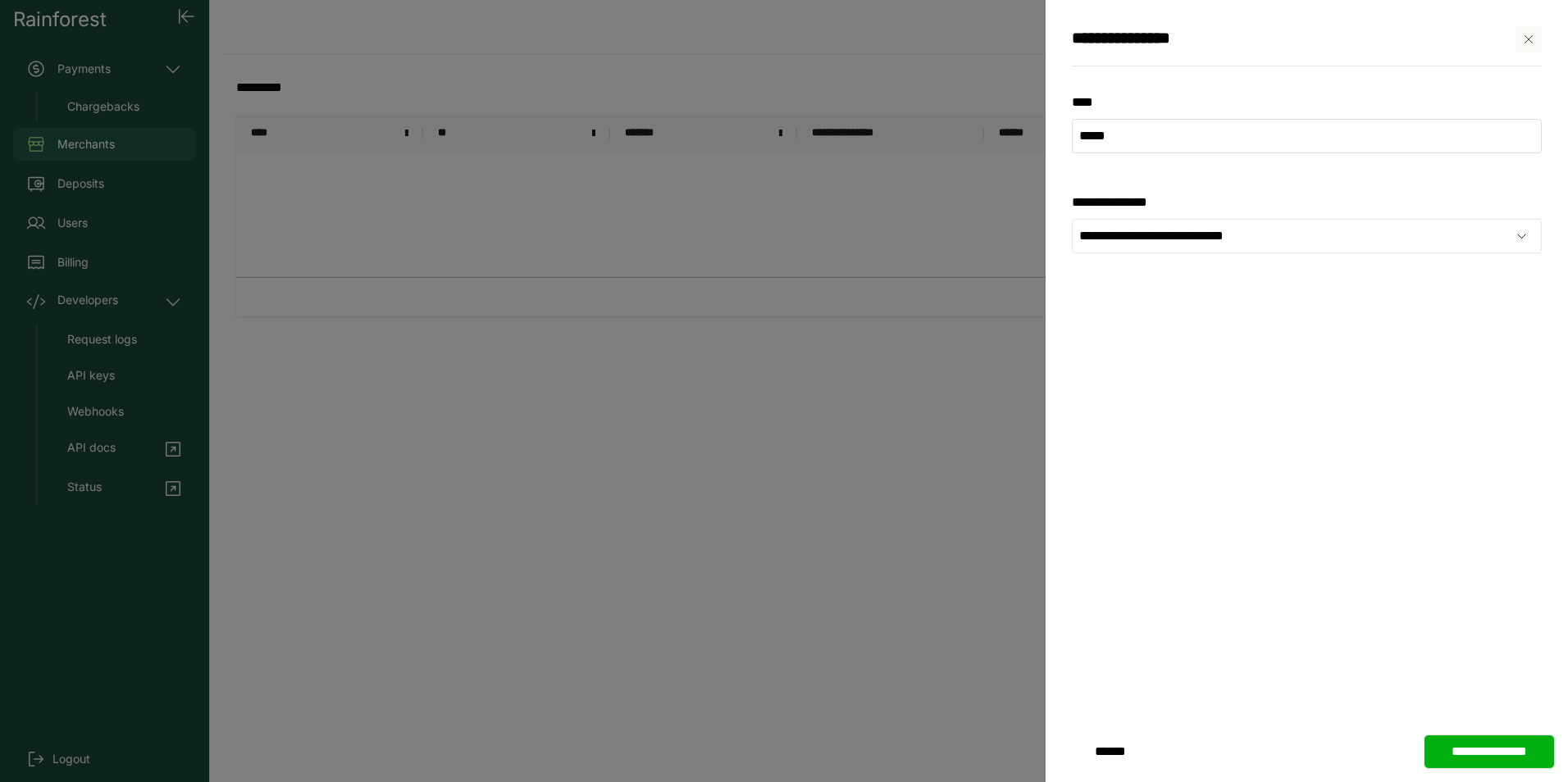click on "**********" at bounding box center (1489, 752) 